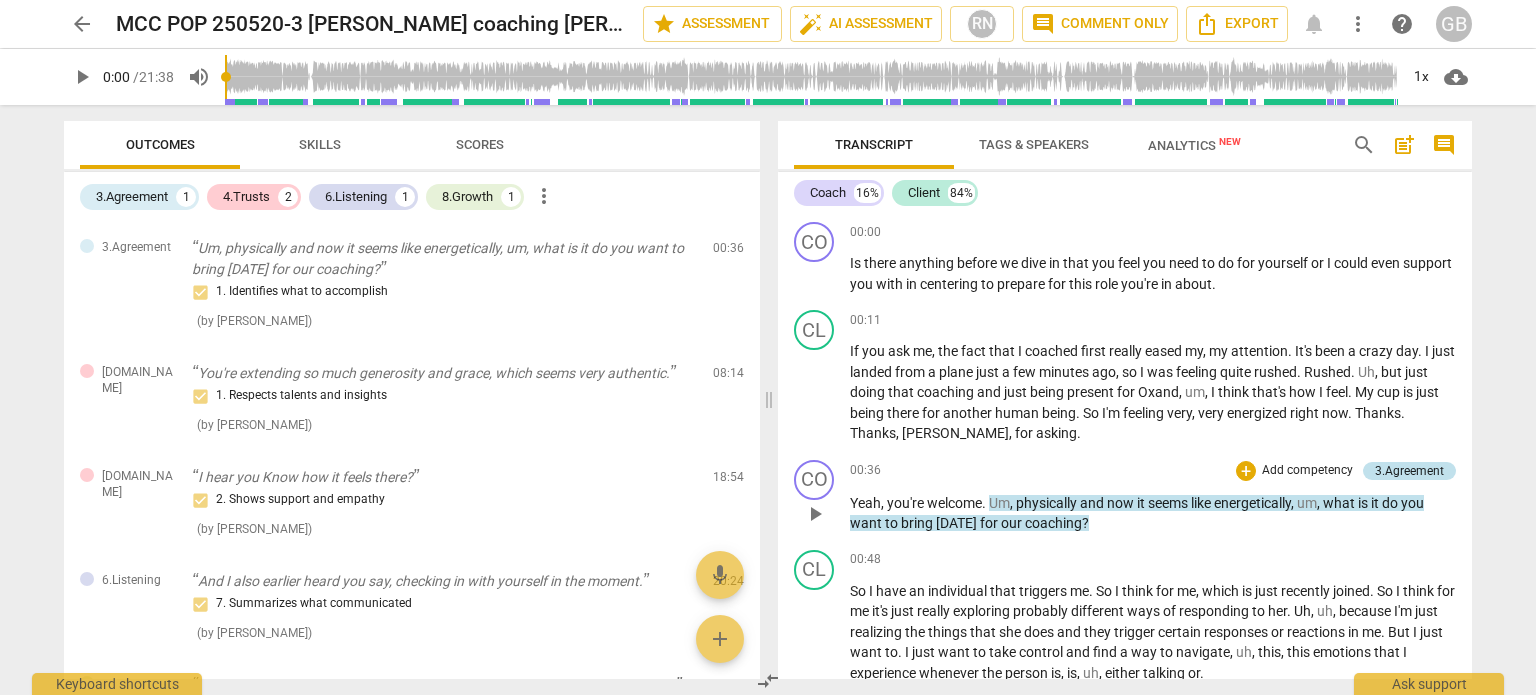 scroll, scrollTop: 0, scrollLeft: 0, axis: both 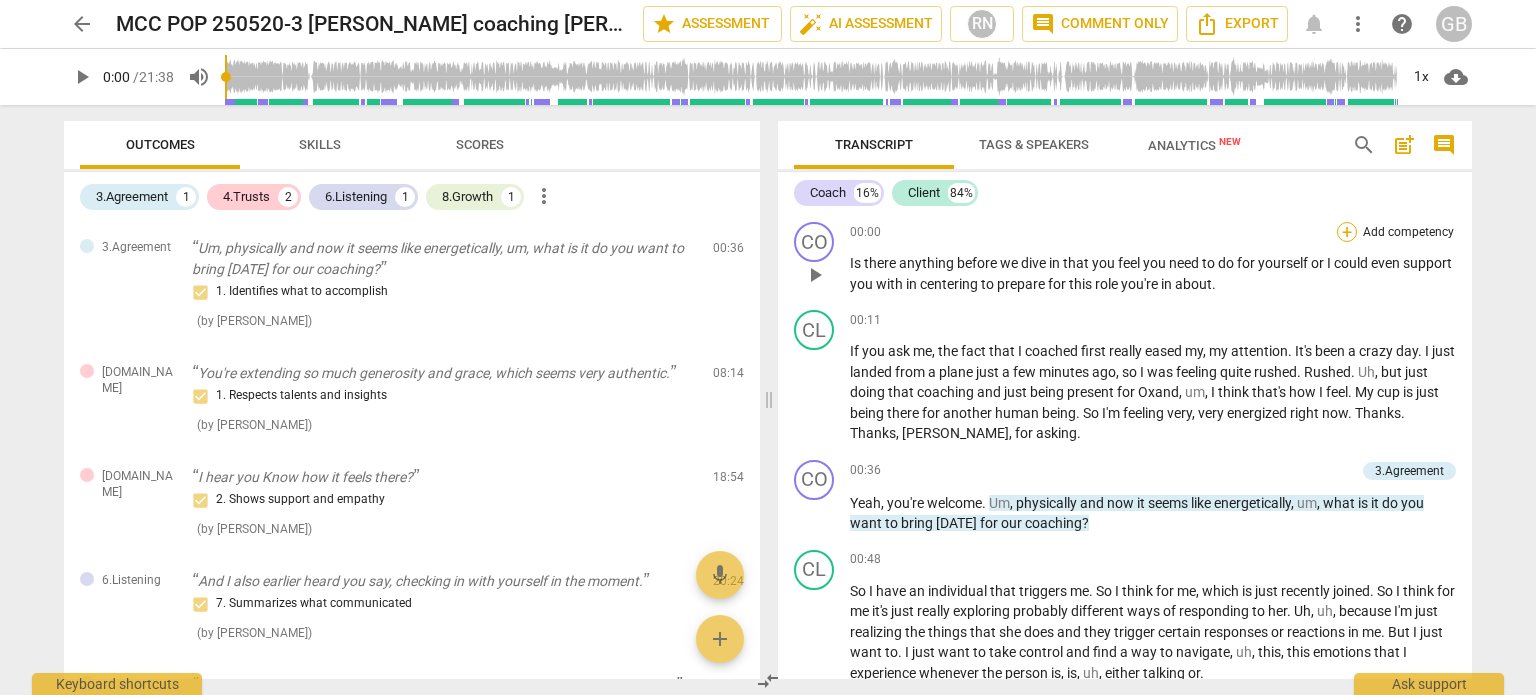 click on "+" at bounding box center [1347, 232] 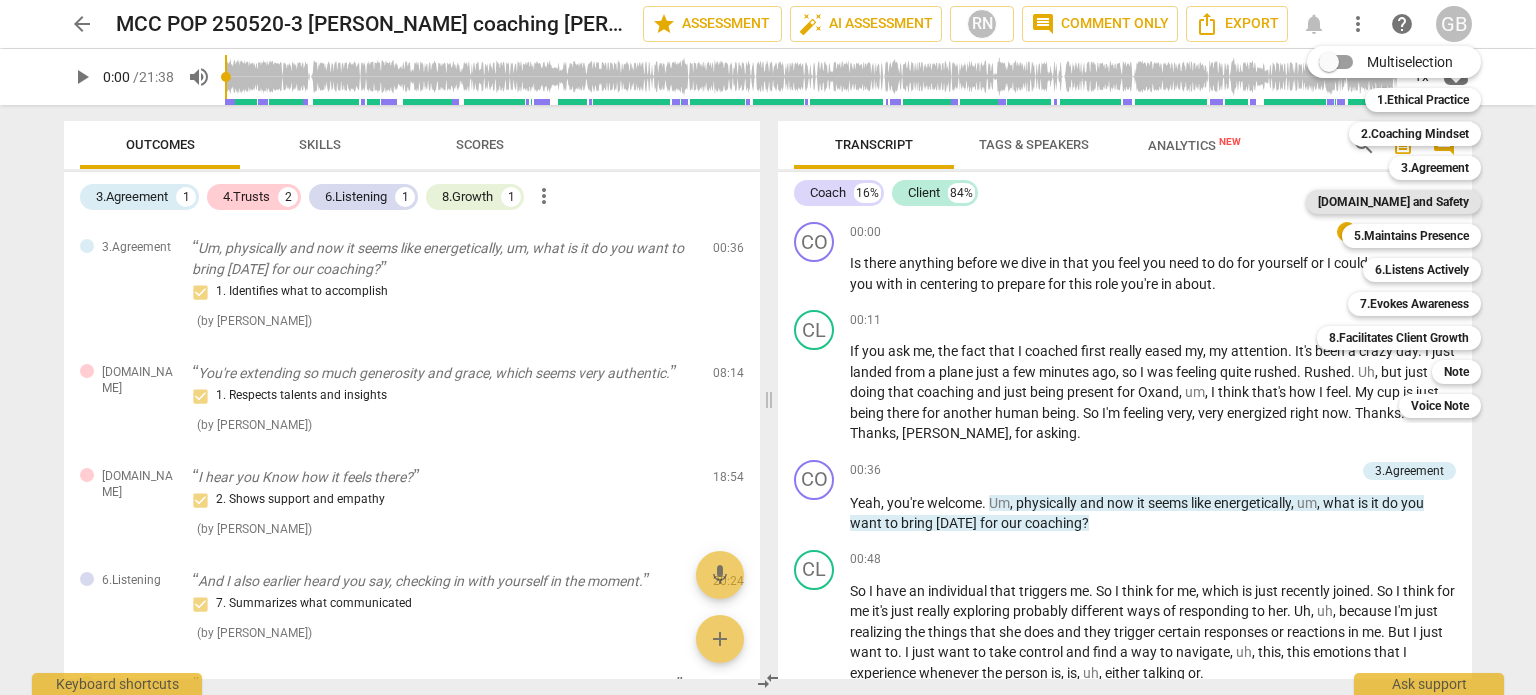click on "[DOMAIN_NAME] and Safety" at bounding box center (1393, 202) 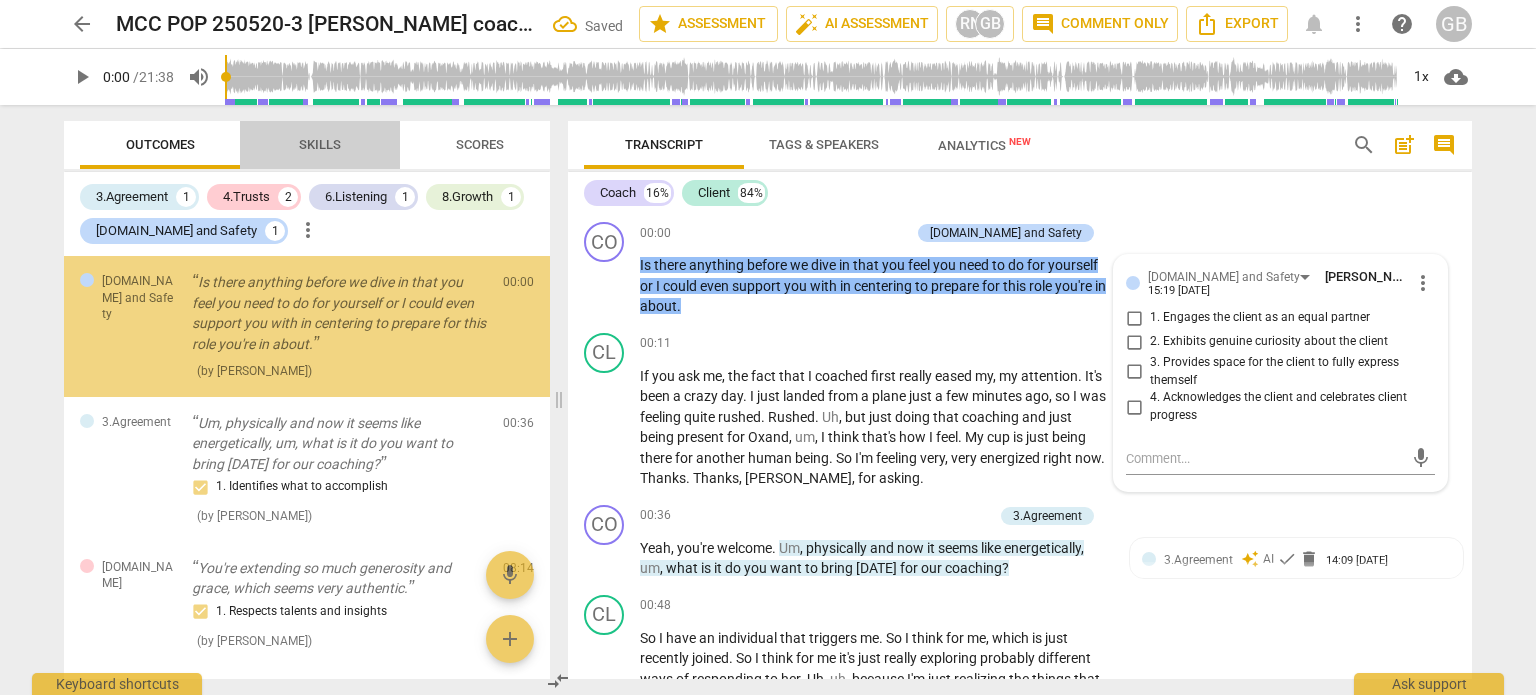 click on "Skills" at bounding box center (320, 145) 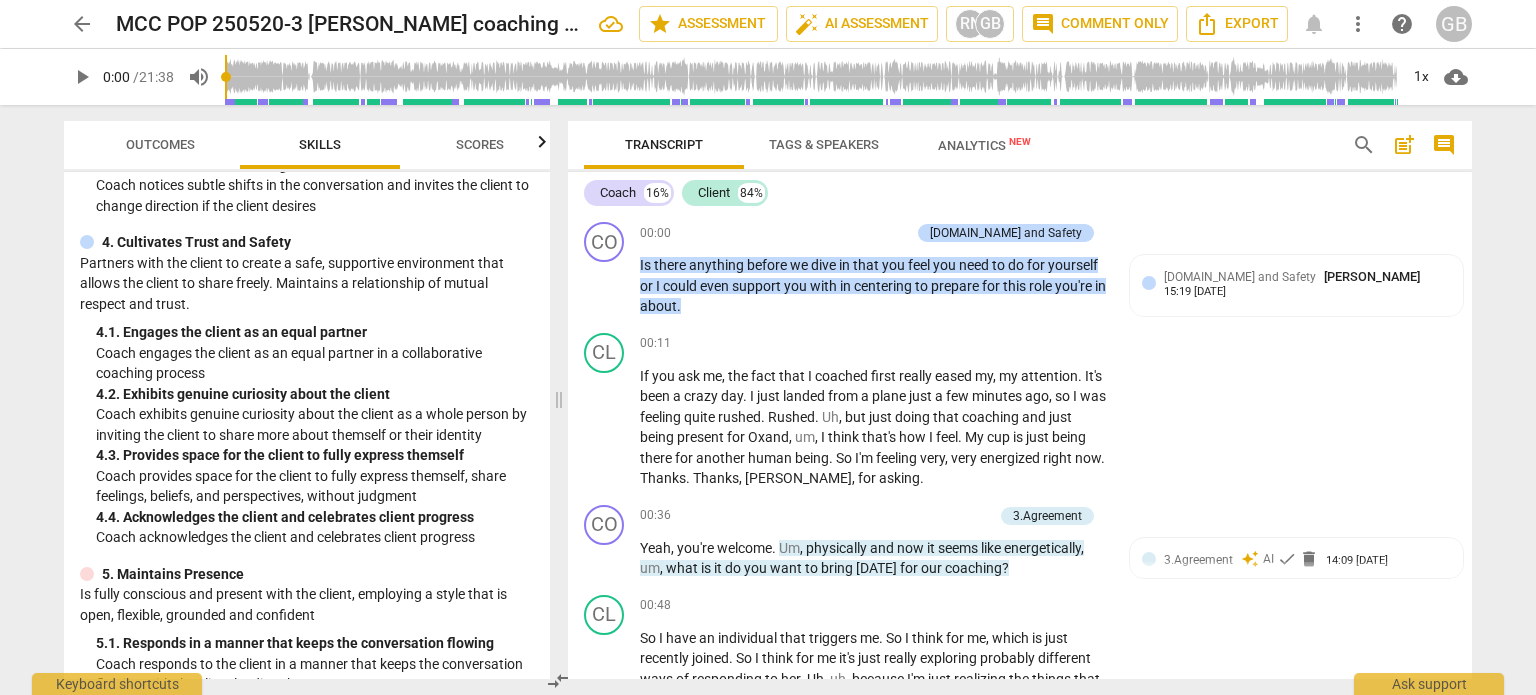 scroll, scrollTop: 600, scrollLeft: 0, axis: vertical 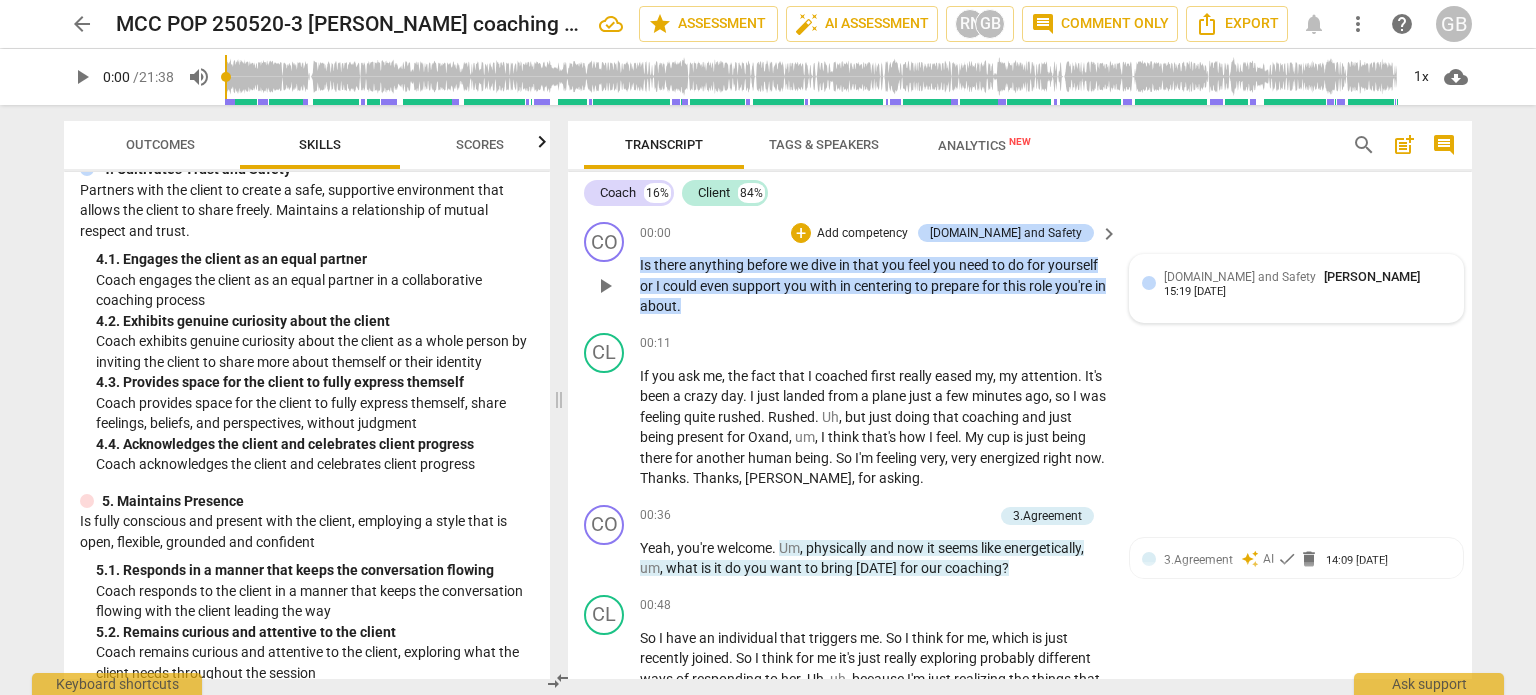 click on "15:19 [DATE]" at bounding box center (1195, 292) 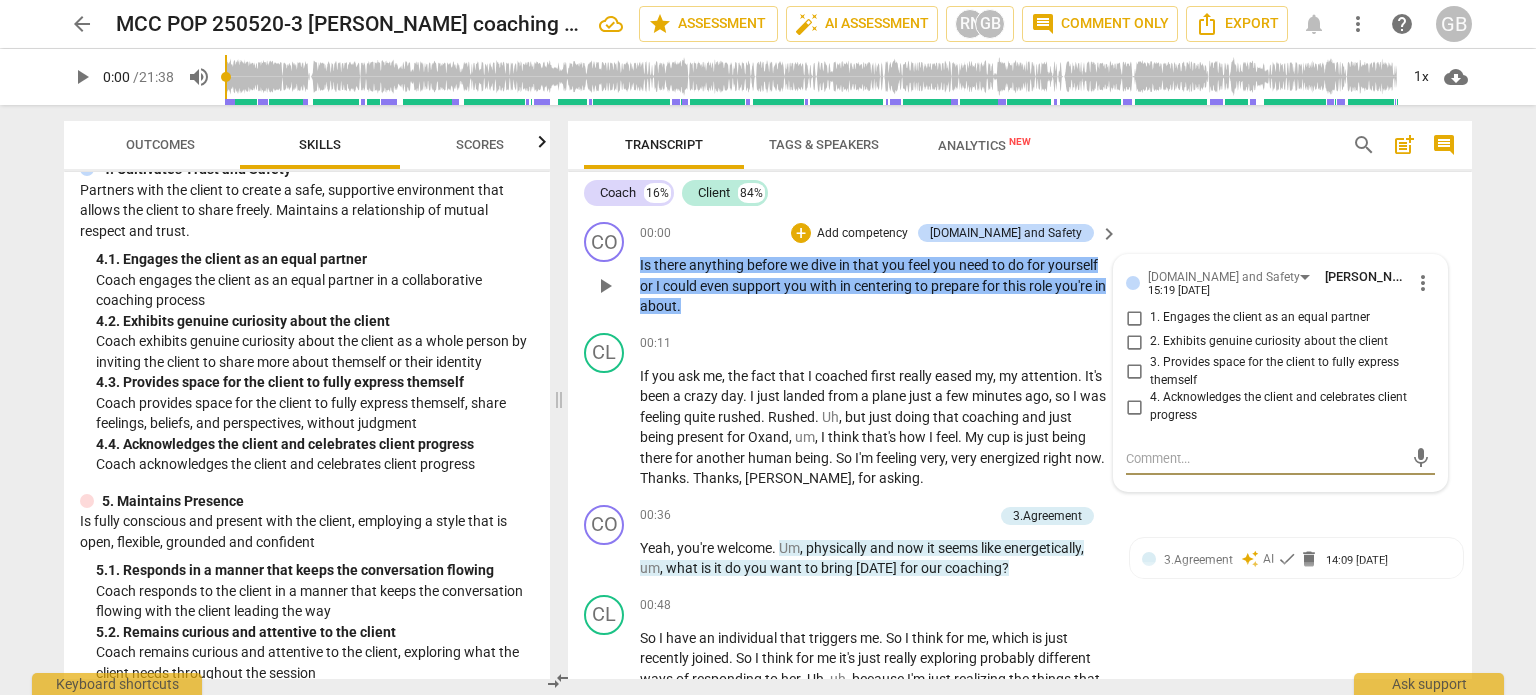 click on "1. Engages the client as an equal partner" at bounding box center (1134, 318) 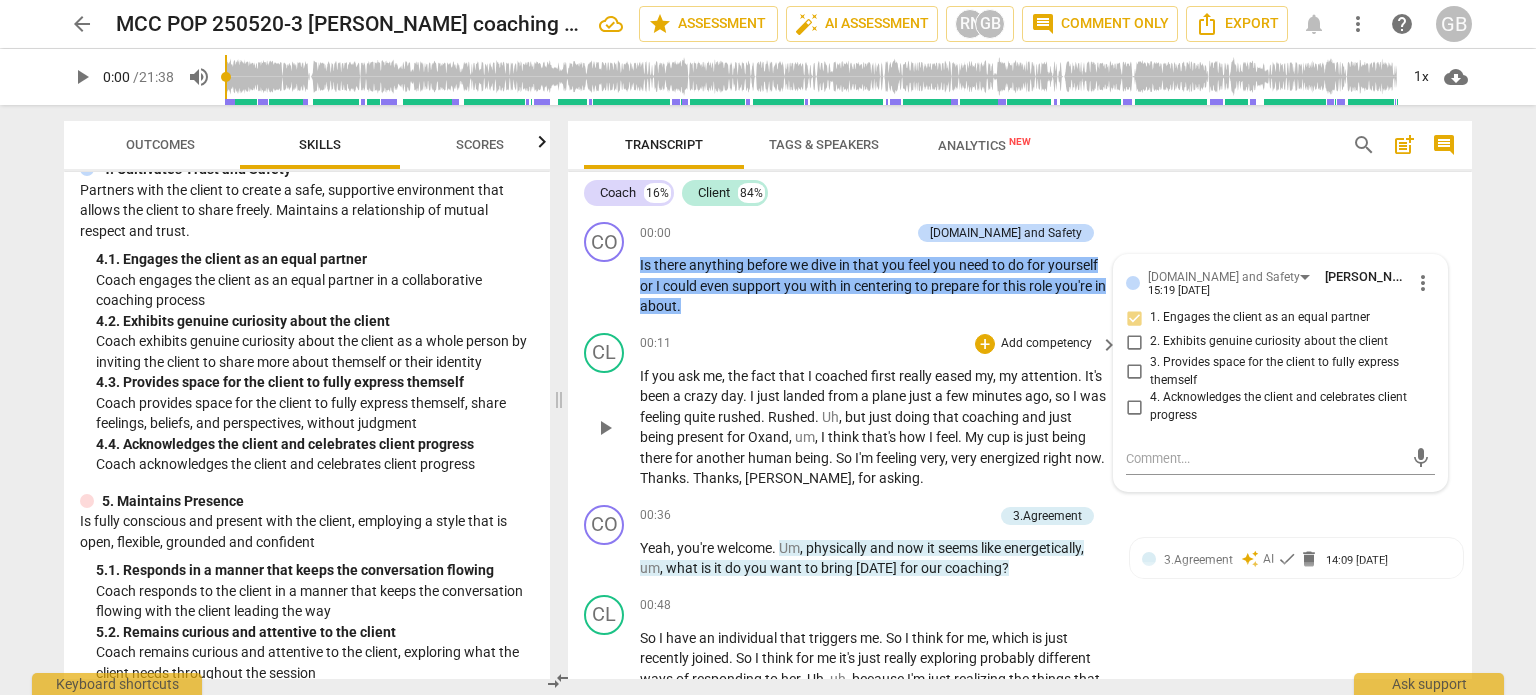 click on "Rushed" at bounding box center (791, 417) 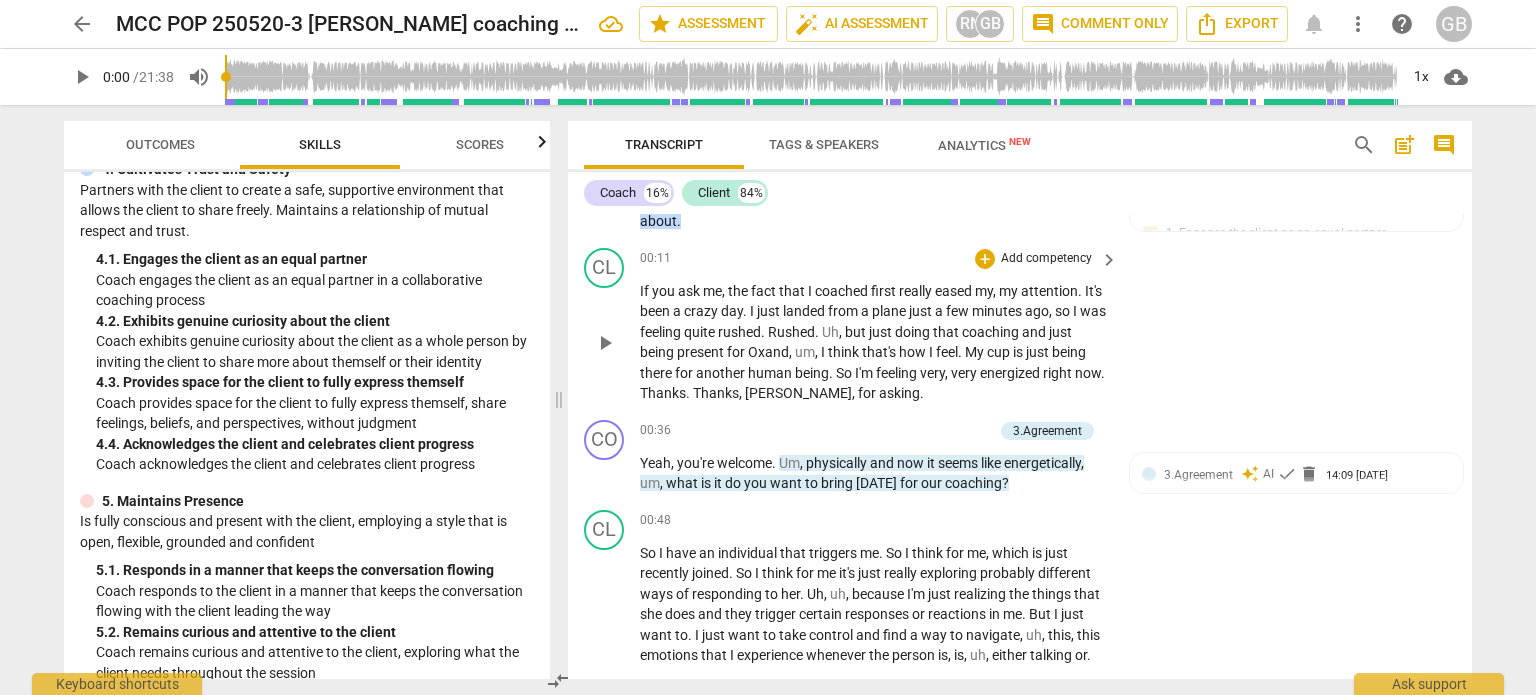 scroll, scrollTop: 100, scrollLeft: 0, axis: vertical 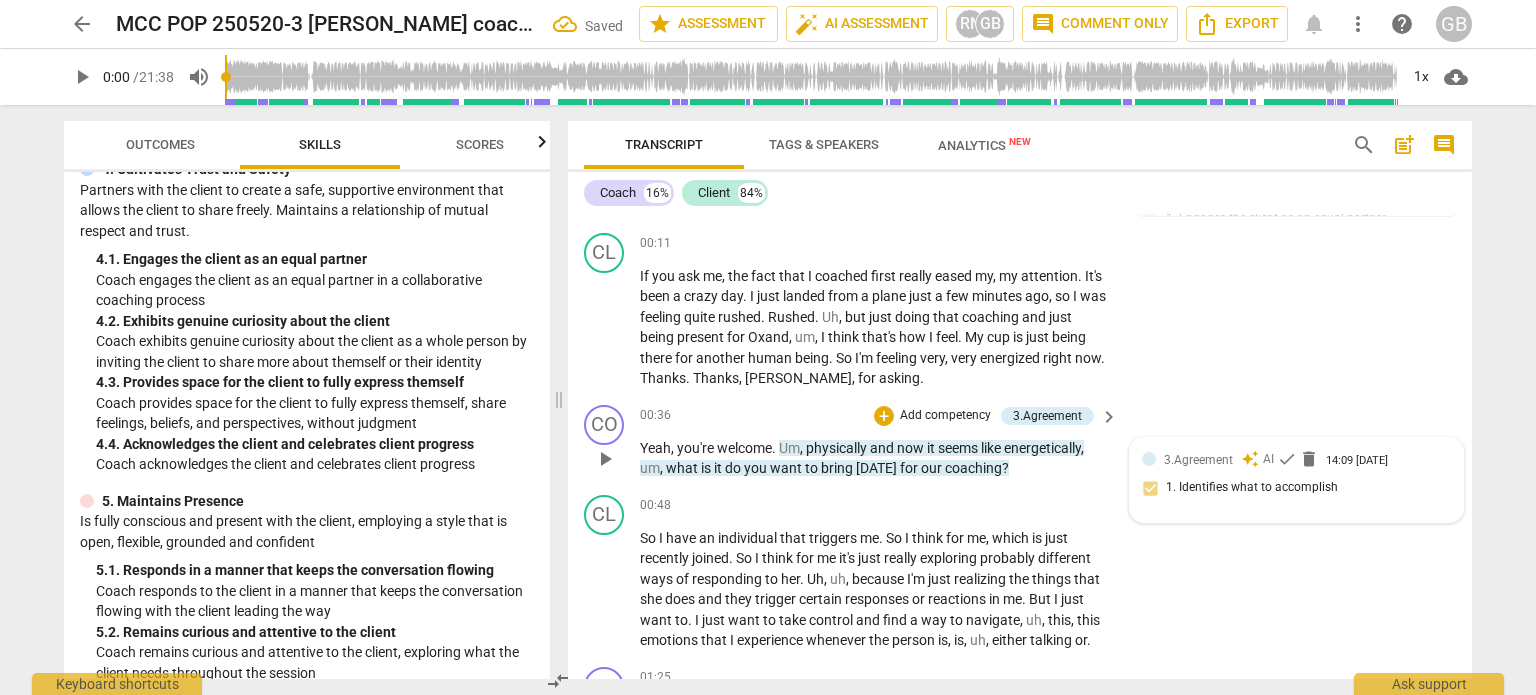 click on "3.Agreement" at bounding box center [1198, 460] 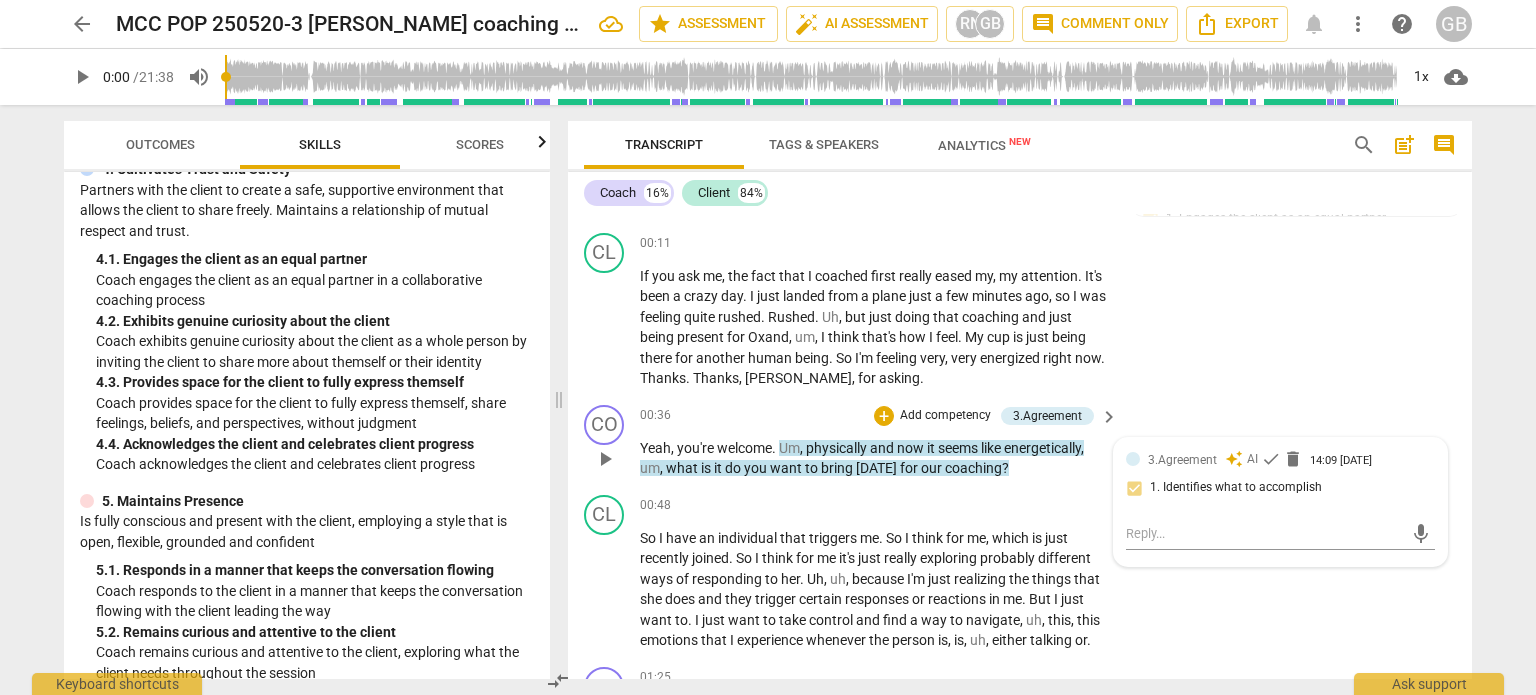 click on "3.Agreement" at bounding box center [1182, 460] 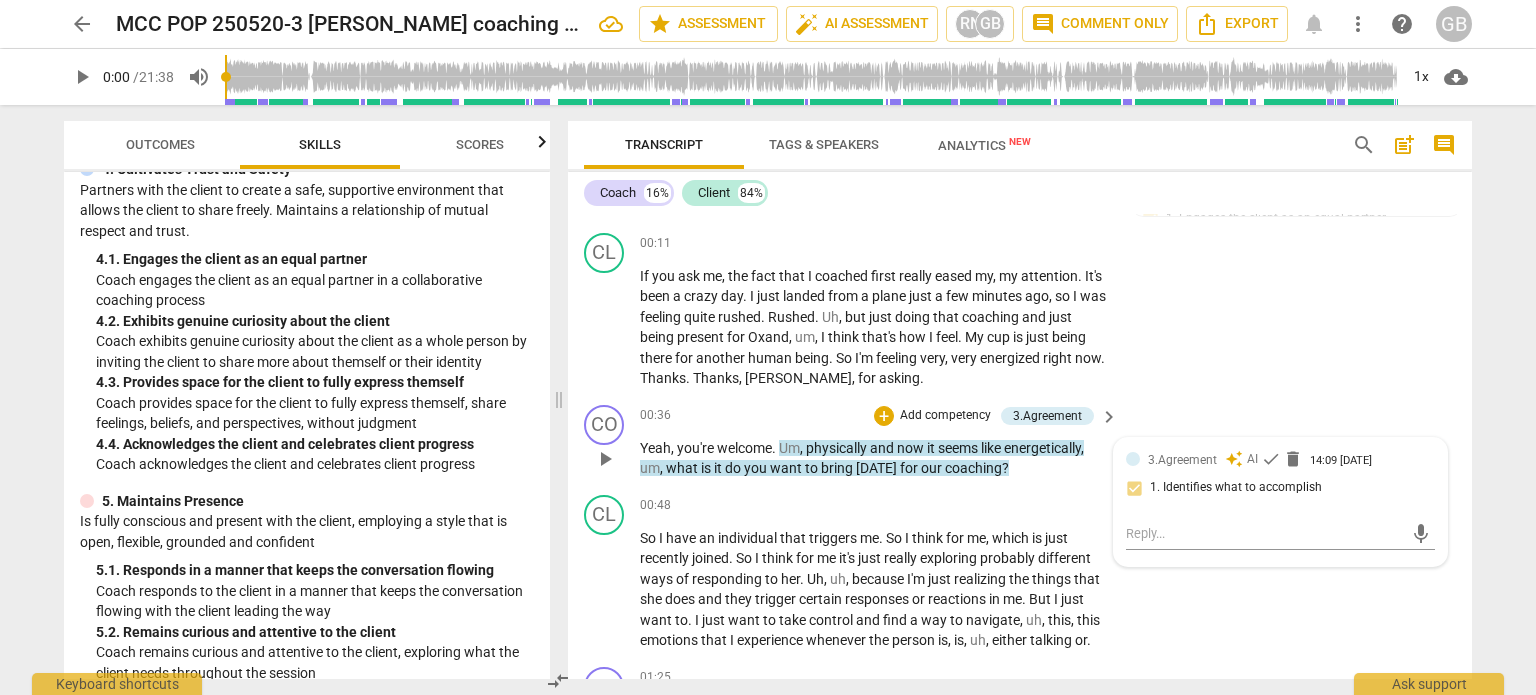 click on "3.Agreement auto_awesome AI check delete 14:09 [DATE] 1. Identifies what to accomplish" at bounding box center (1280, 480) 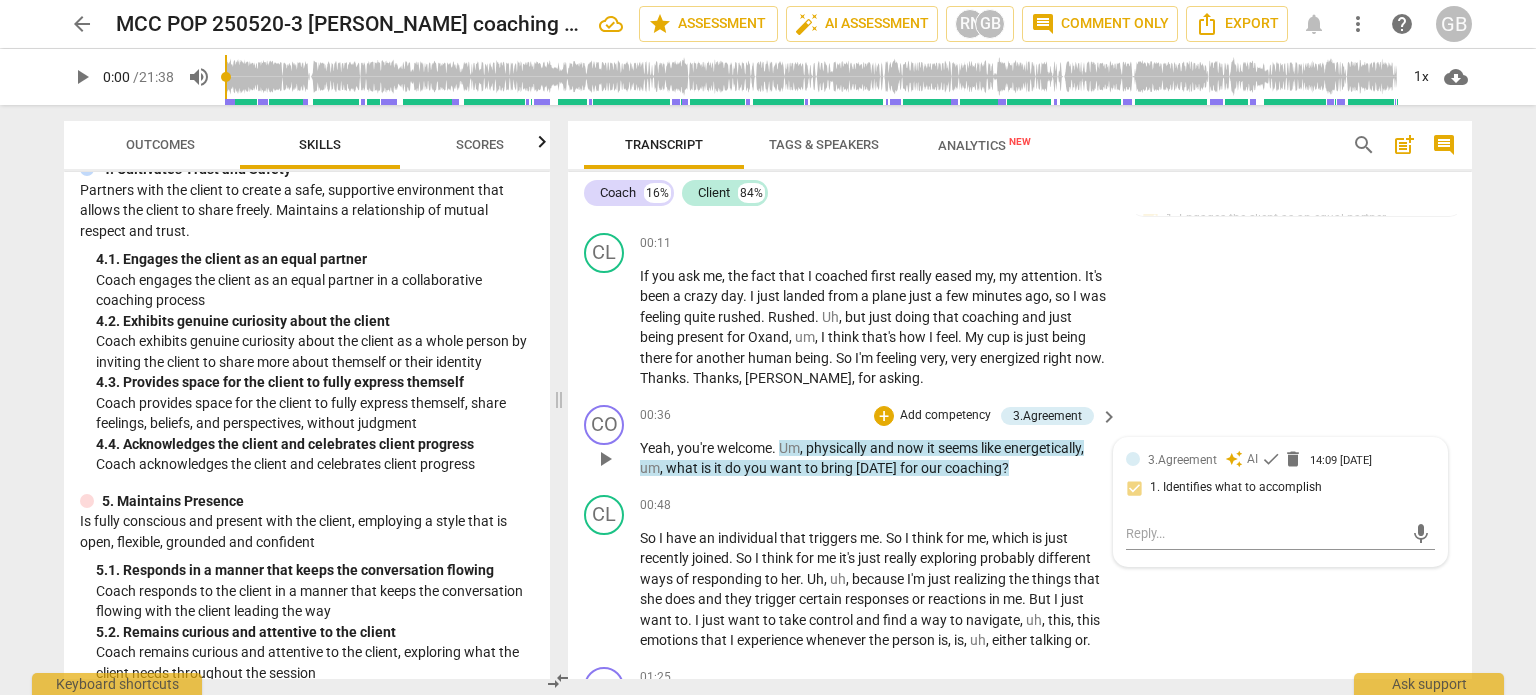 click on "3.Agreement" at bounding box center (1182, 460) 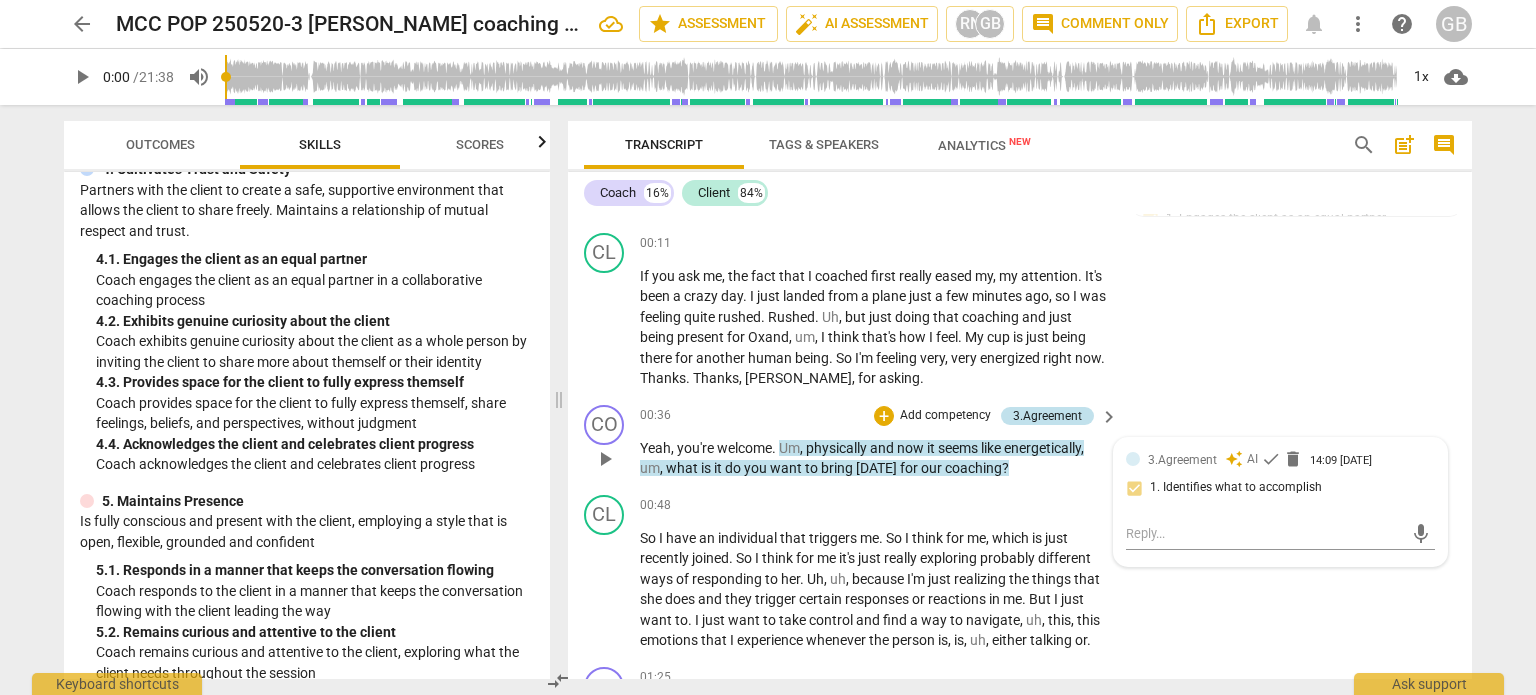 click on "3.Agreement" at bounding box center (1047, 416) 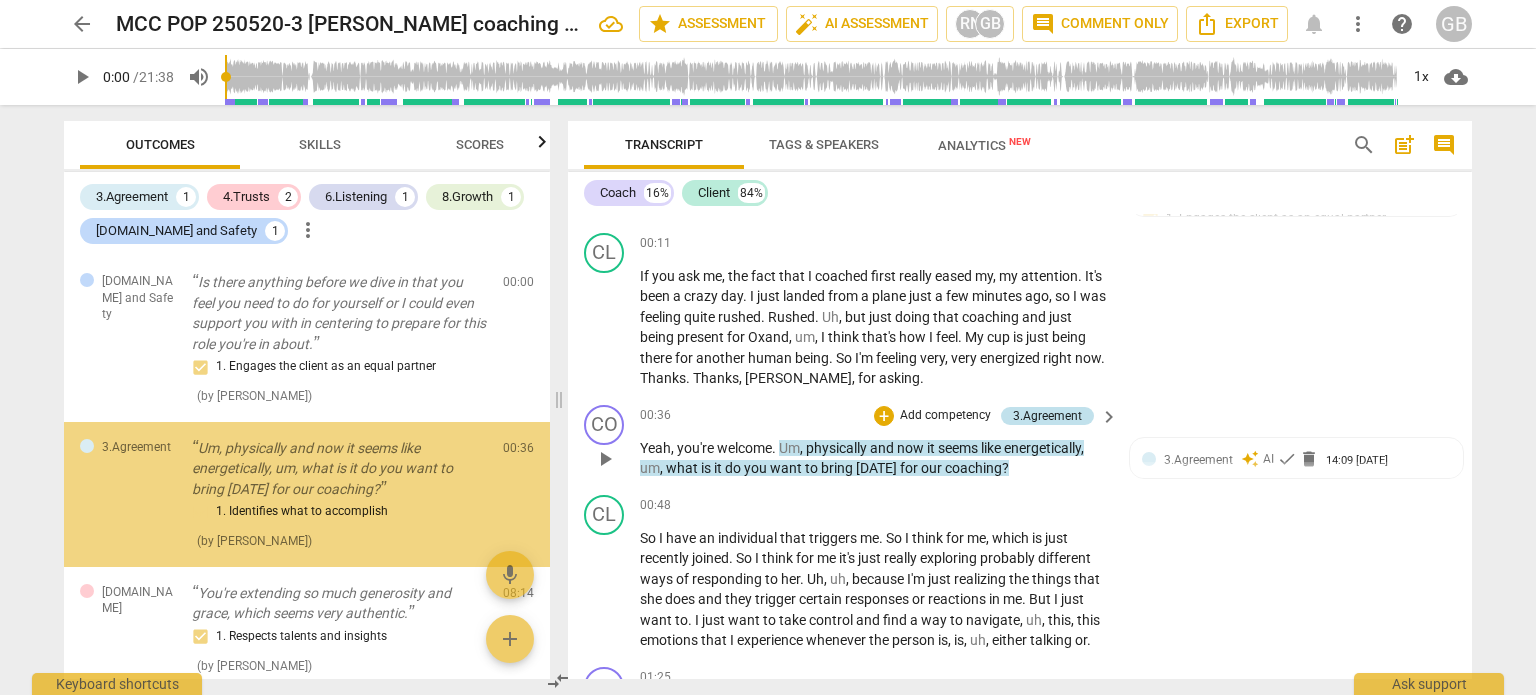 scroll, scrollTop: 26, scrollLeft: 0, axis: vertical 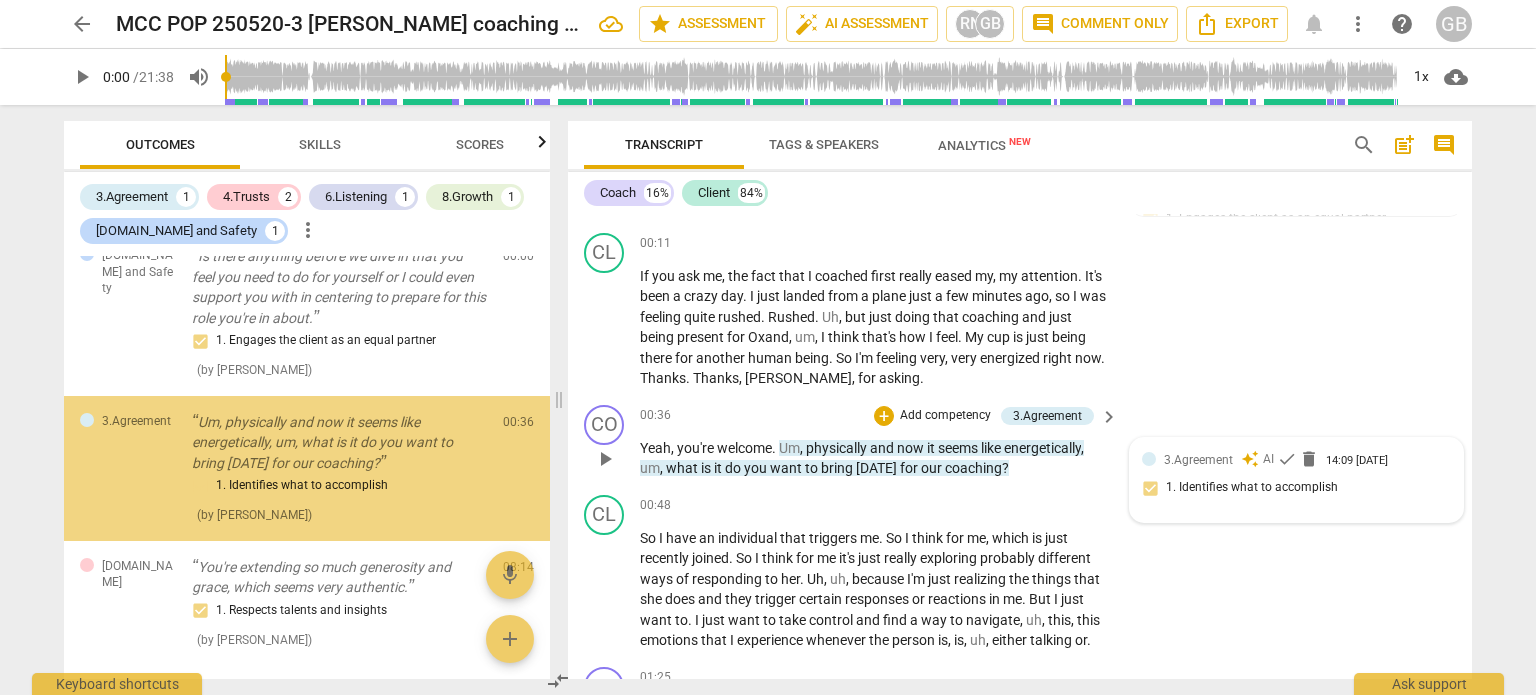 click on "3.Agreement auto_awesome AI check delete 14:09 [DATE]" at bounding box center (1296, 459) 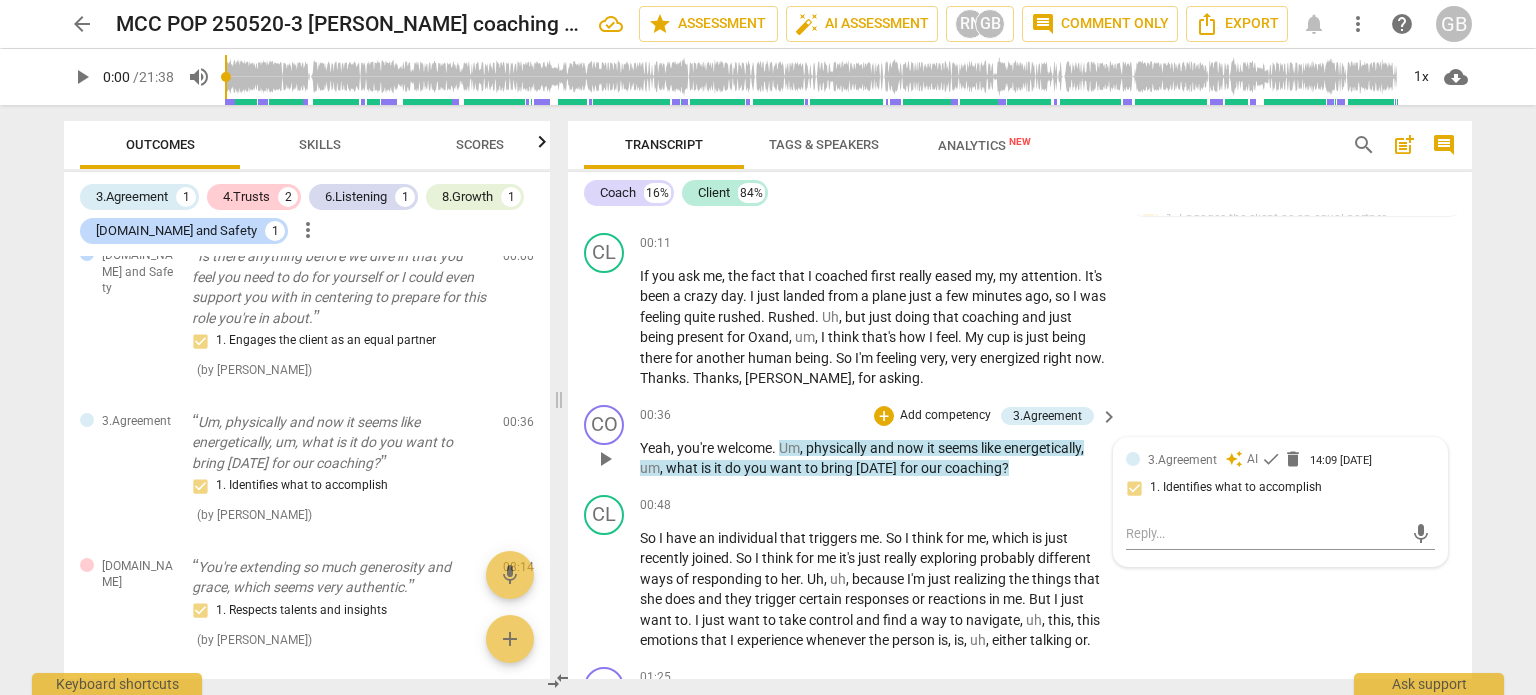 click on "auto_awesome" at bounding box center (1234, 459) 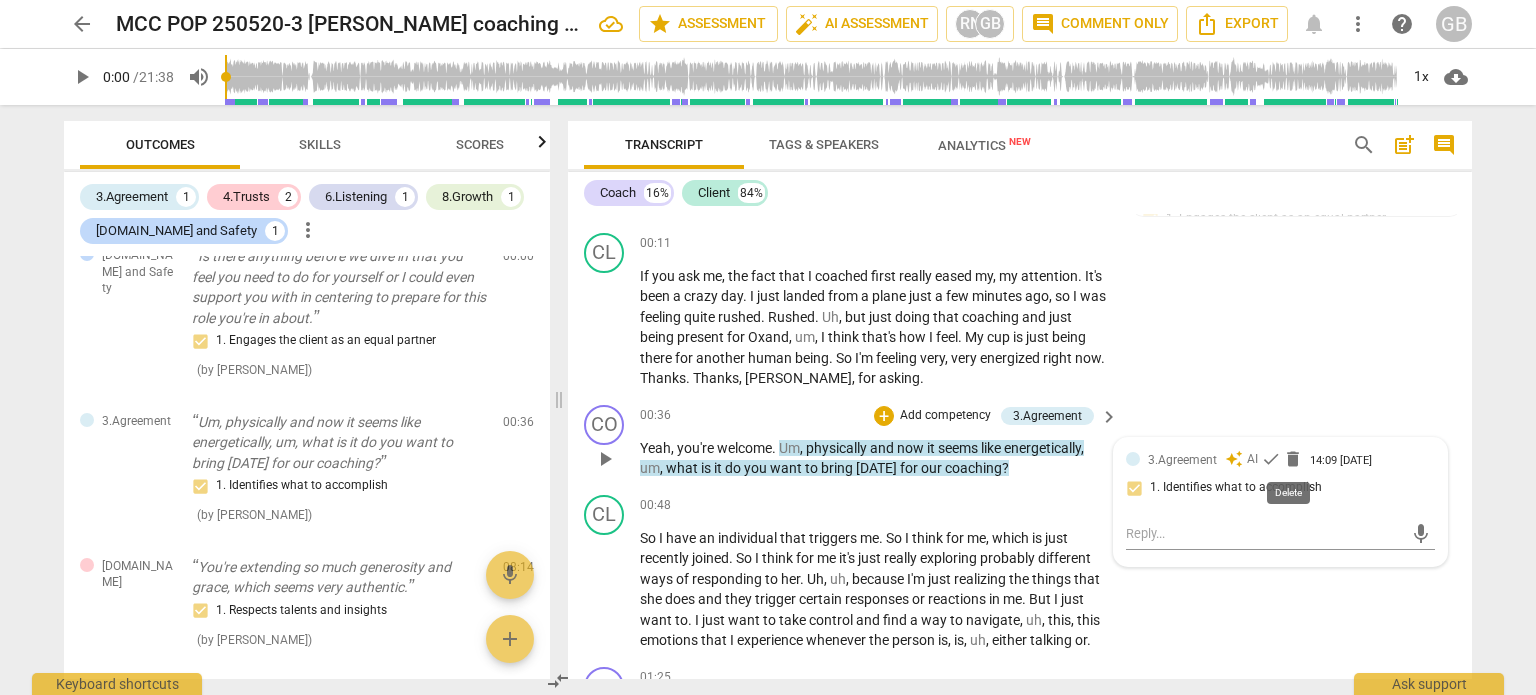 click on "delete" at bounding box center (1293, 459) 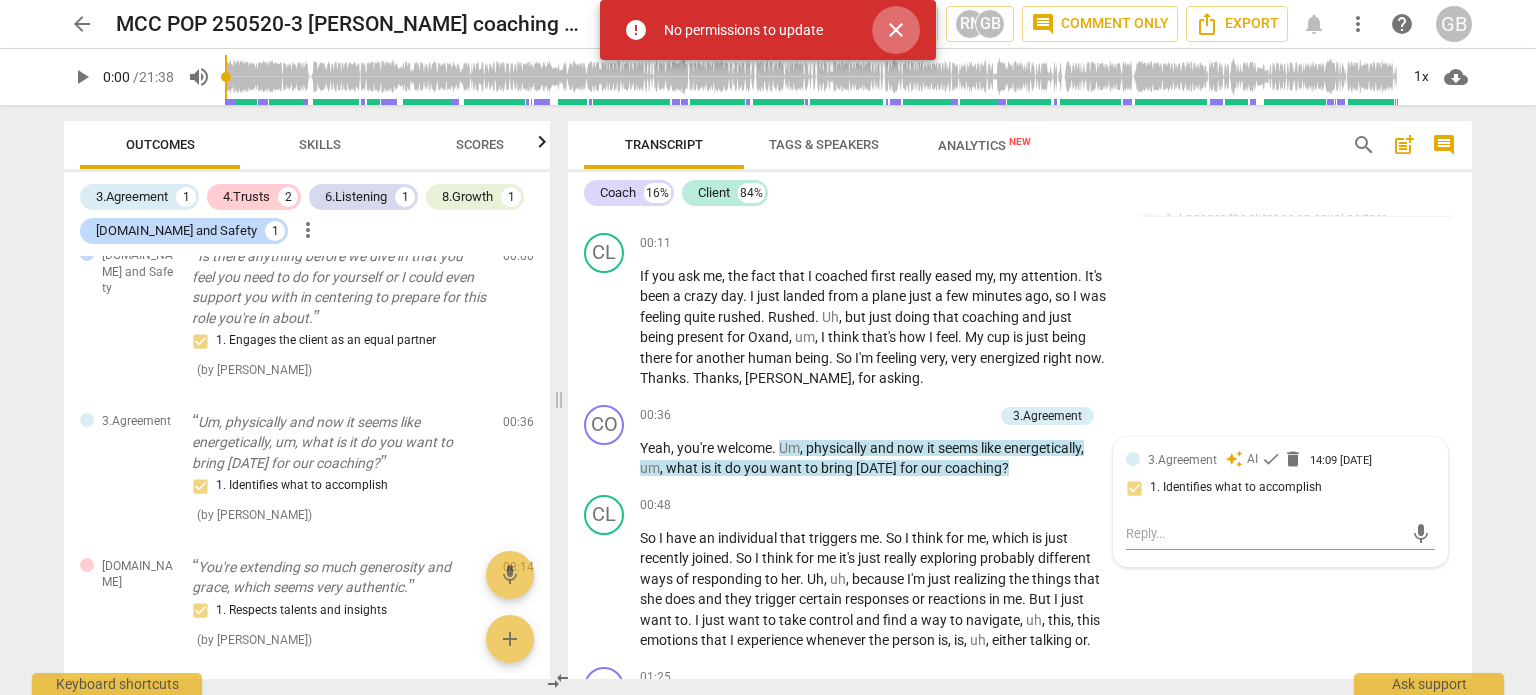 click on "close" at bounding box center [896, 30] 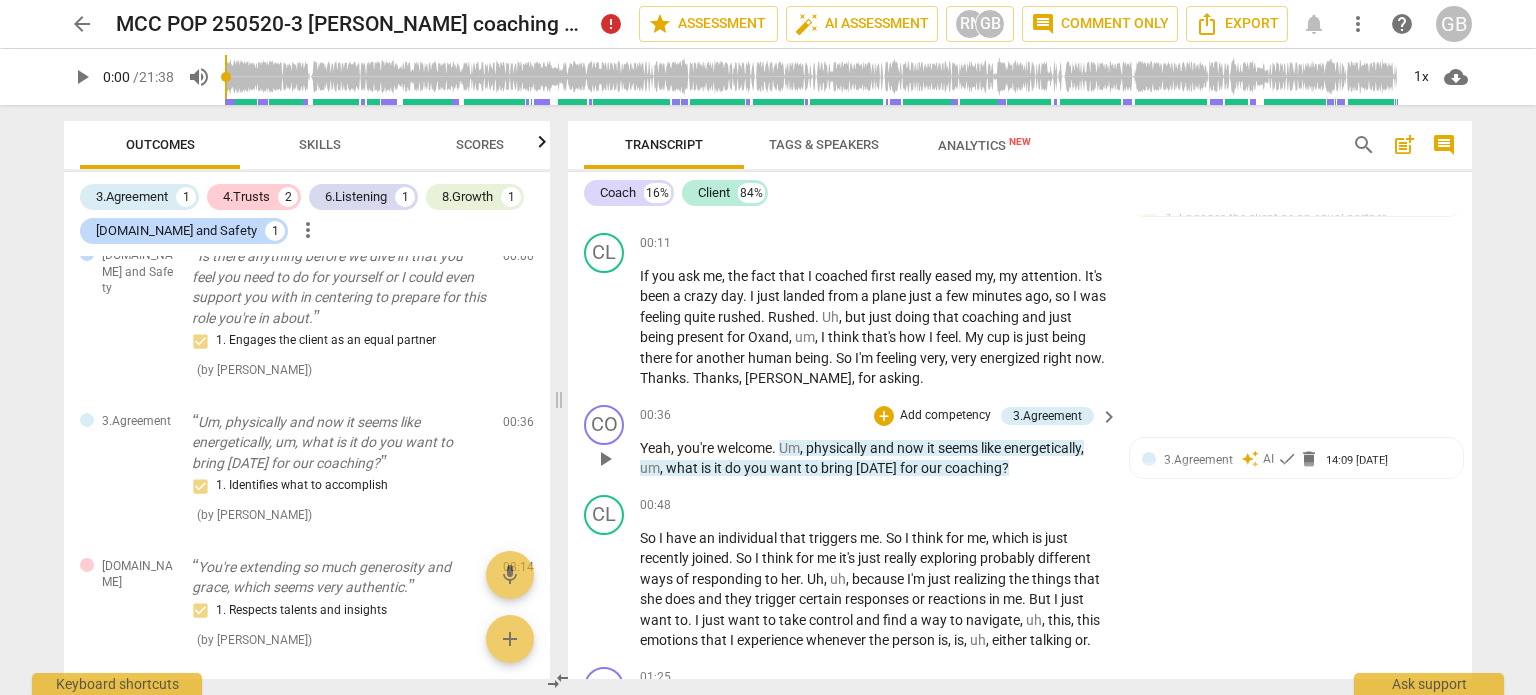 click on "00:36 + Add competency 3.Agreement keyboard_arrow_right Yeah ,   you're   welcome .   Um ,   physically   and   now   it   seems   like   energetically ,   um ,   what   is   it   do   you   want   to   bring   [DATE]   for   our   coaching ?" at bounding box center [880, 442] 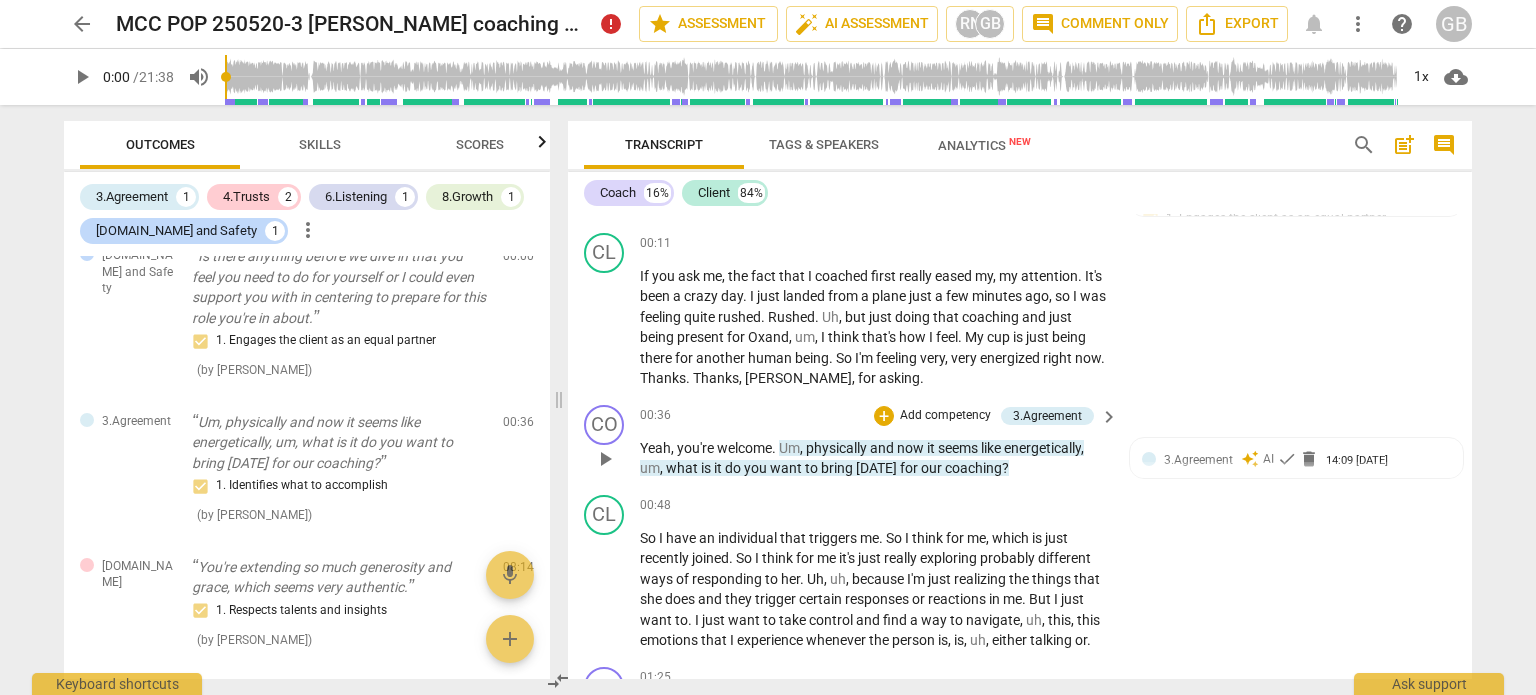 scroll, scrollTop: 100, scrollLeft: 0, axis: vertical 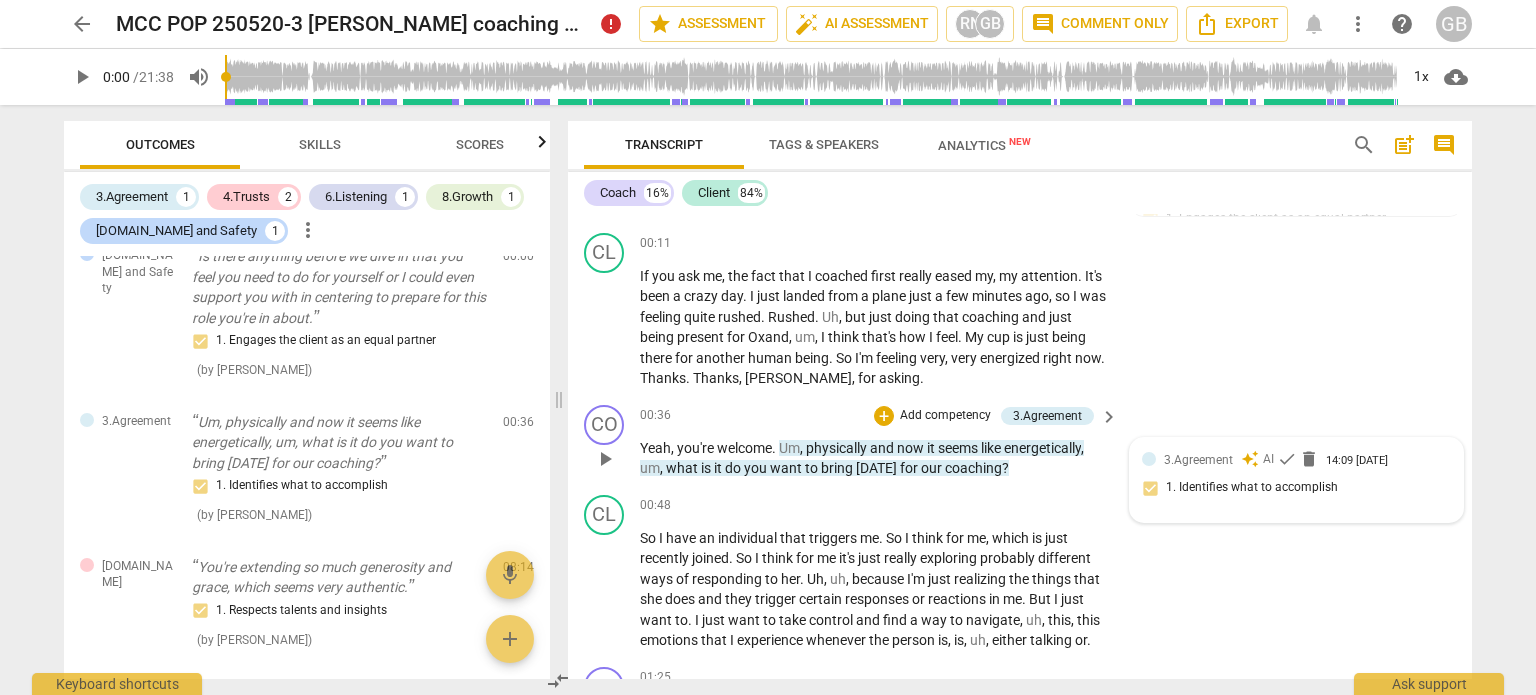click on "3.Agreement auto_awesome AI check delete 14:09 [DATE]" at bounding box center (1296, 459) 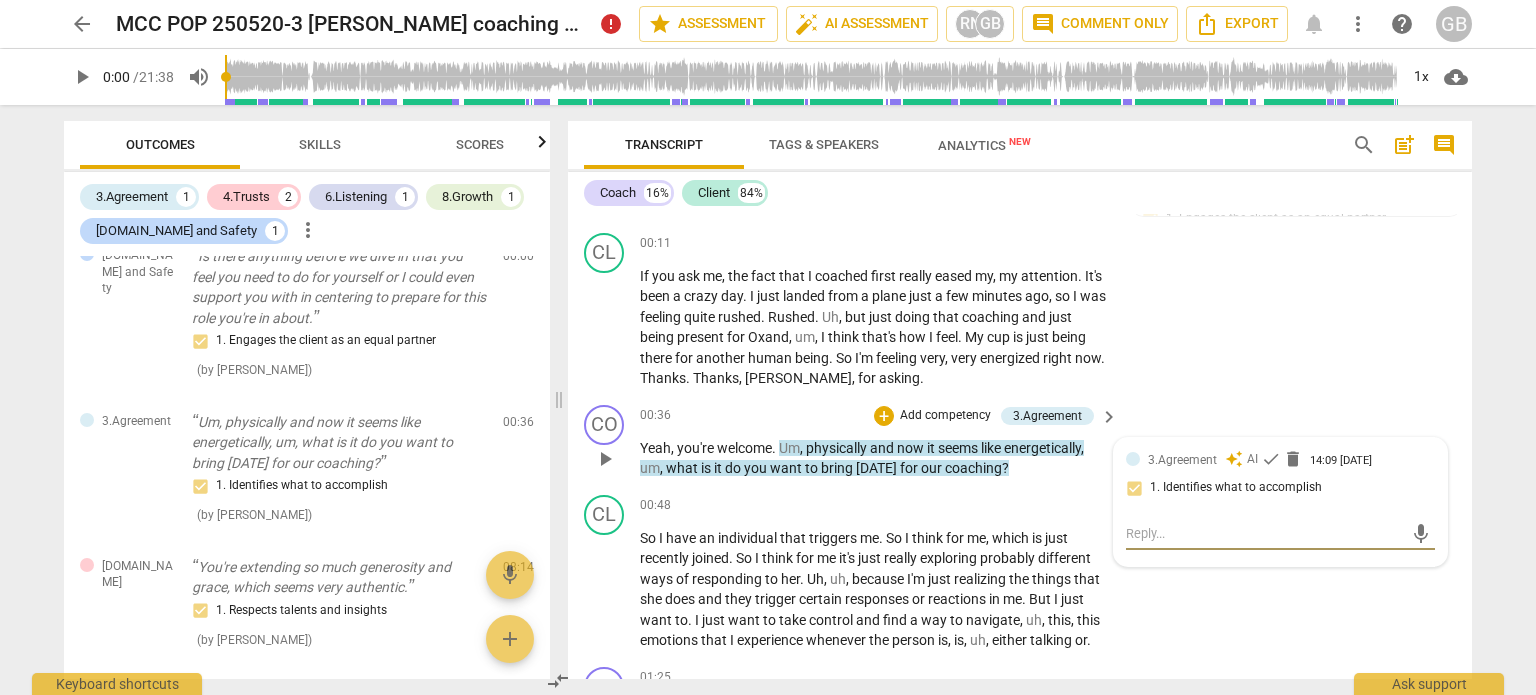 click at bounding box center [1264, 533] 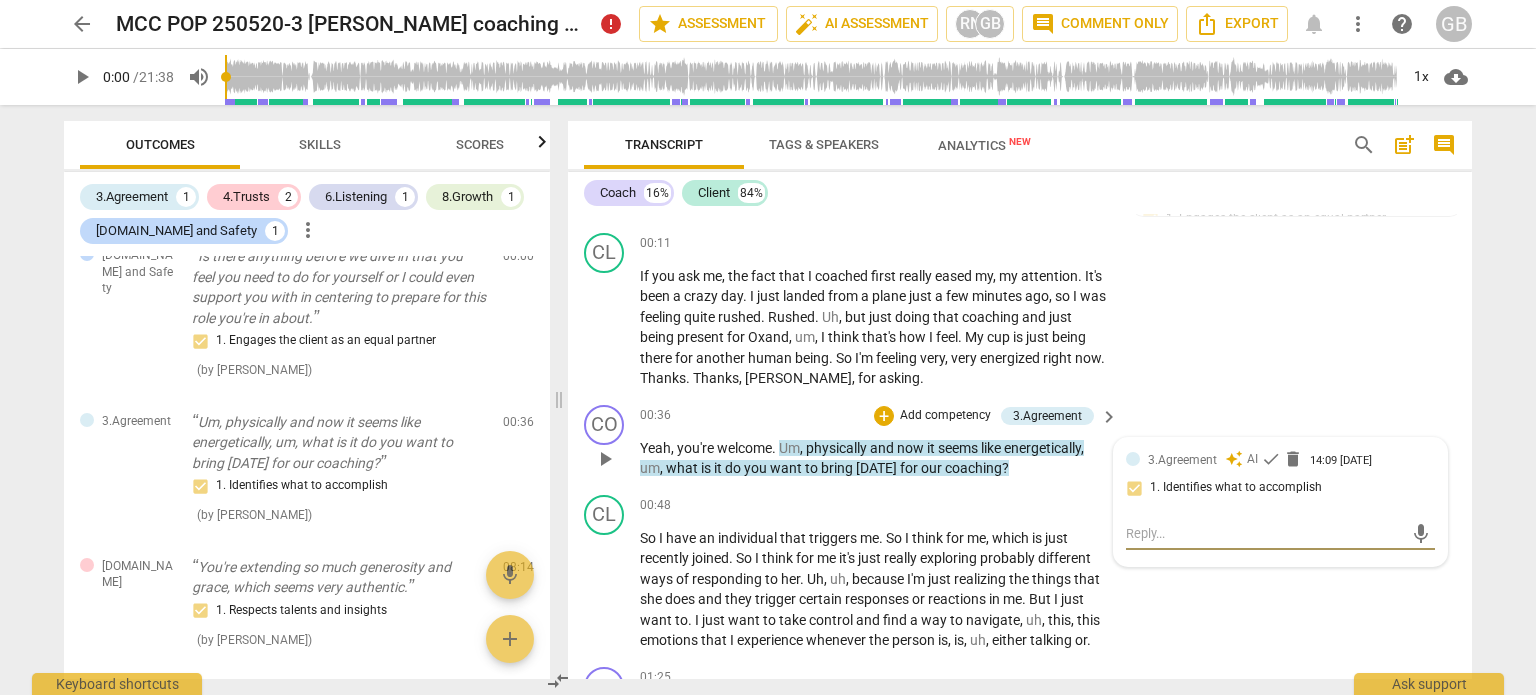 type on "S" 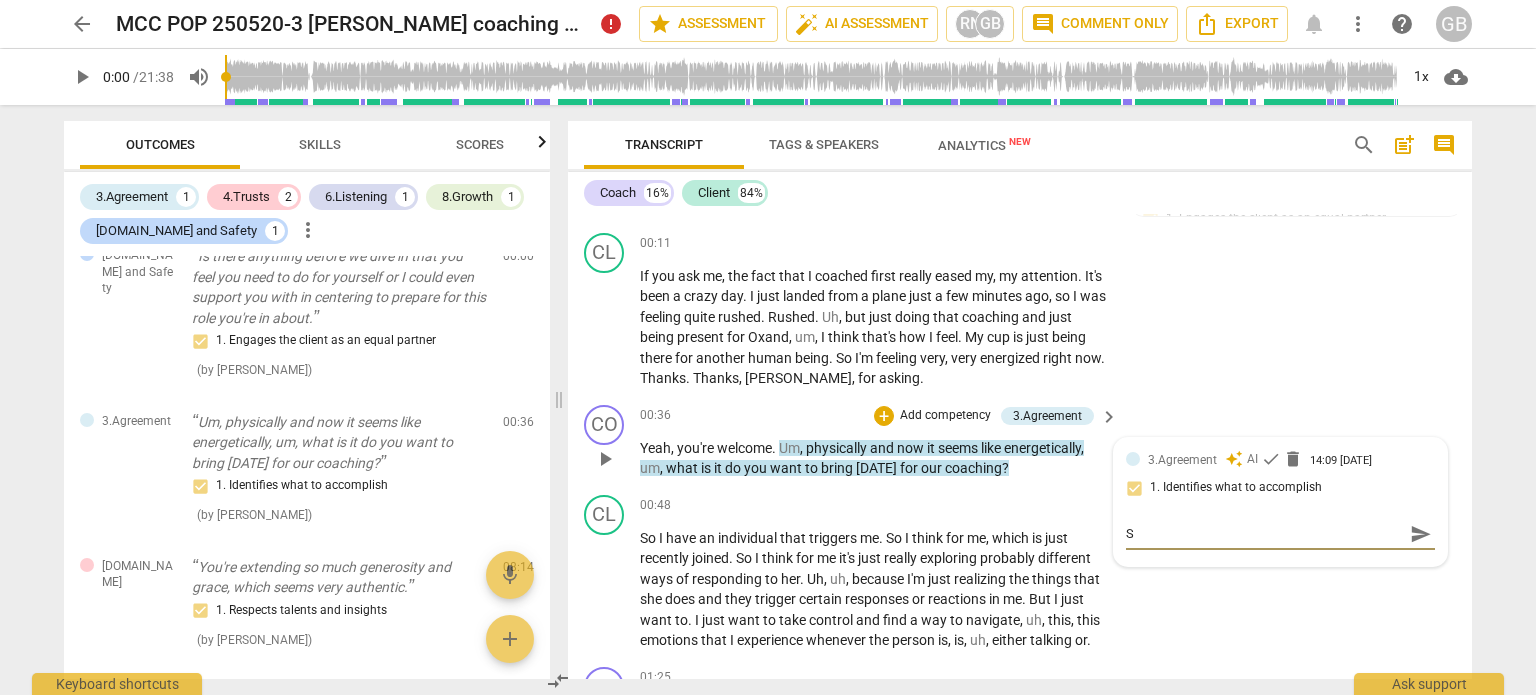 type on "St" 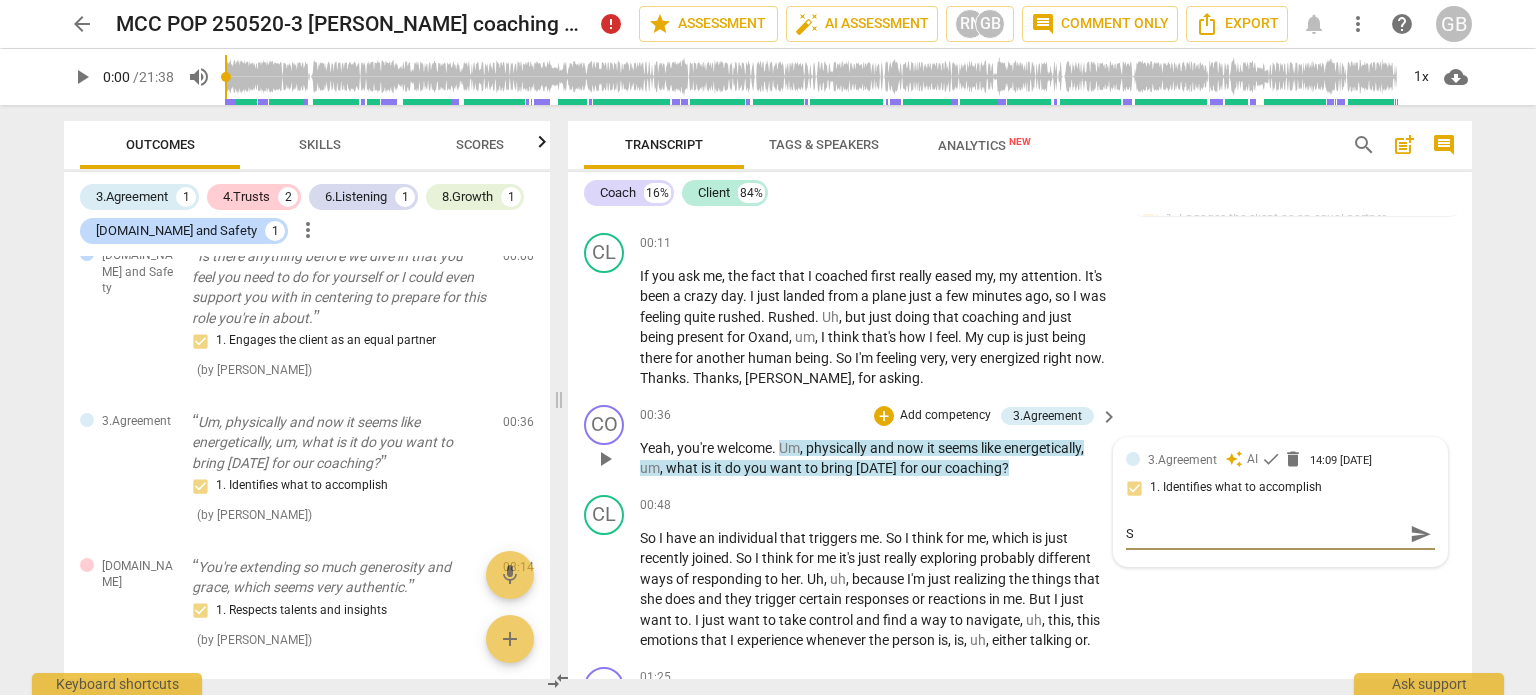 type on "St" 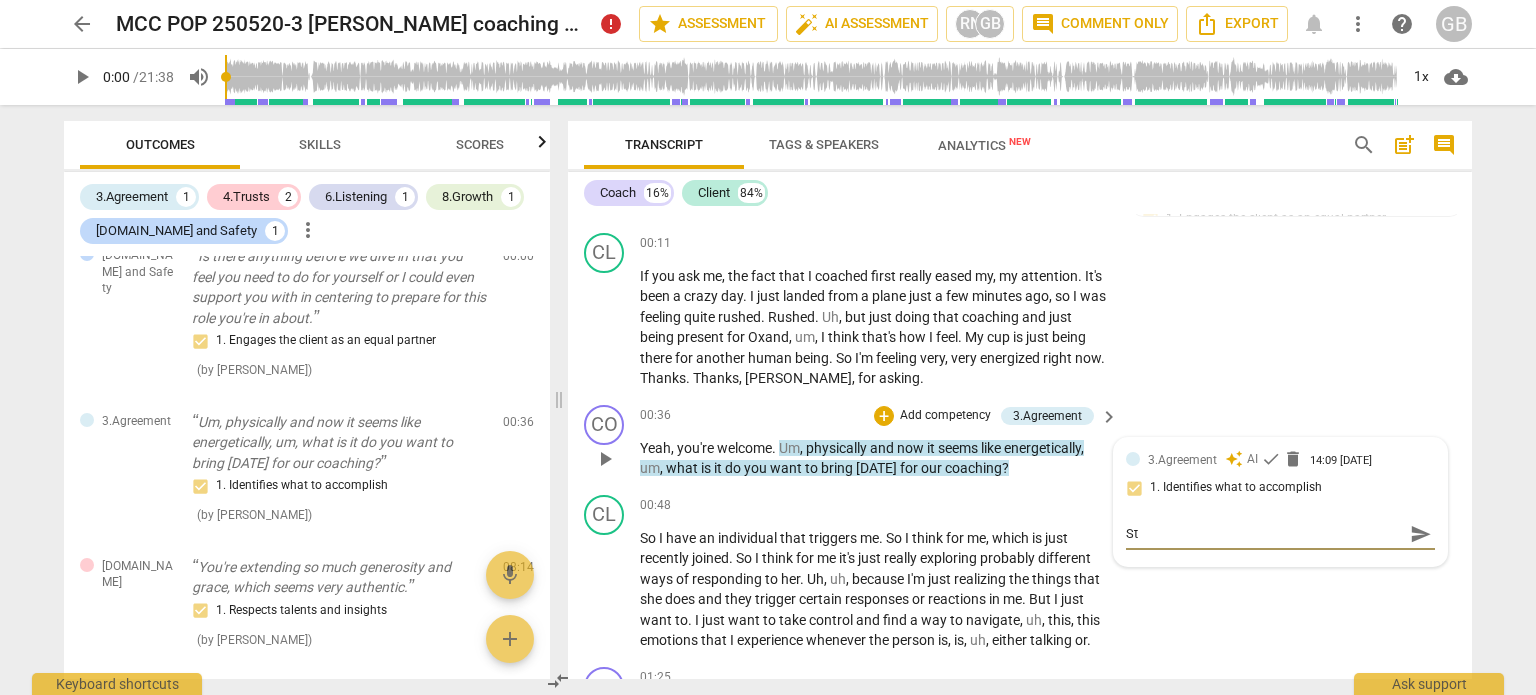 type on "Ste" 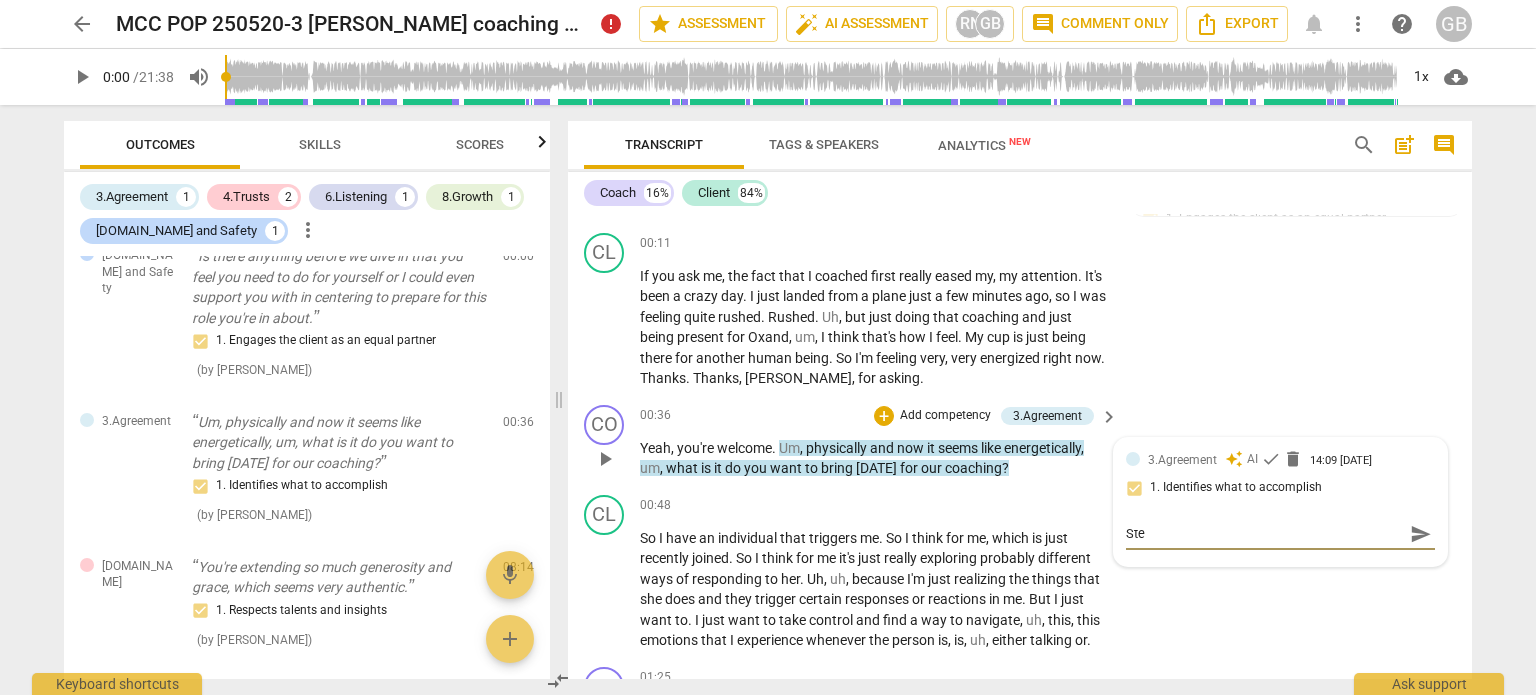 type on "Step" 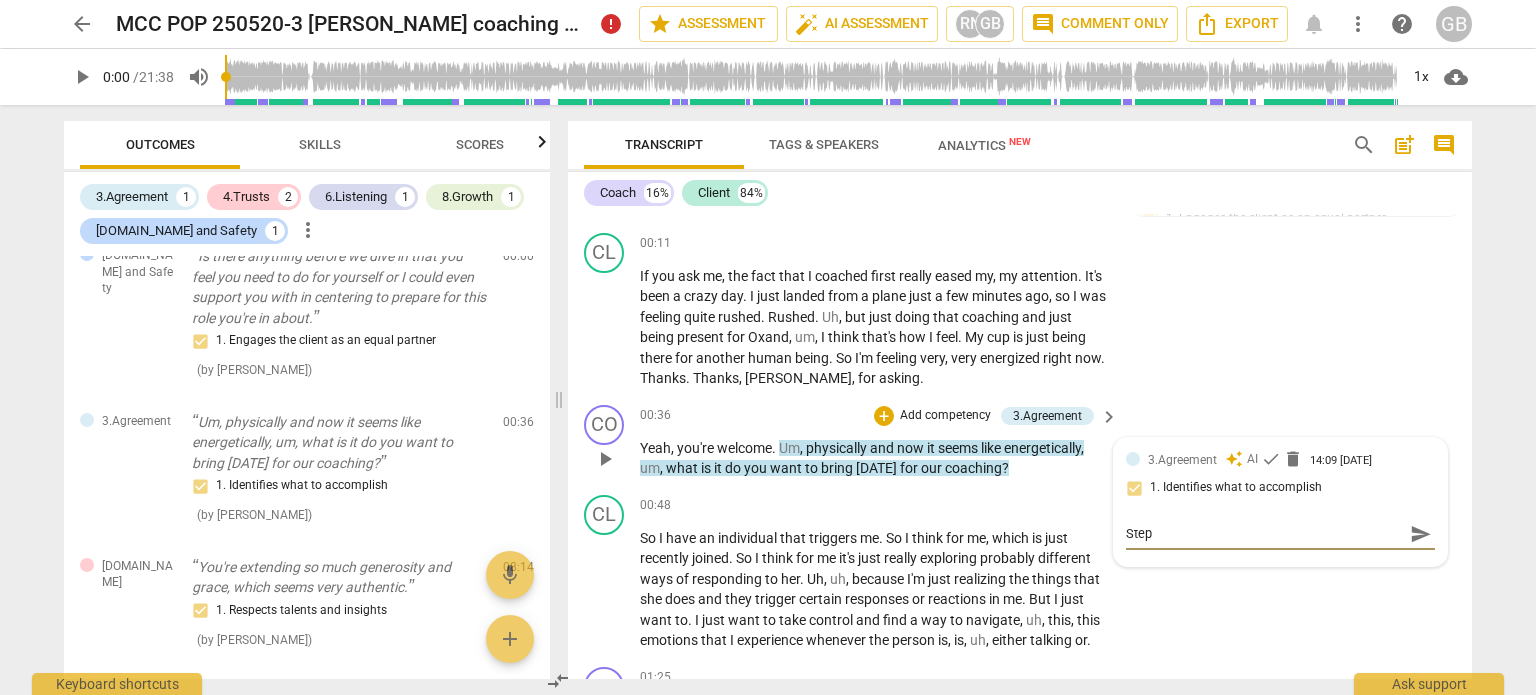 type on "Step" 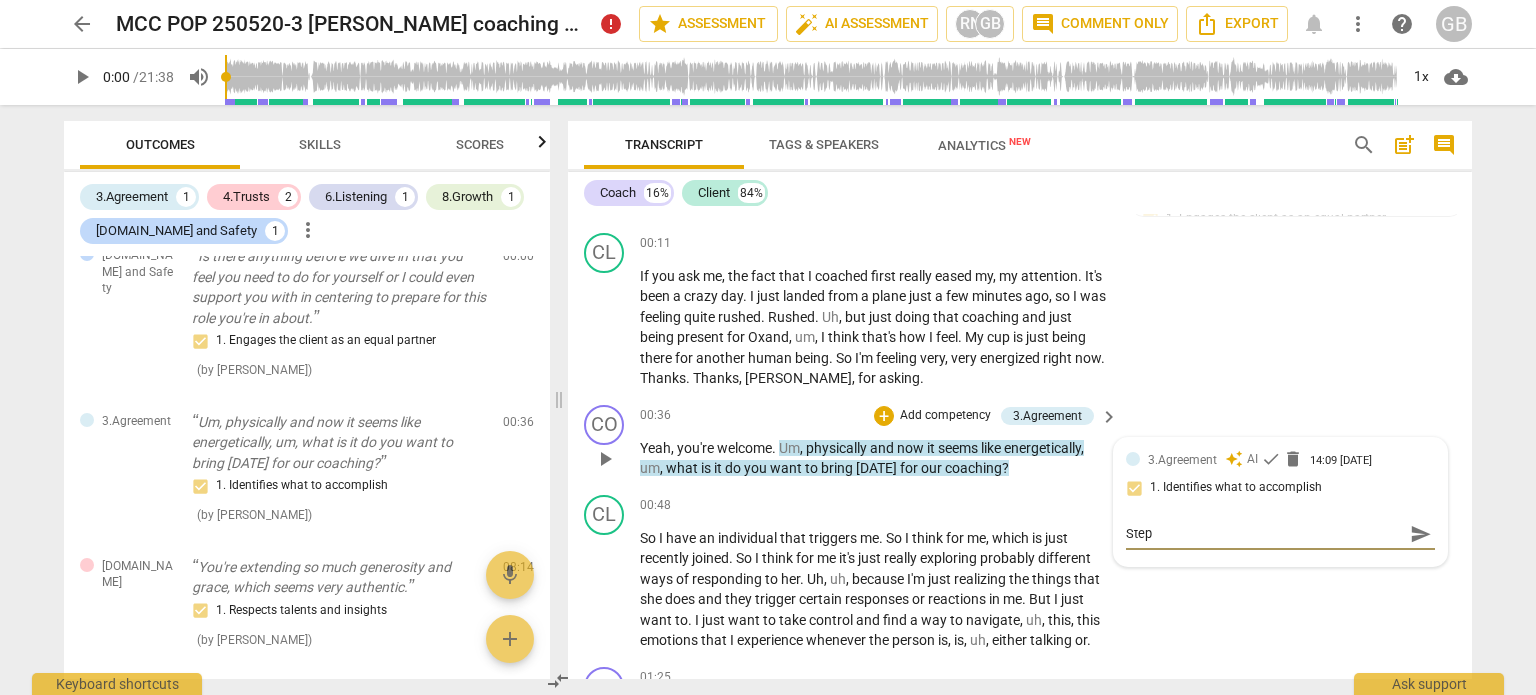 type on "Step 1" 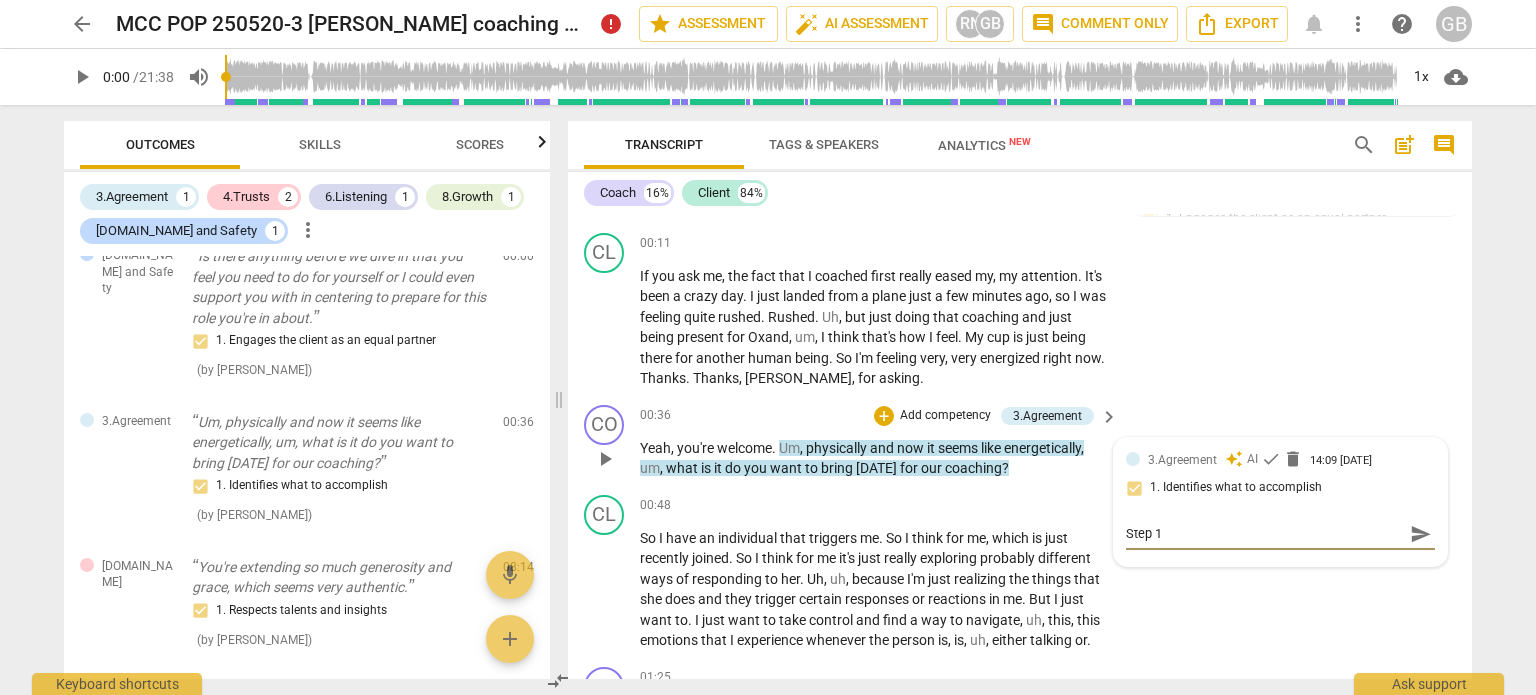 type on "Step 1" 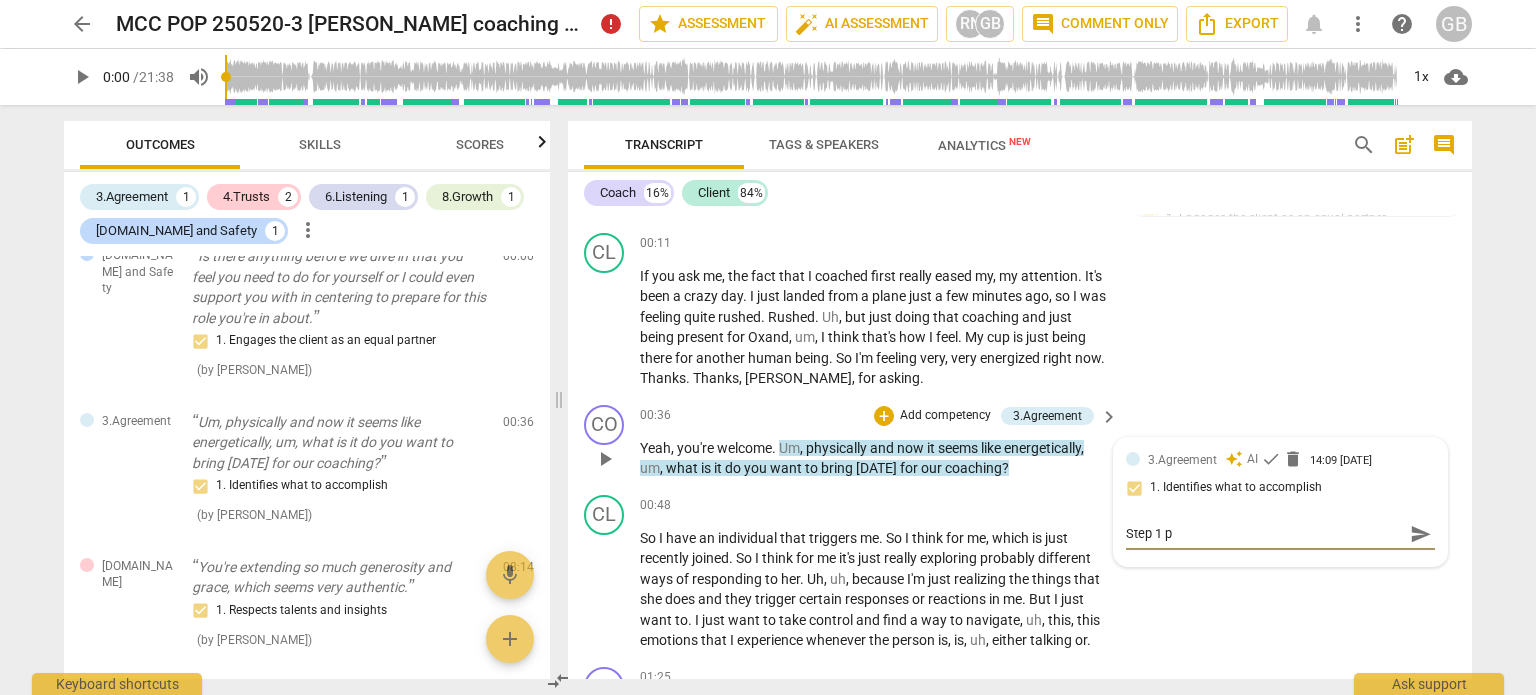 type on "Step 1" 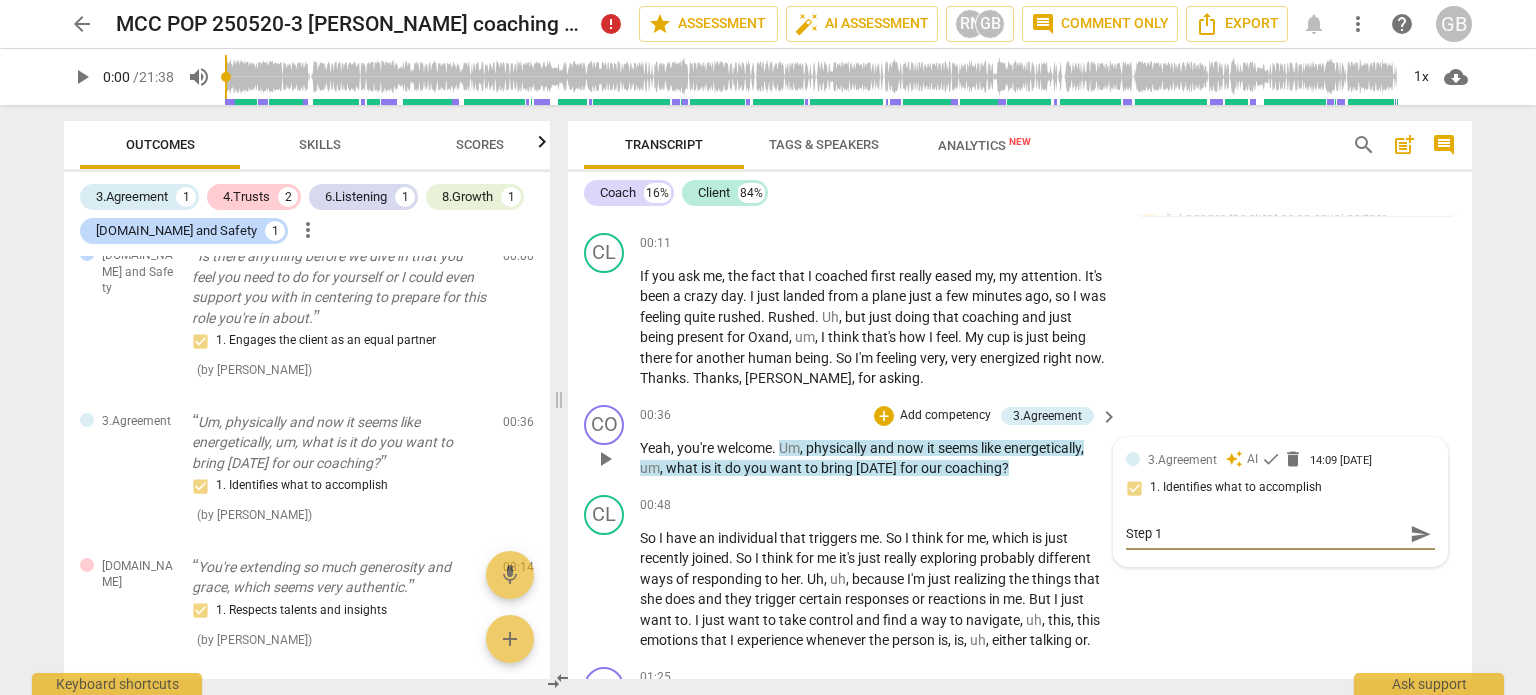 type on "Step 1 o" 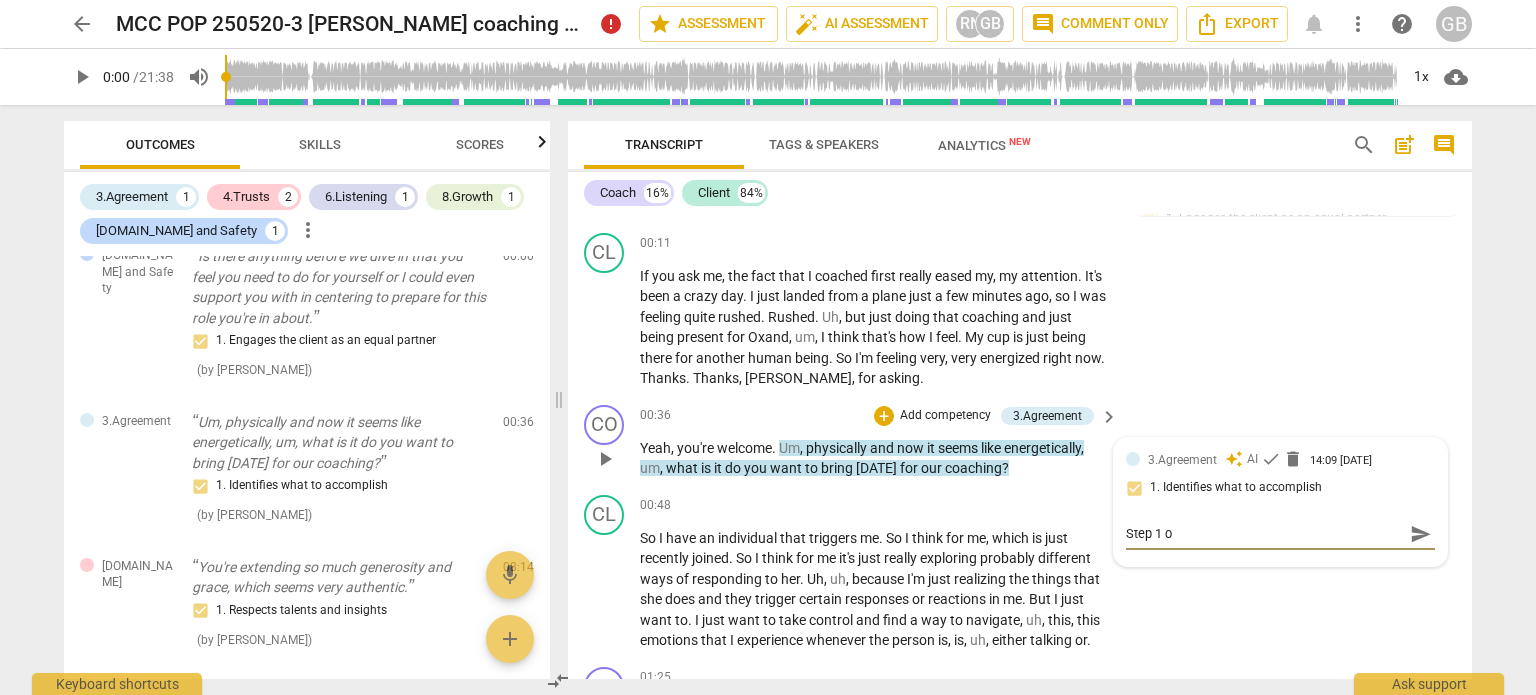 type on "Step 1 of" 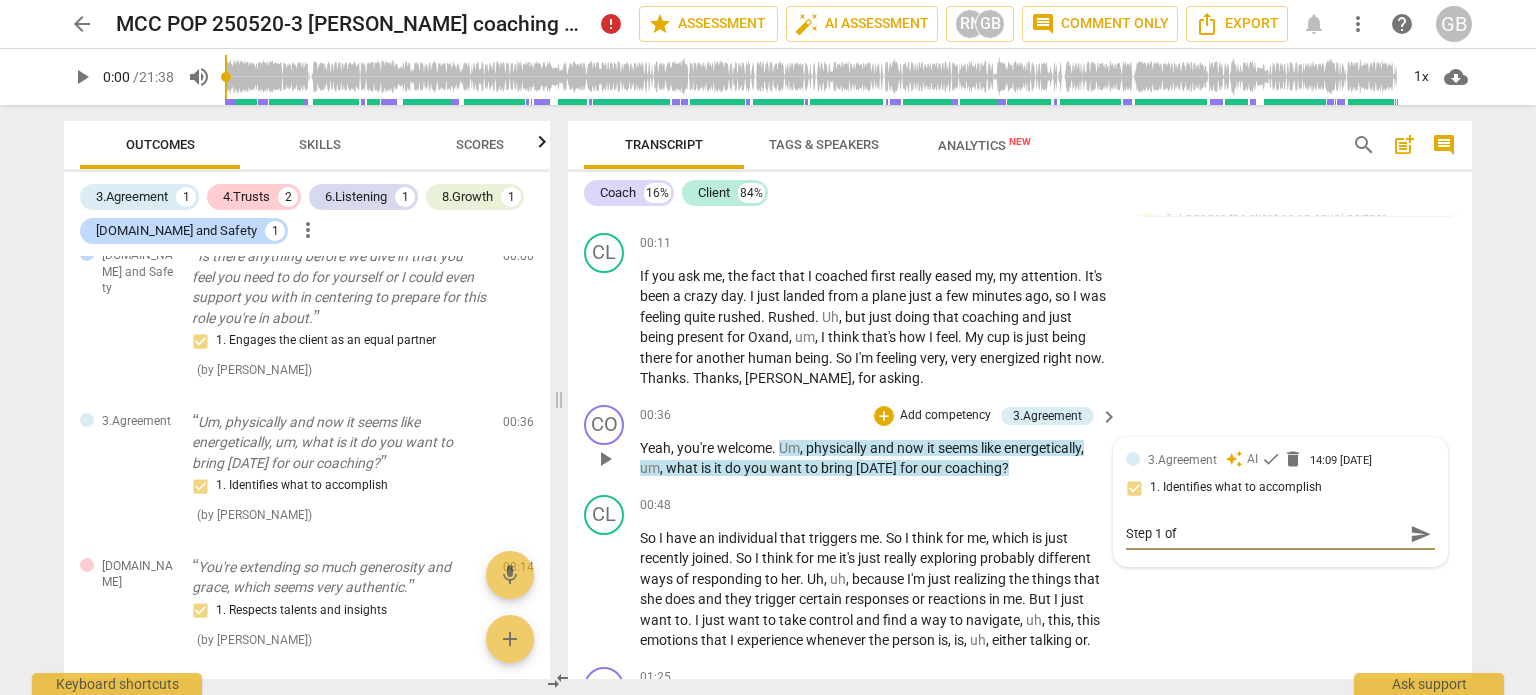 type on "Step 1 of" 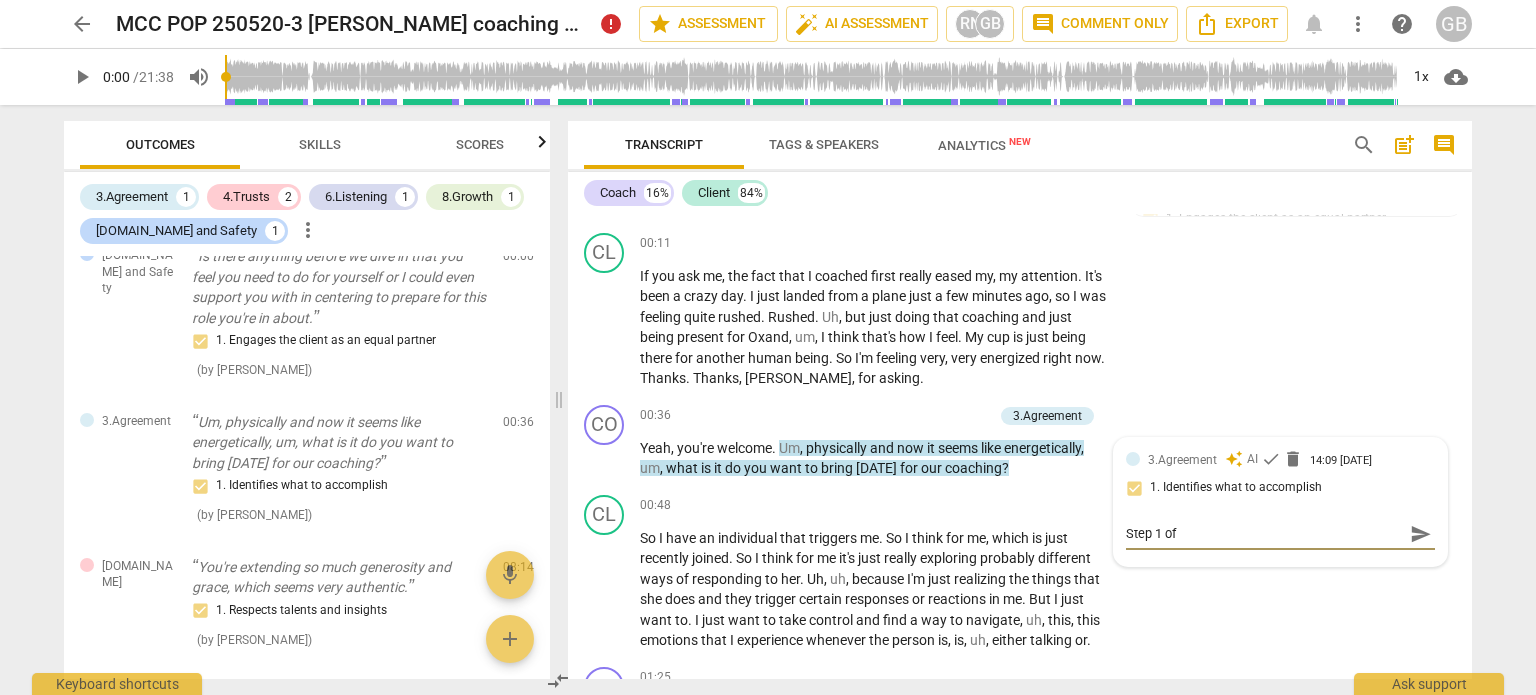type on "Step 1 of" 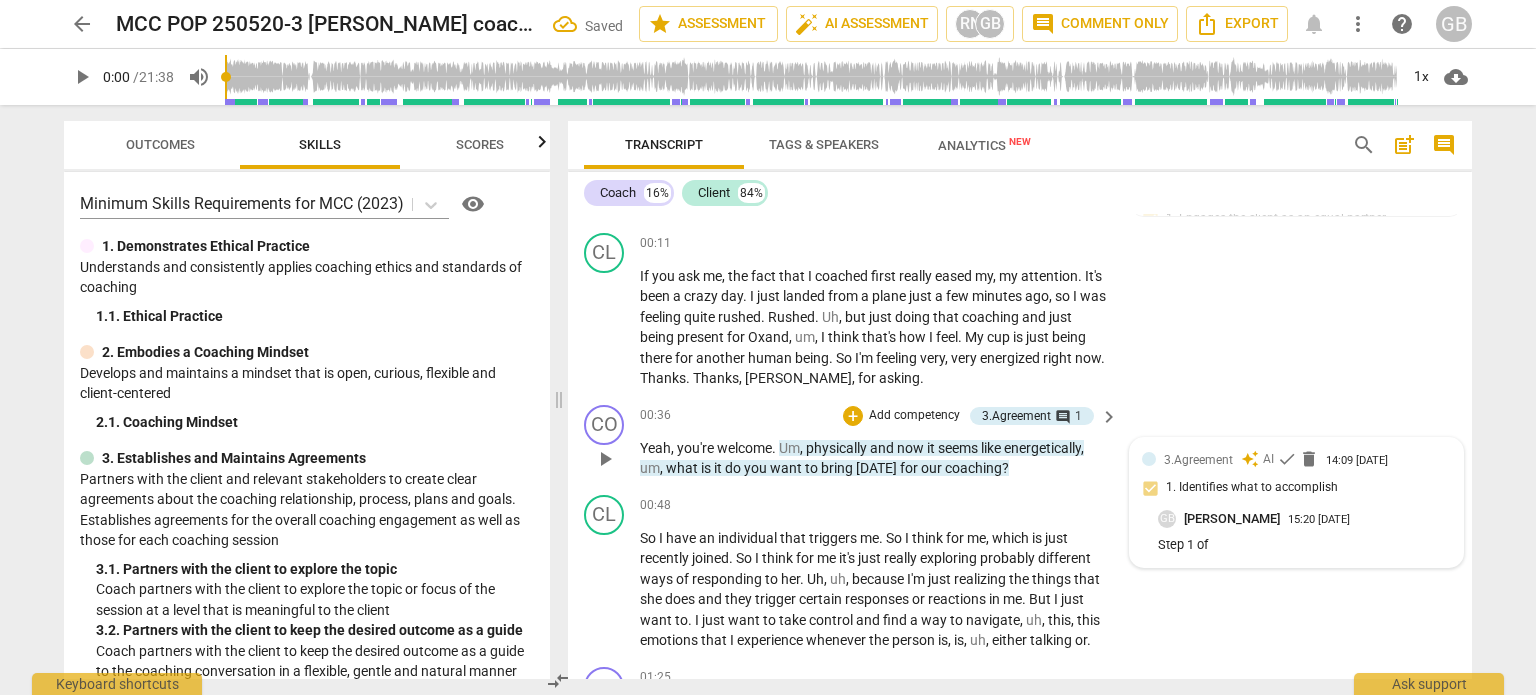 click on "3.Agreement" at bounding box center [1198, 460] 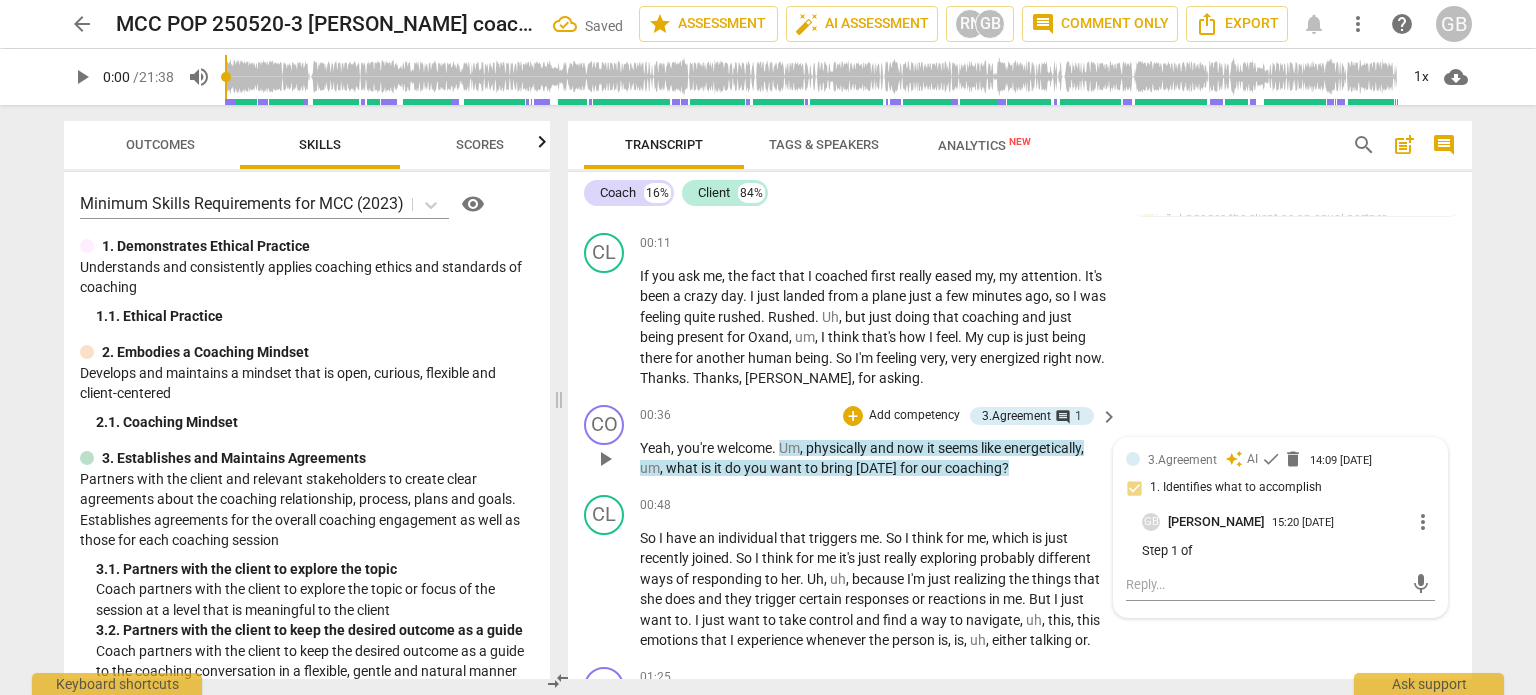 click on "more_vert" at bounding box center [1423, 522] 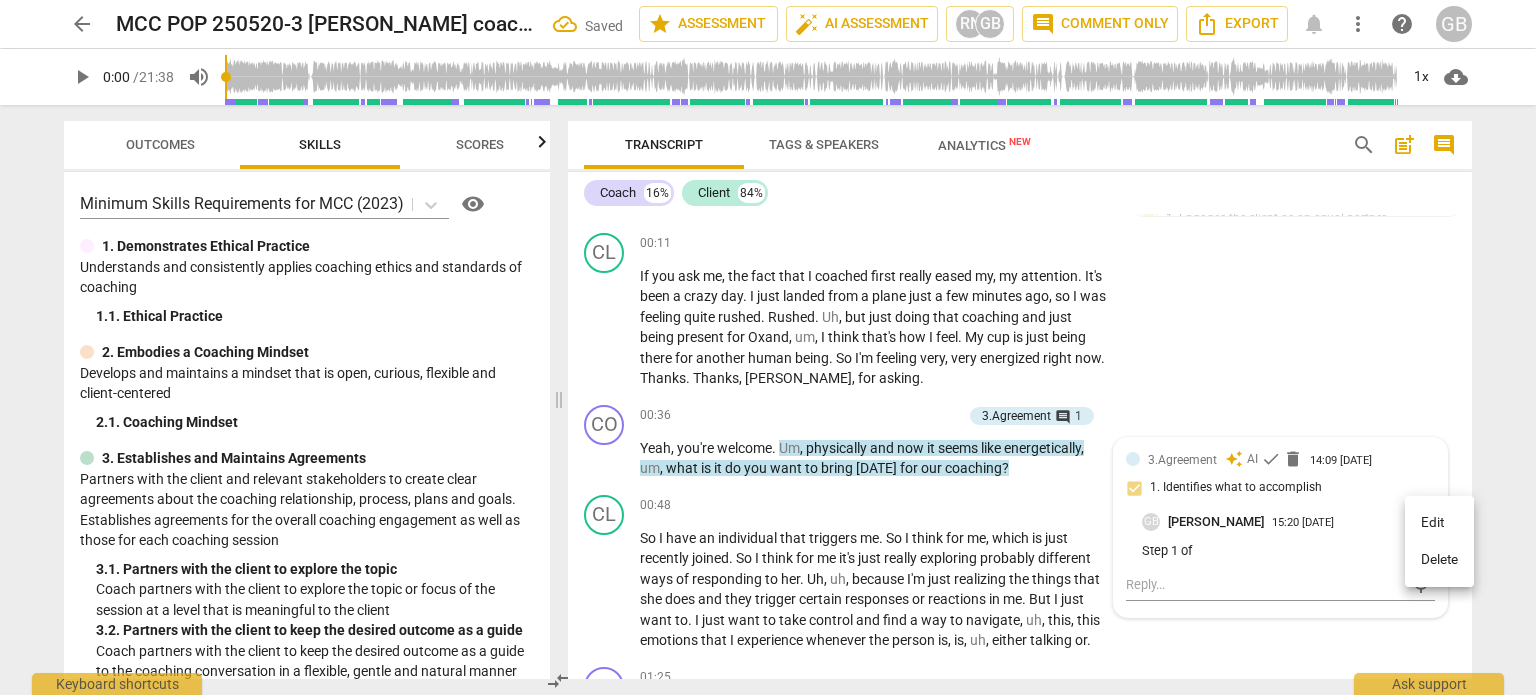click on "Edit" at bounding box center [1439, 523] 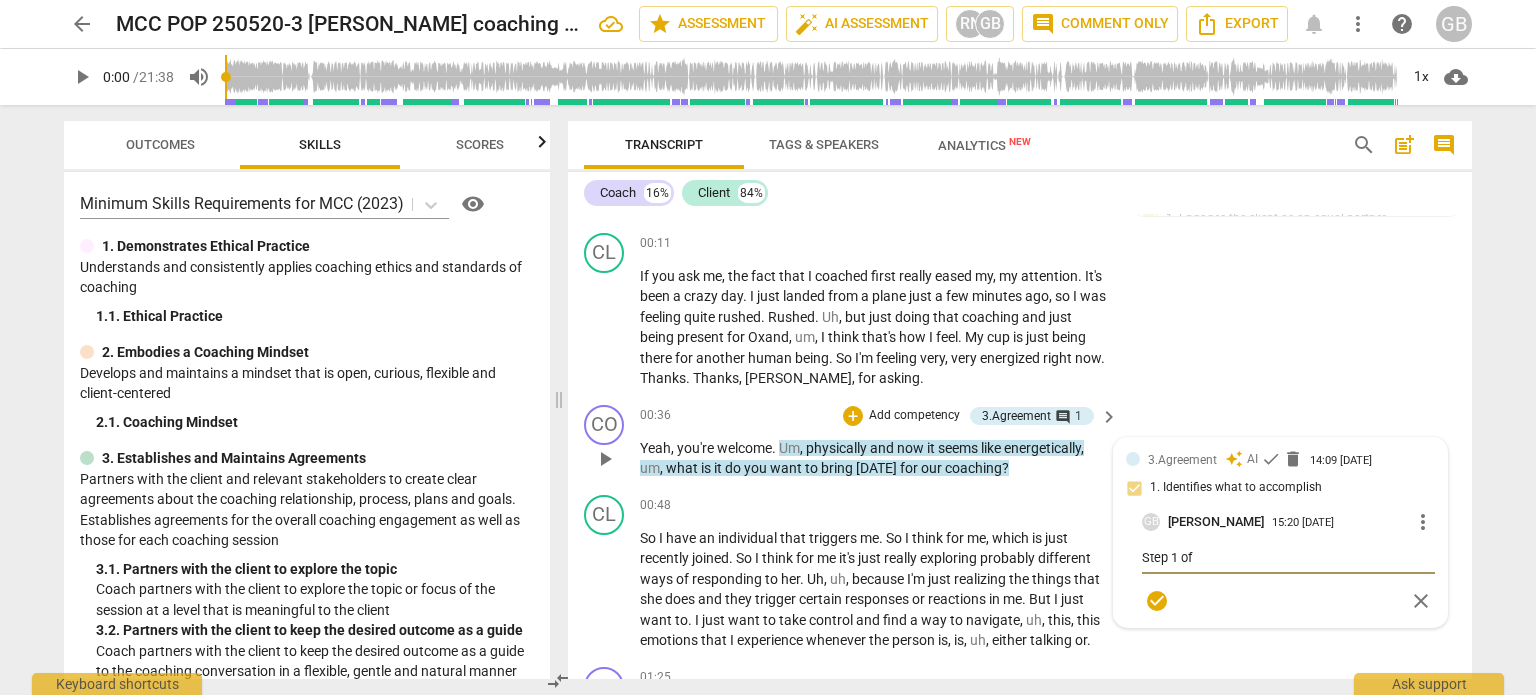 click on "Step 1 of" at bounding box center (1288, 557) 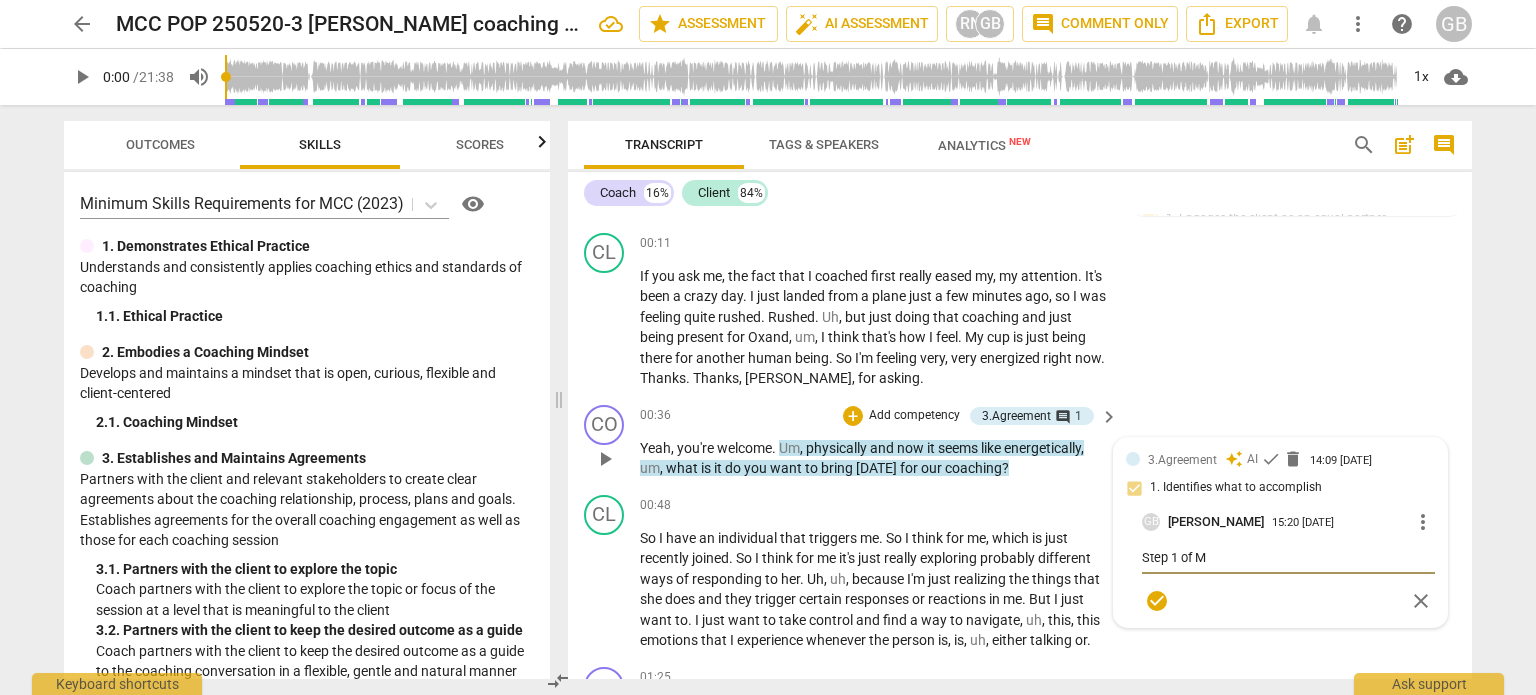 type on "Step 1 of MC" 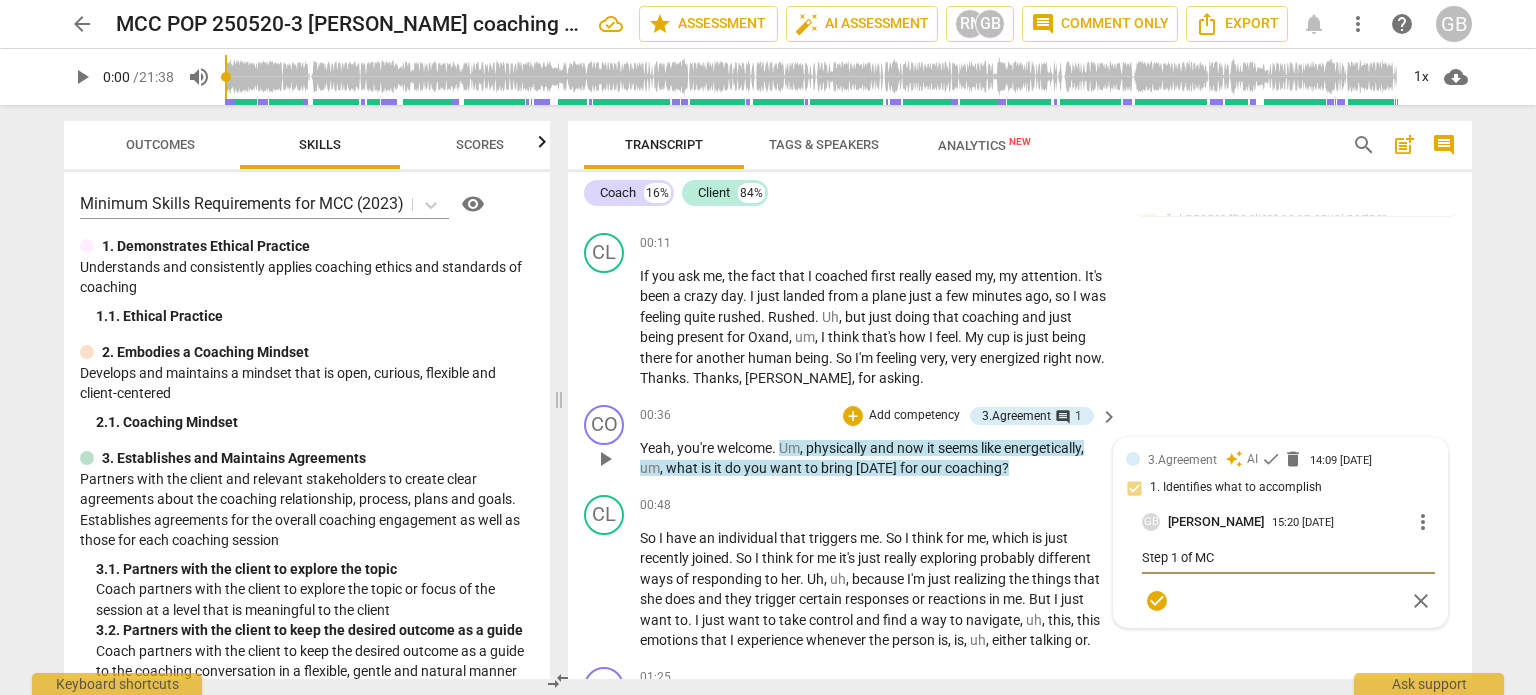 type on "Step 1 of MCC" 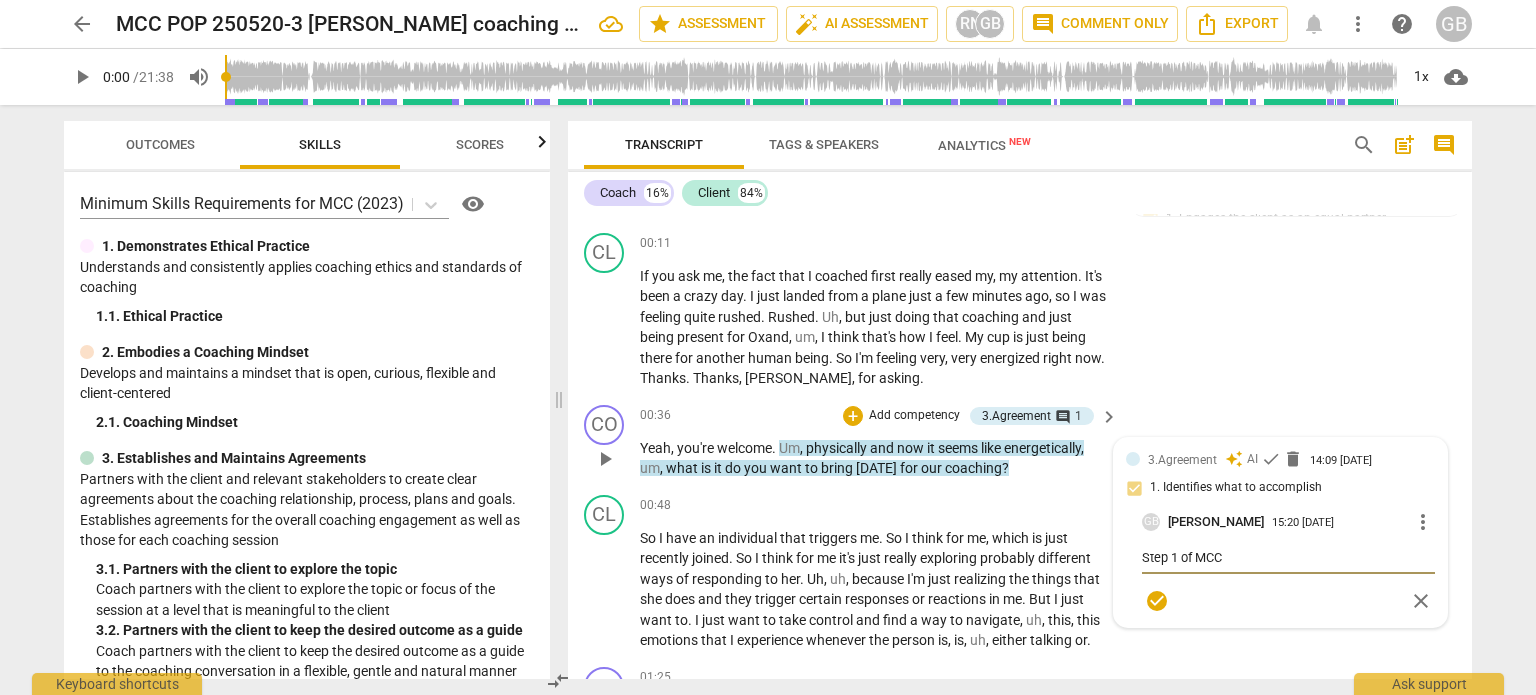 type on "Step 1 of MCC" 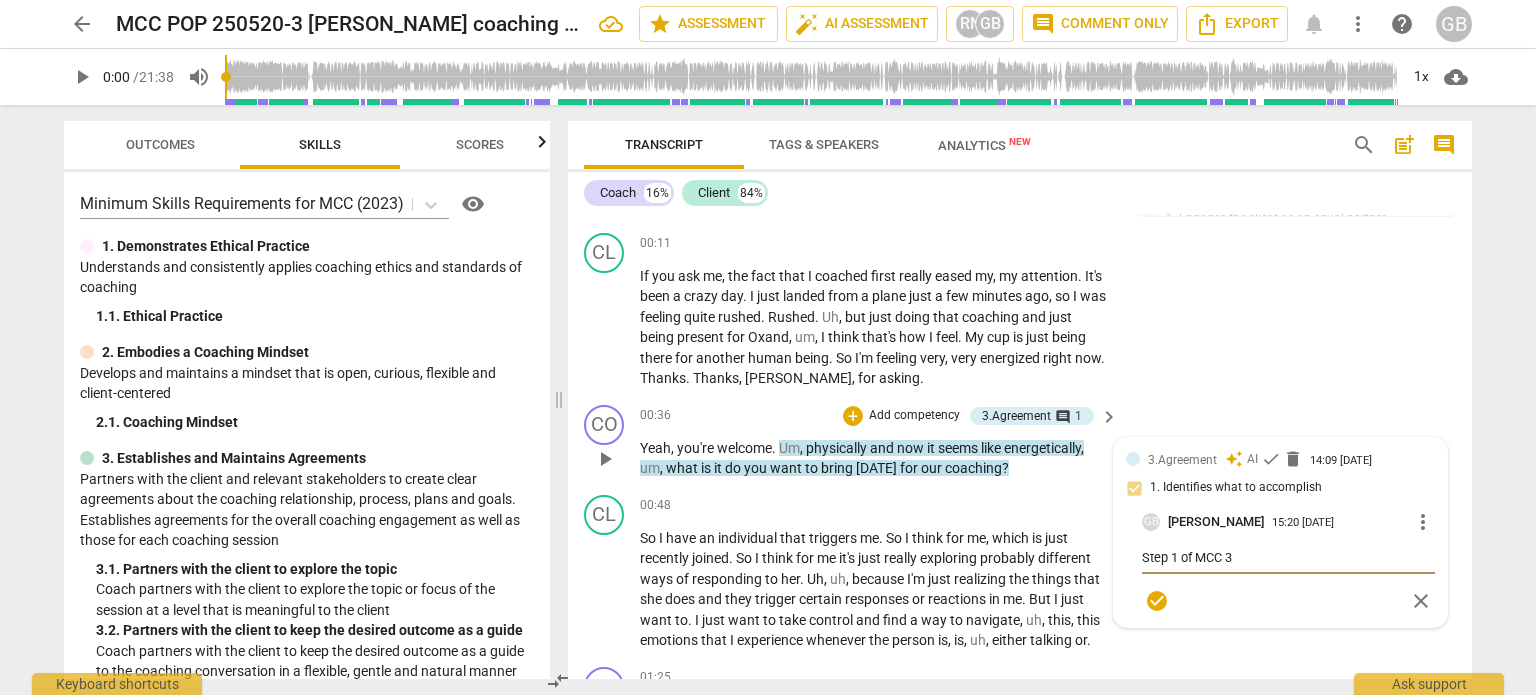 type on "Step 1 of MCC 3." 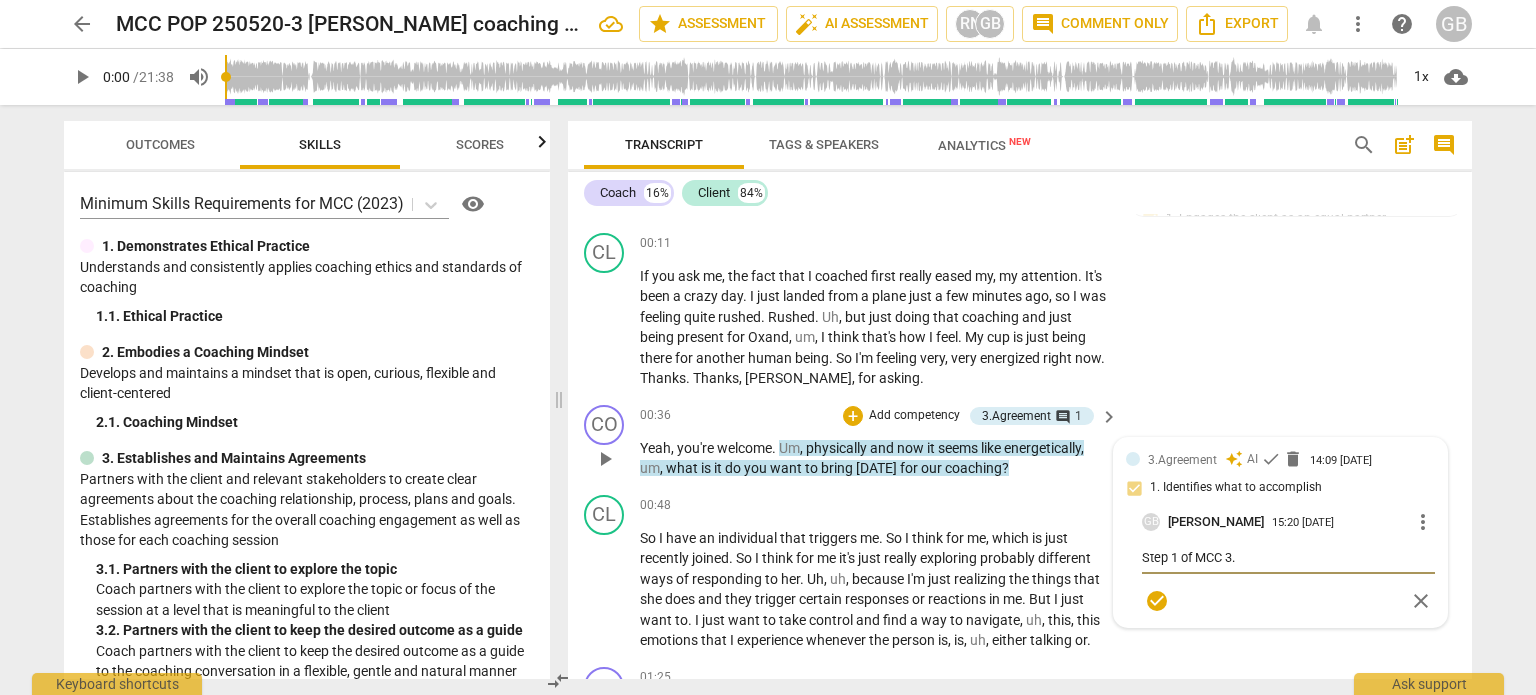type on "Step 1 of MCC 3.1" 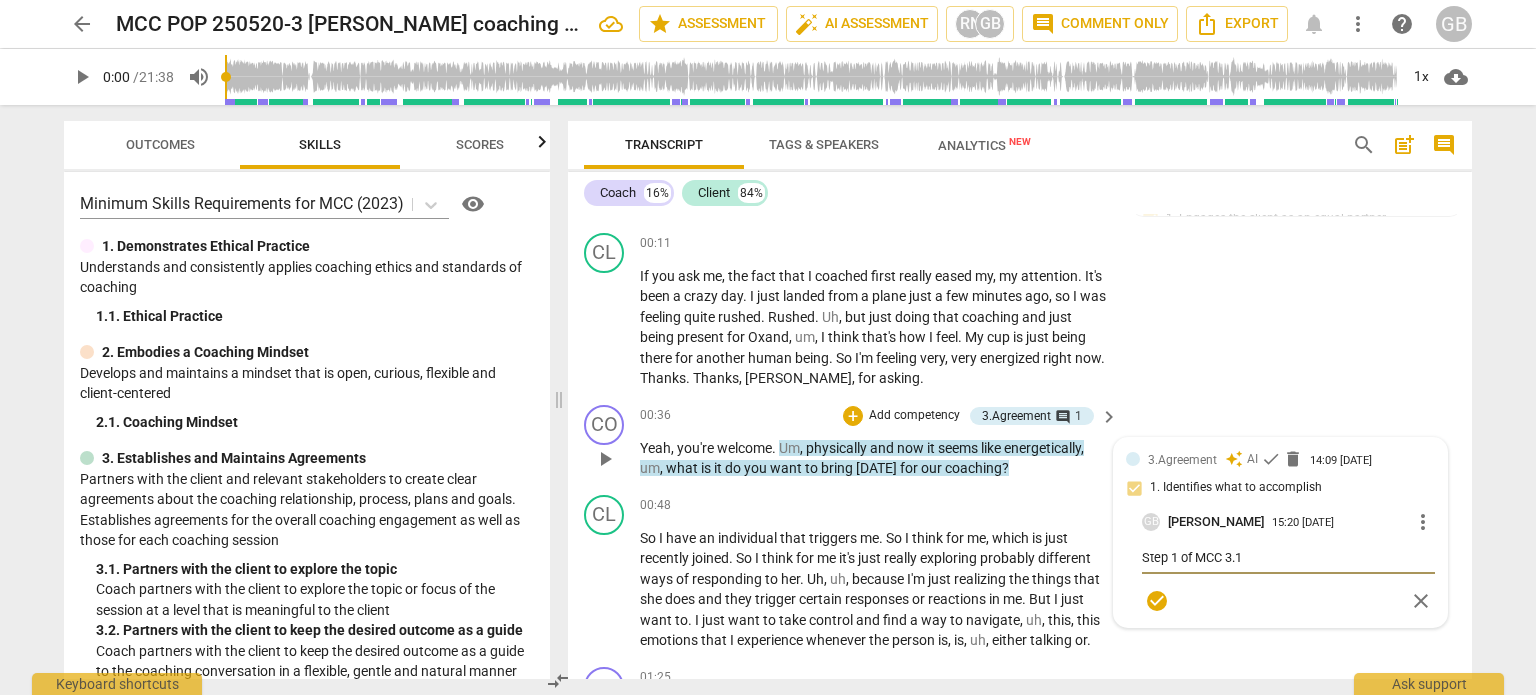 type on "Step 1 of MCC 3.1" 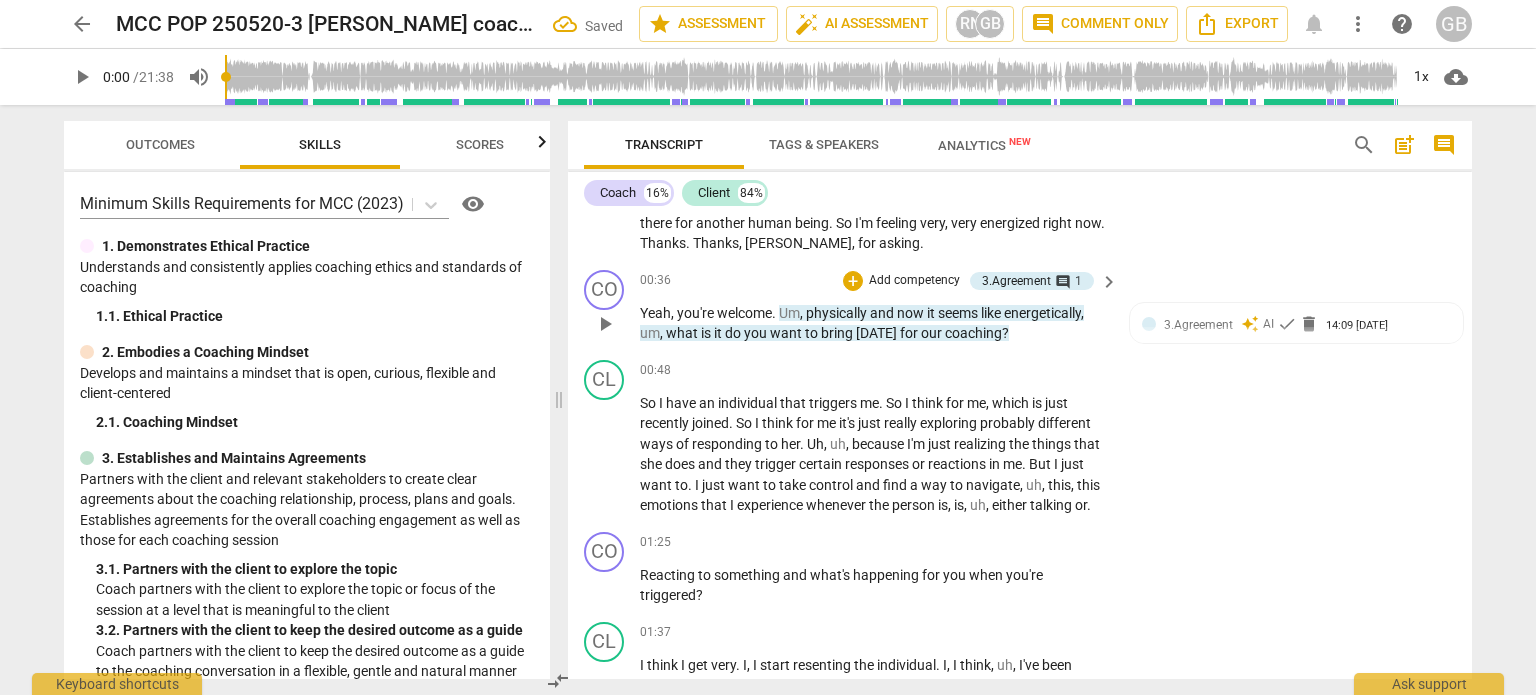 scroll, scrollTop: 300, scrollLeft: 0, axis: vertical 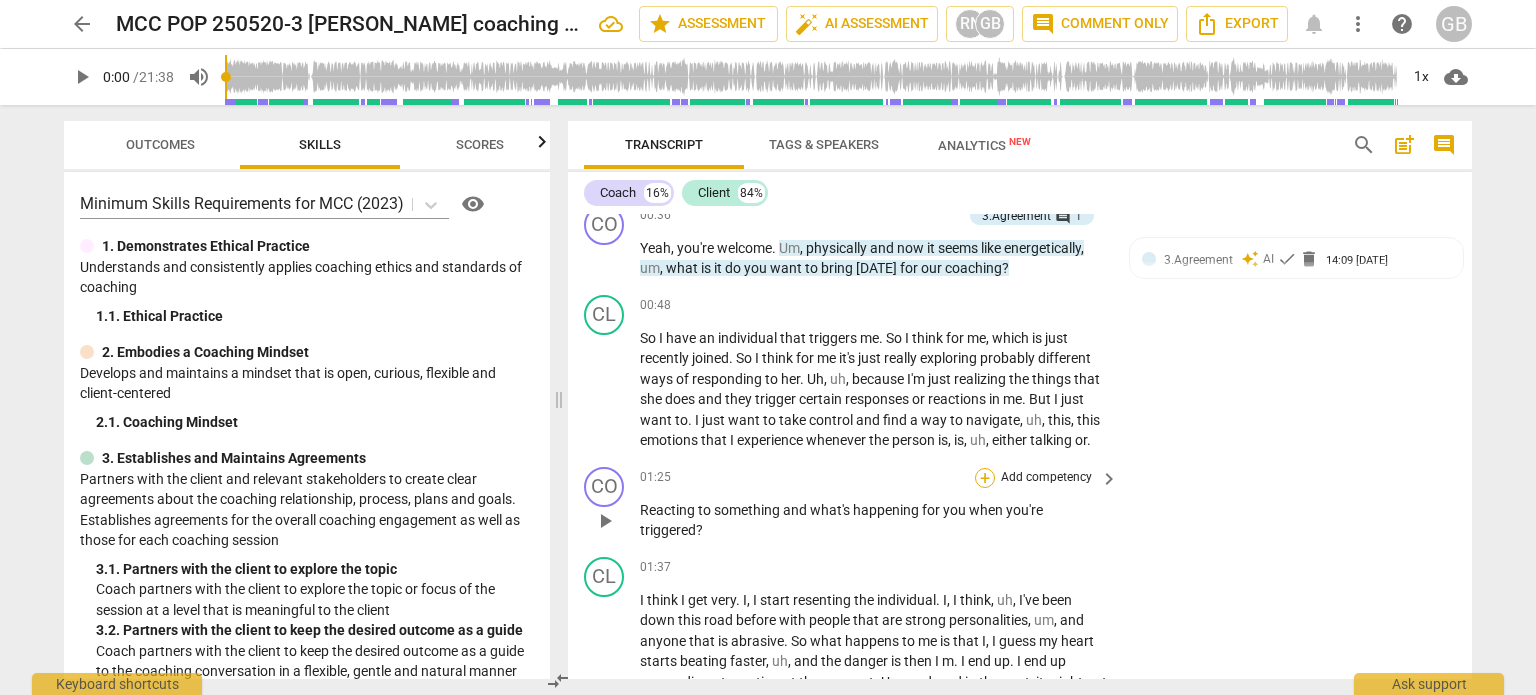 click on "+" at bounding box center (985, 478) 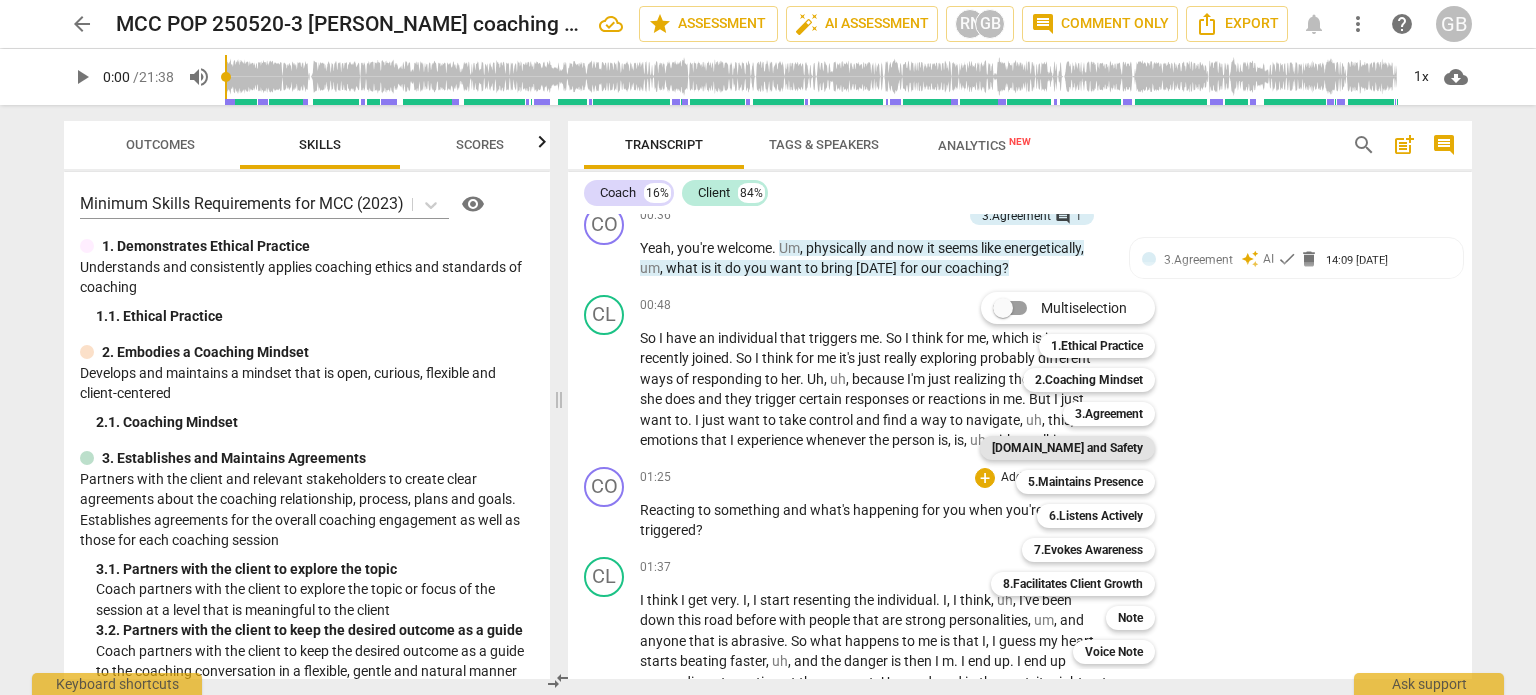 click on "[DOMAIN_NAME] and Safety" at bounding box center (1067, 448) 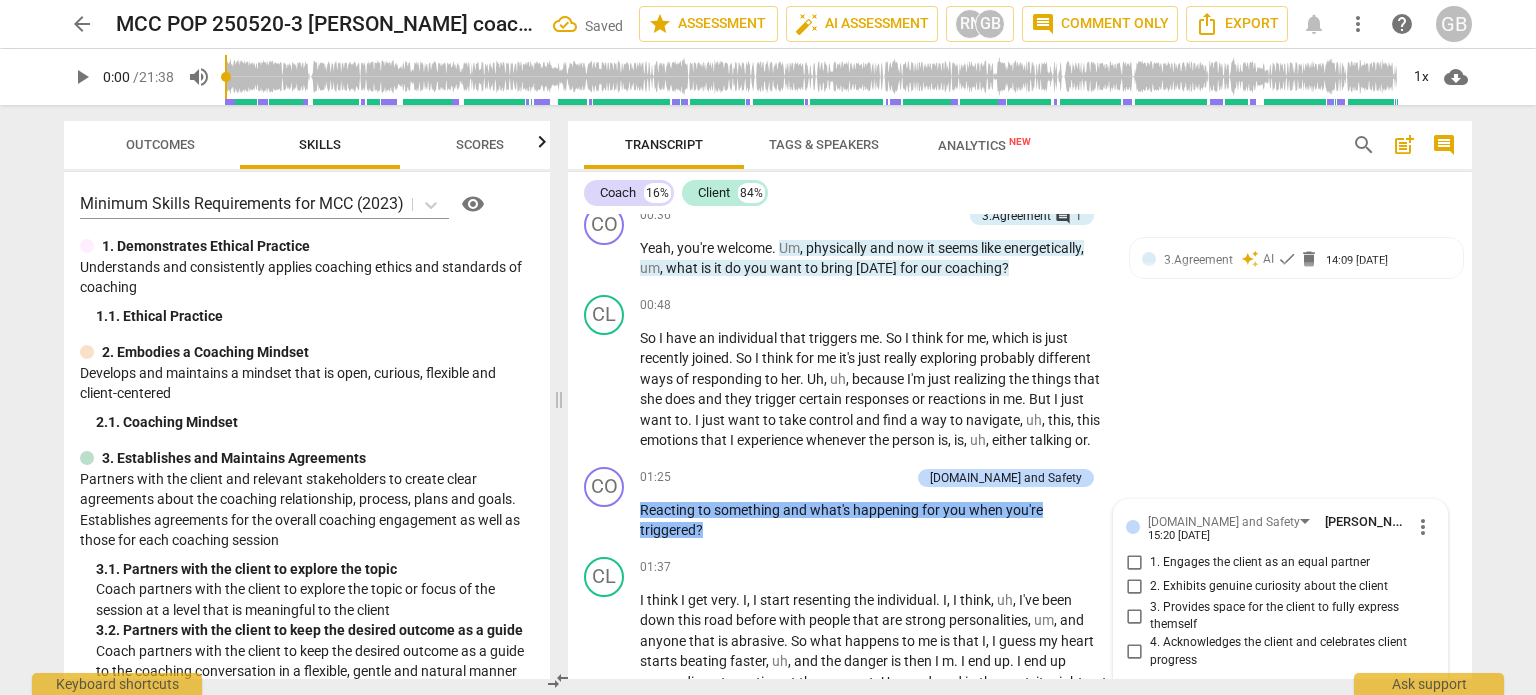 scroll, scrollTop: 556, scrollLeft: 0, axis: vertical 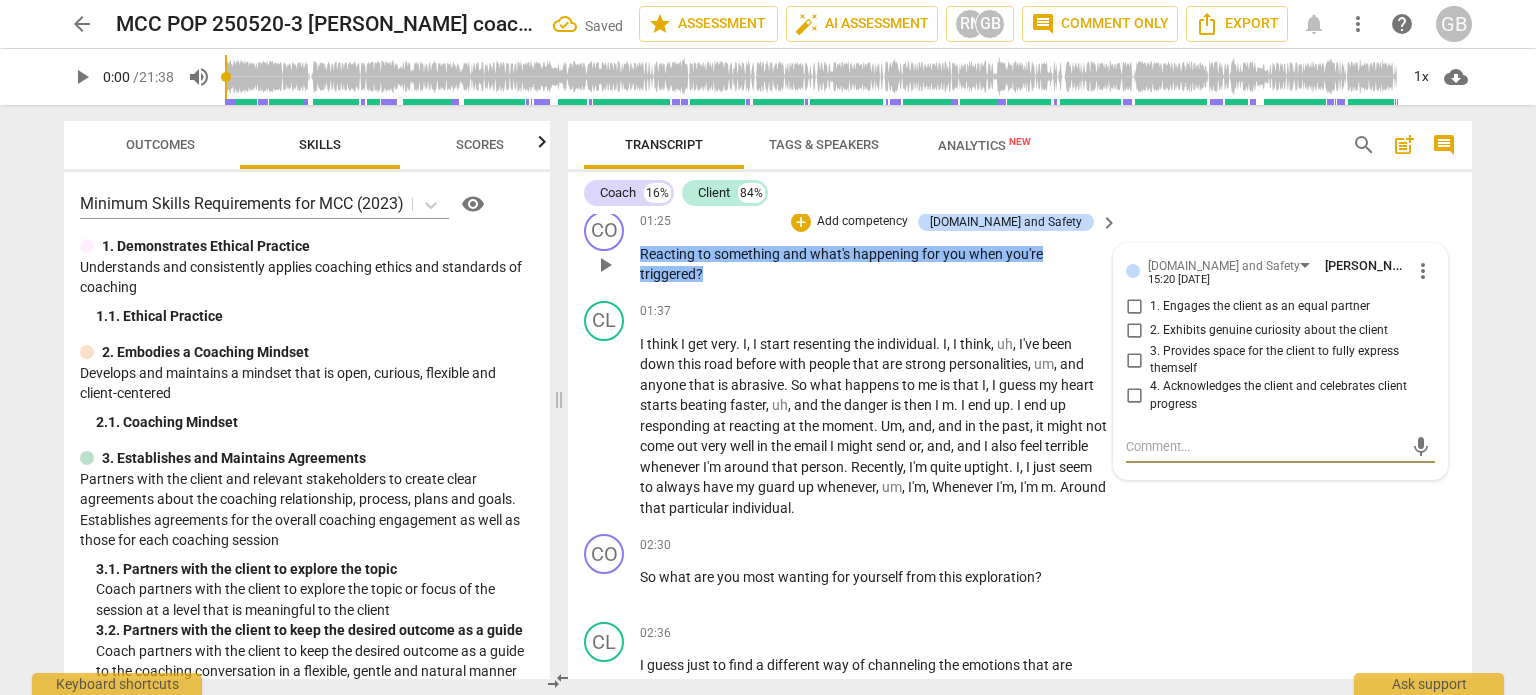 click on "15:20 [DATE]" at bounding box center [1179, 280] 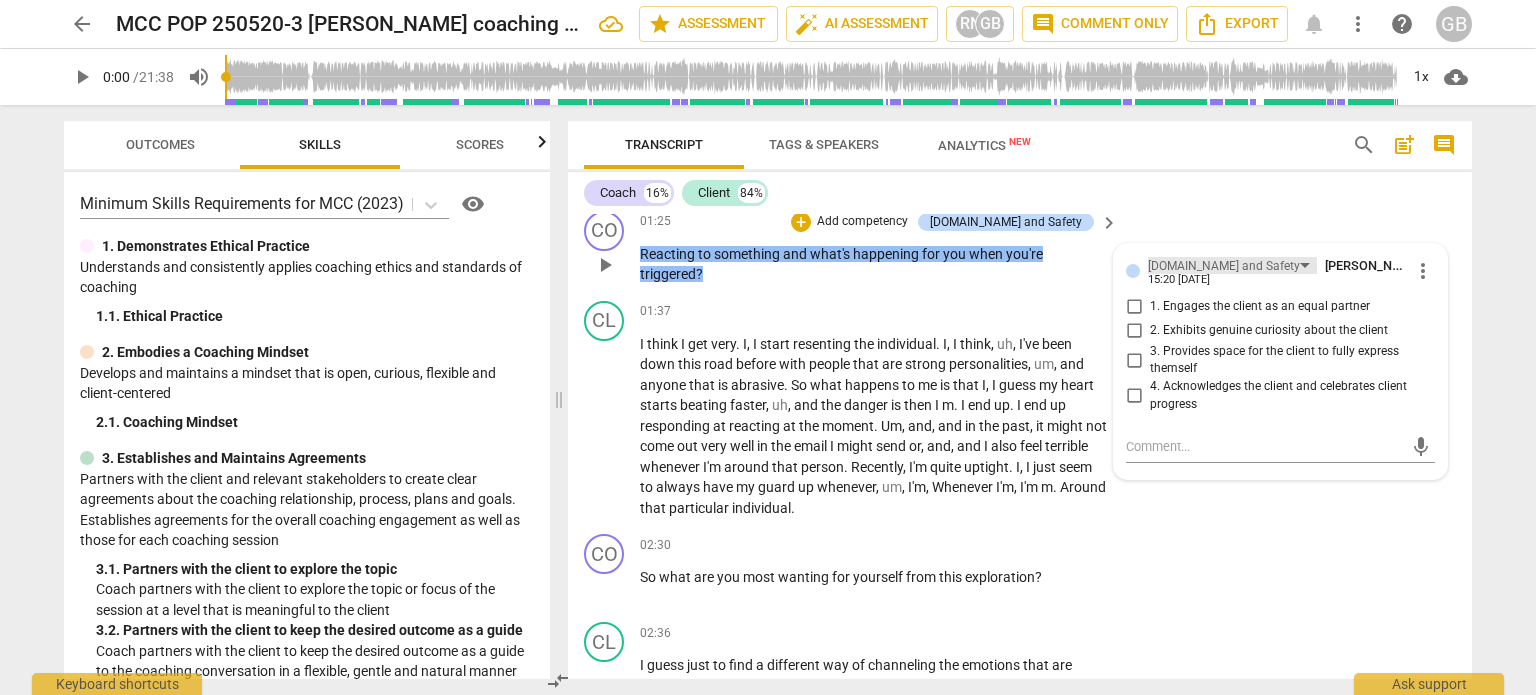 click on "[DOMAIN_NAME] and Safety" at bounding box center [1224, 266] 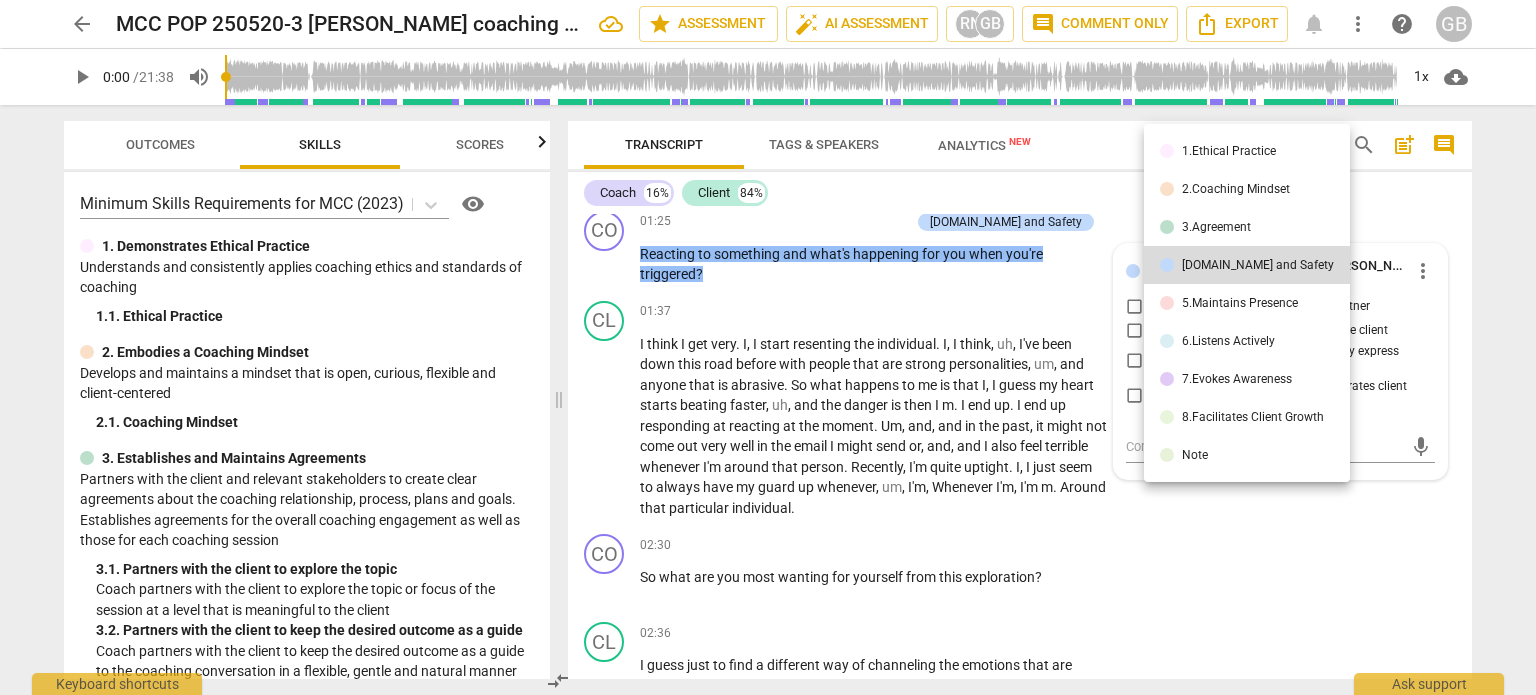 click on "6.Listens Actively" at bounding box center [1228, 341] 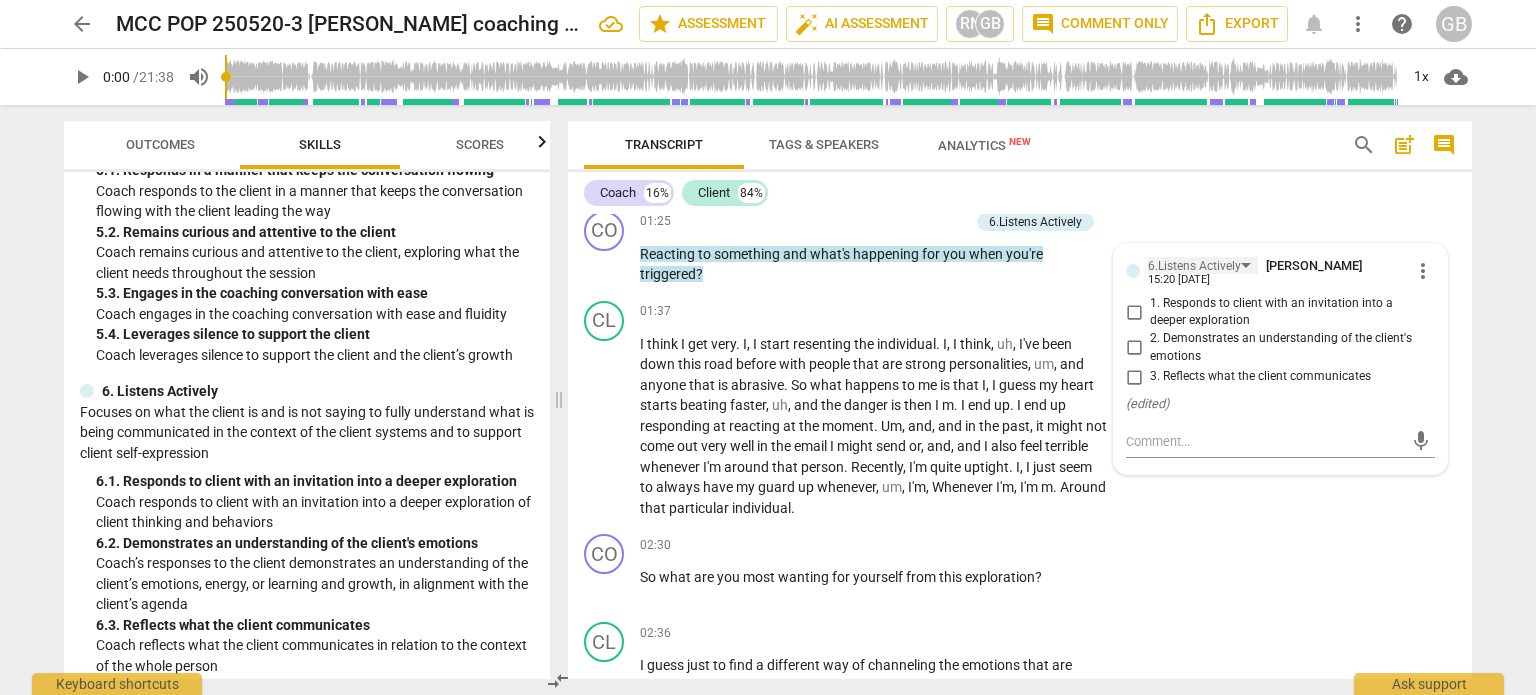 scroll, scrollTop: 1100, scrollLeft: 0, axis: vertical 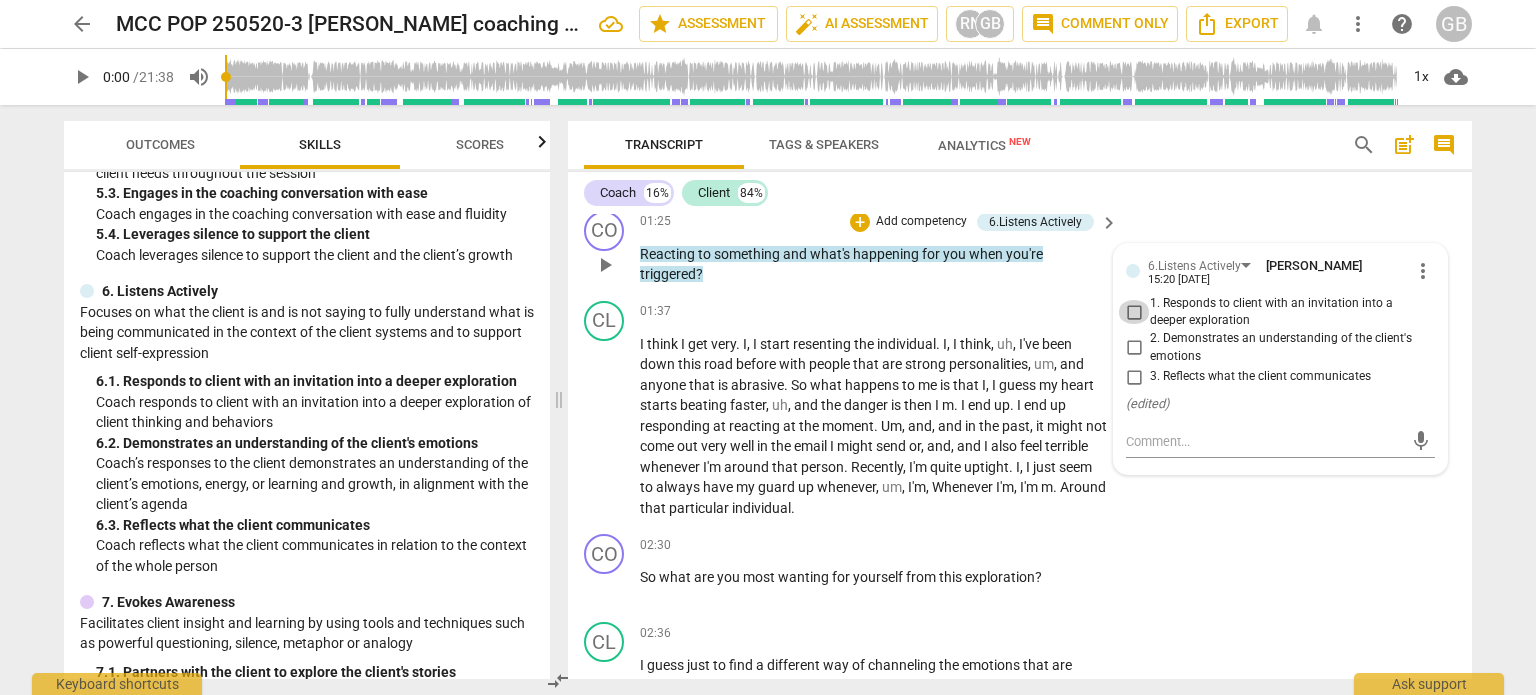 click on "1. Responds to client with an invitation into a deeper exploration" at bounding box center (1134, 312) 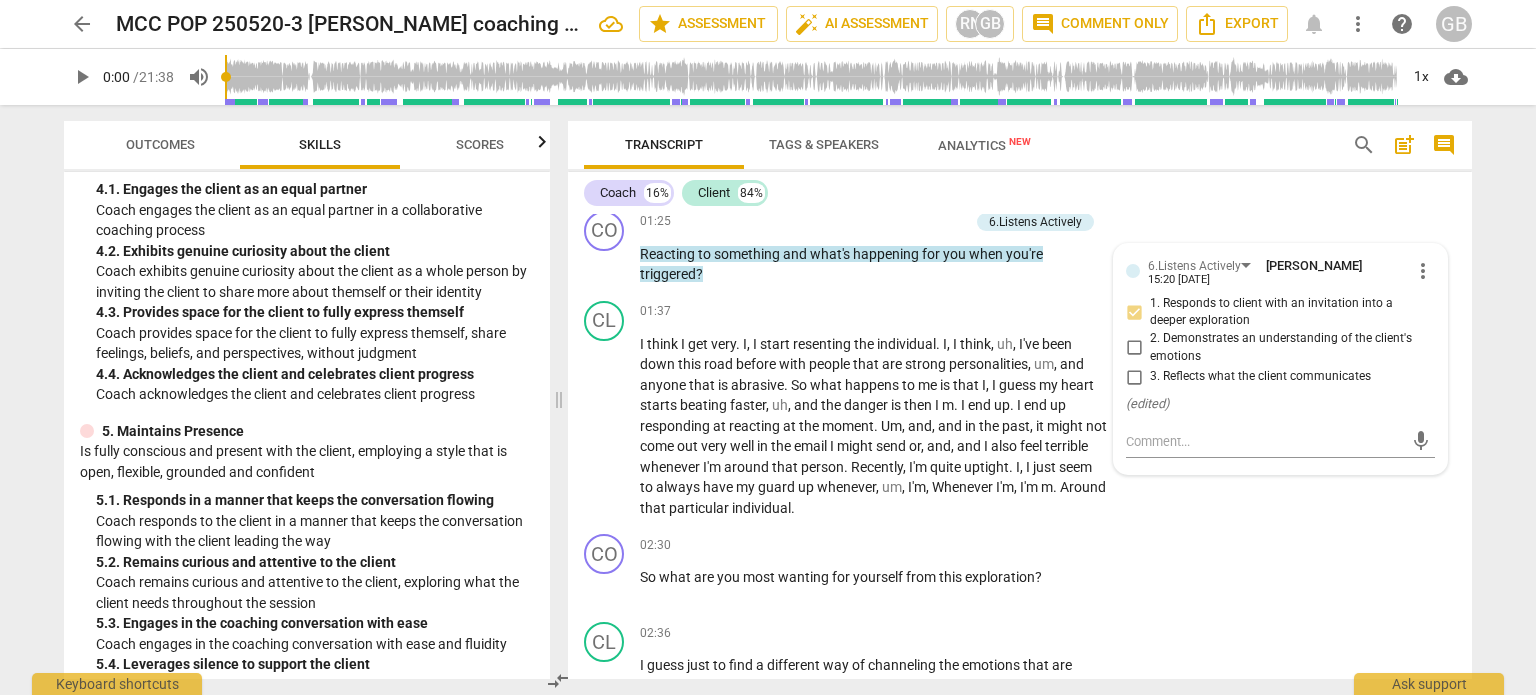 scroll, scrollTop: 600, scrollLeft: 0, axis: vertical 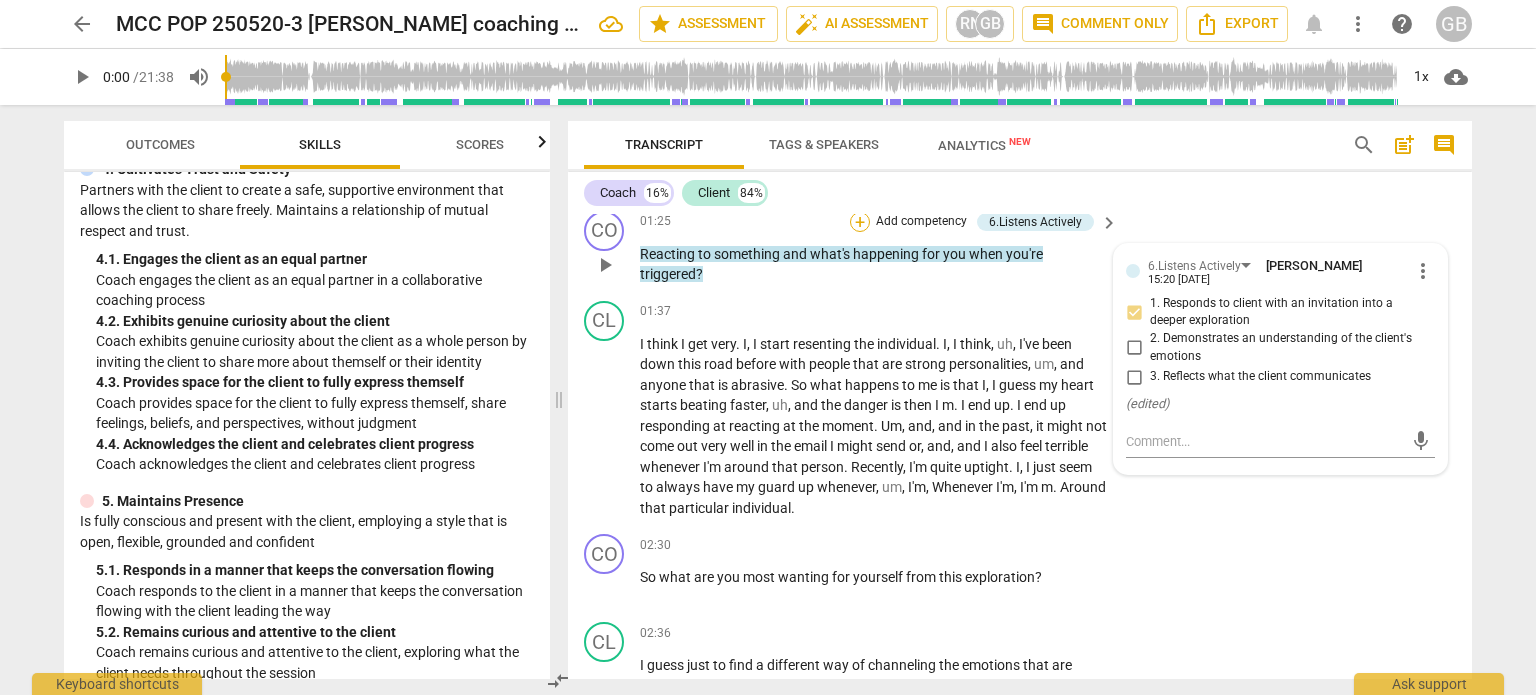 click on "+" at bounding box center [860, 222] 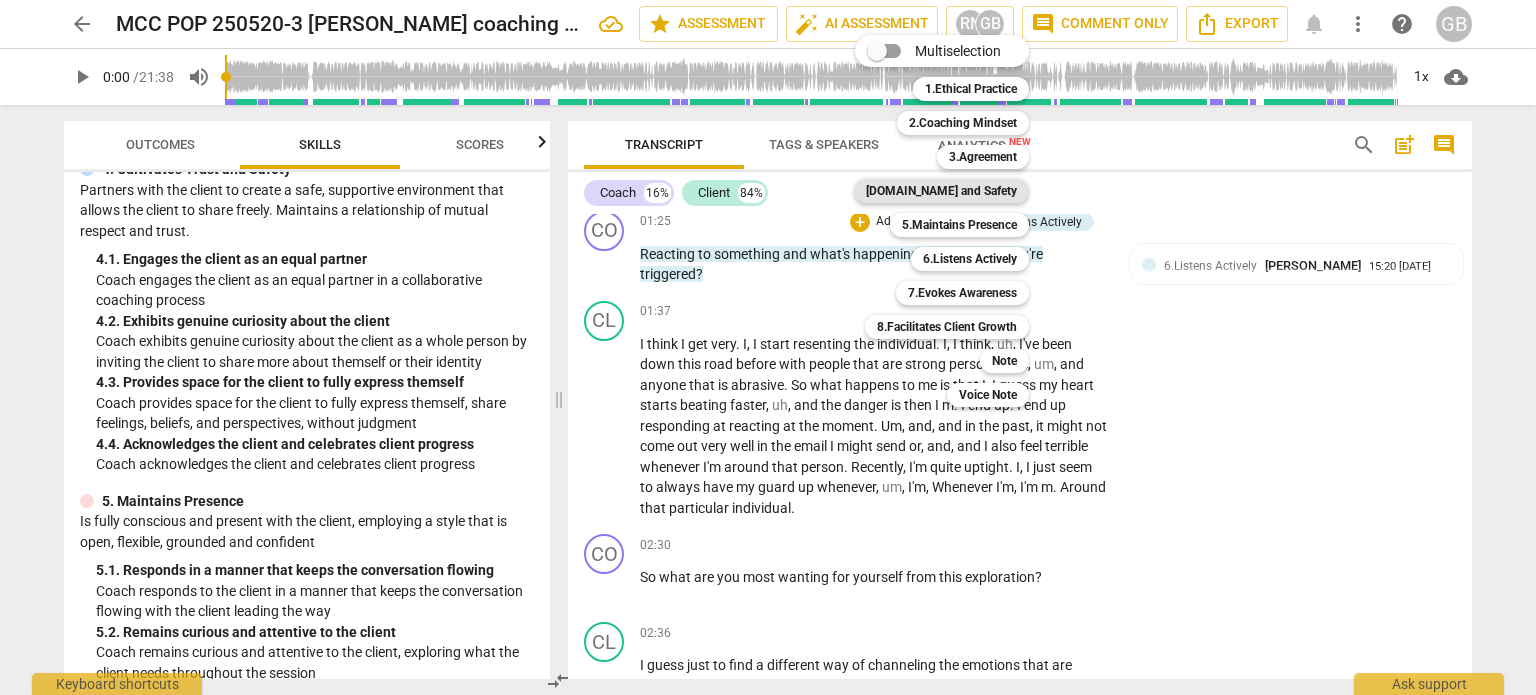 click on "[DOMAIN_NAME] and Safety" at bounding box center (941, 191) 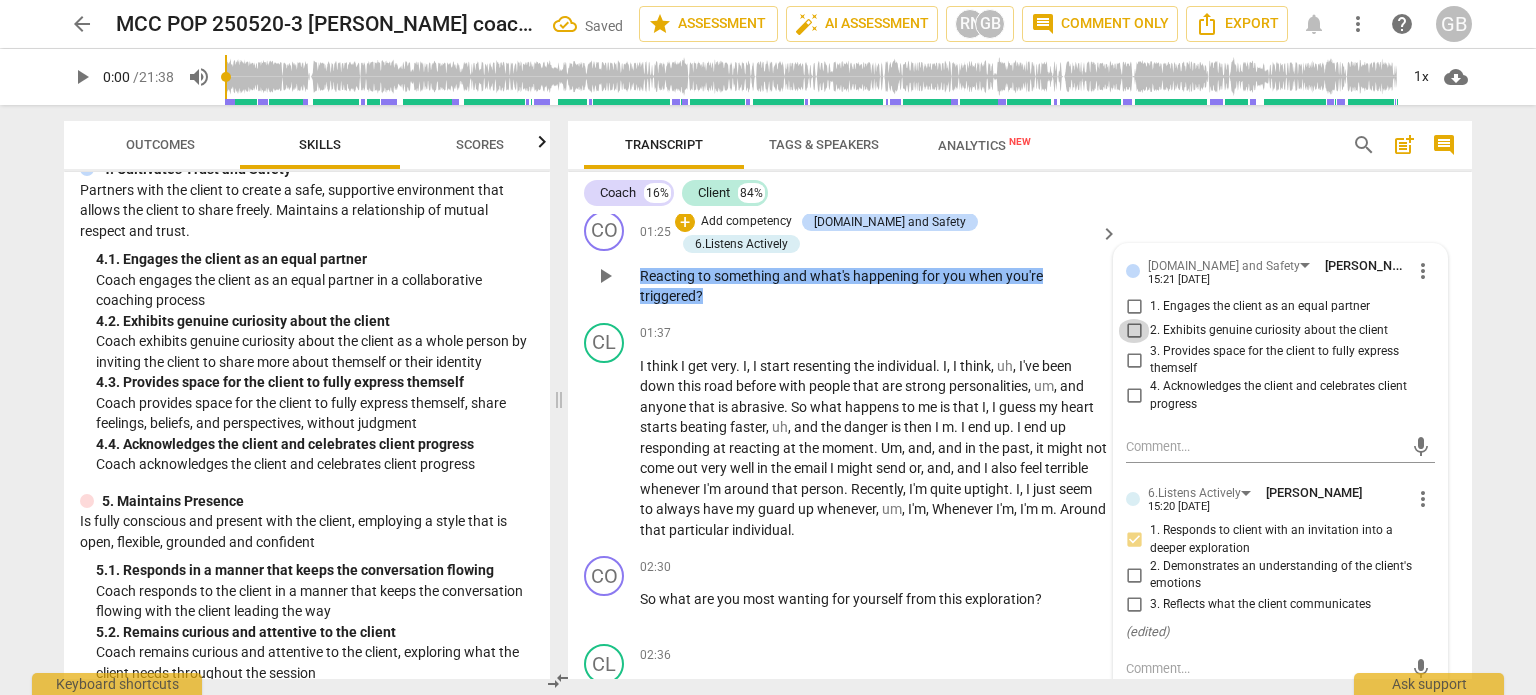 click on "2. Exhibits genuine curiosity about the client" at bounding box center (1134, 331) 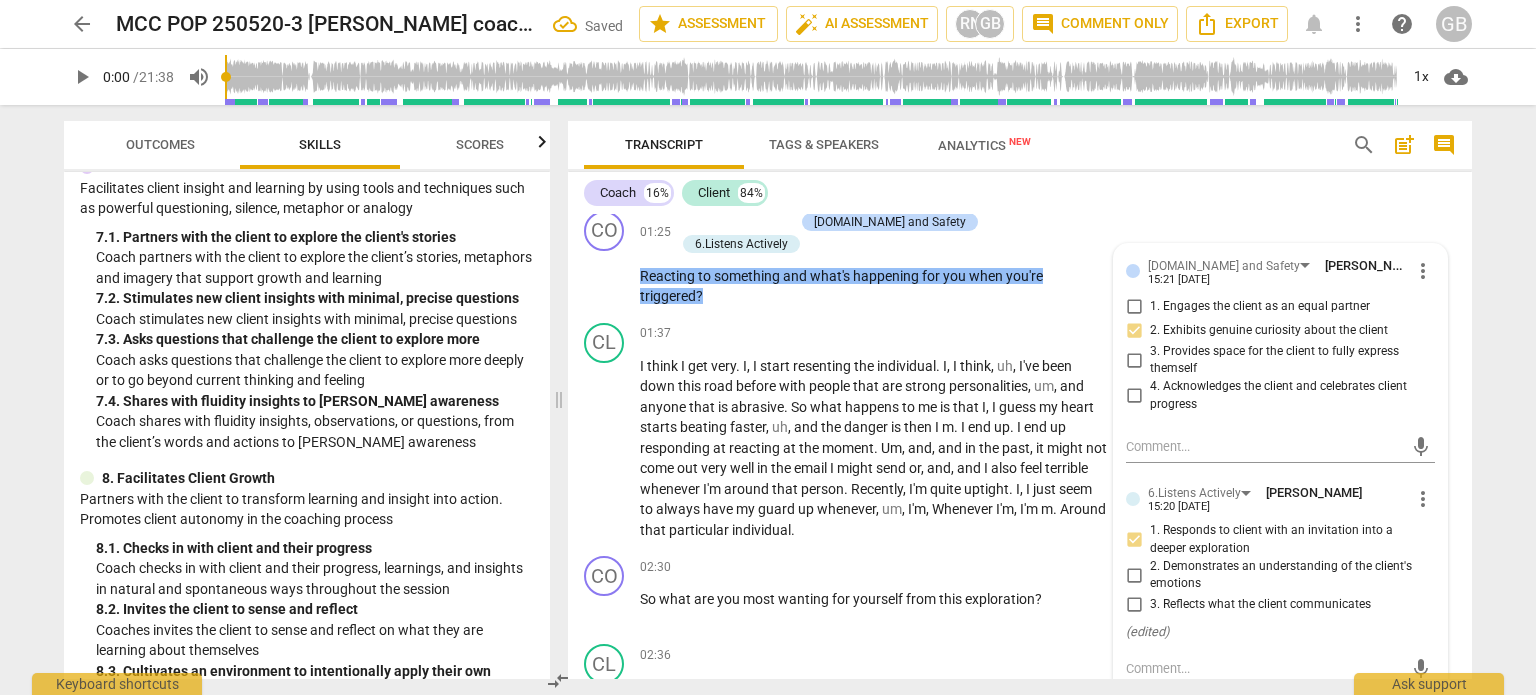 scroll, scrollTop: 1600, scrollLeft: 0, axis: vertical 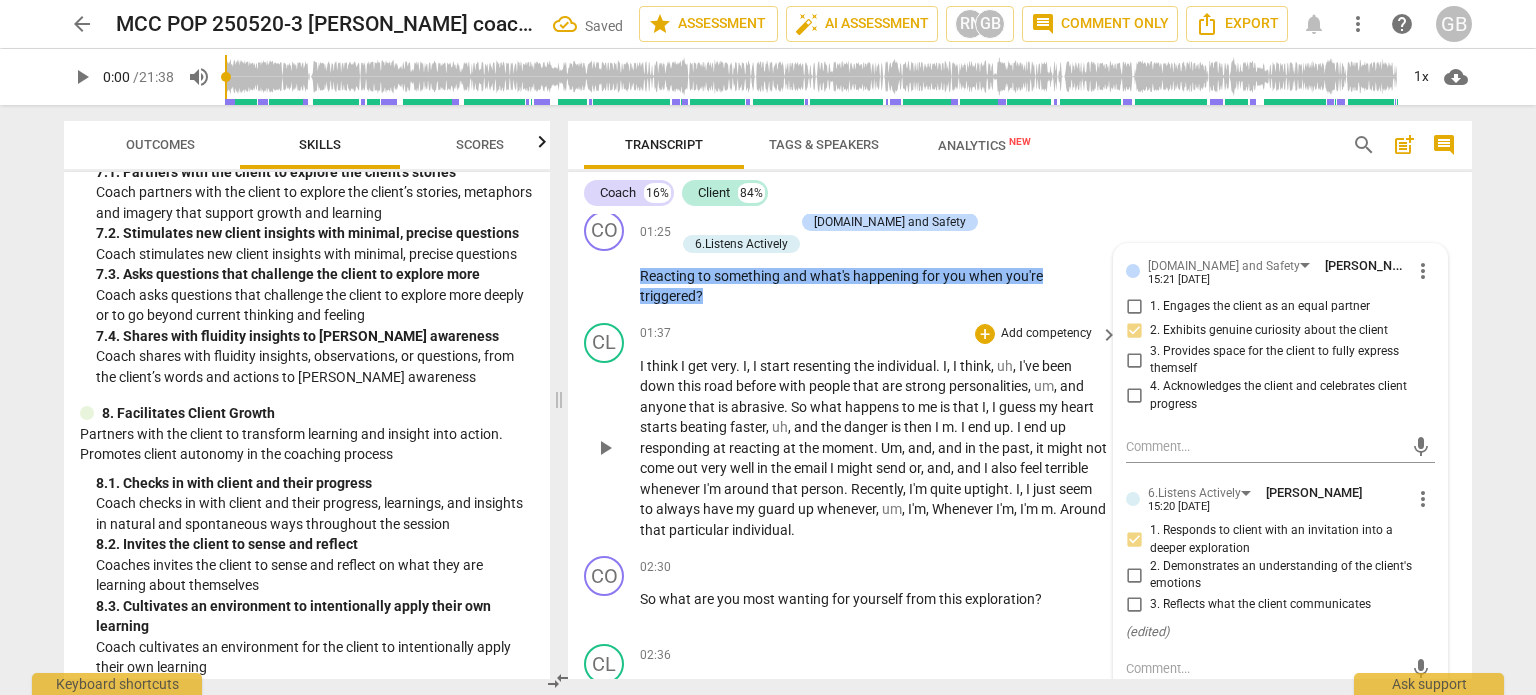 click on "around" at bounding box center (748, 489) 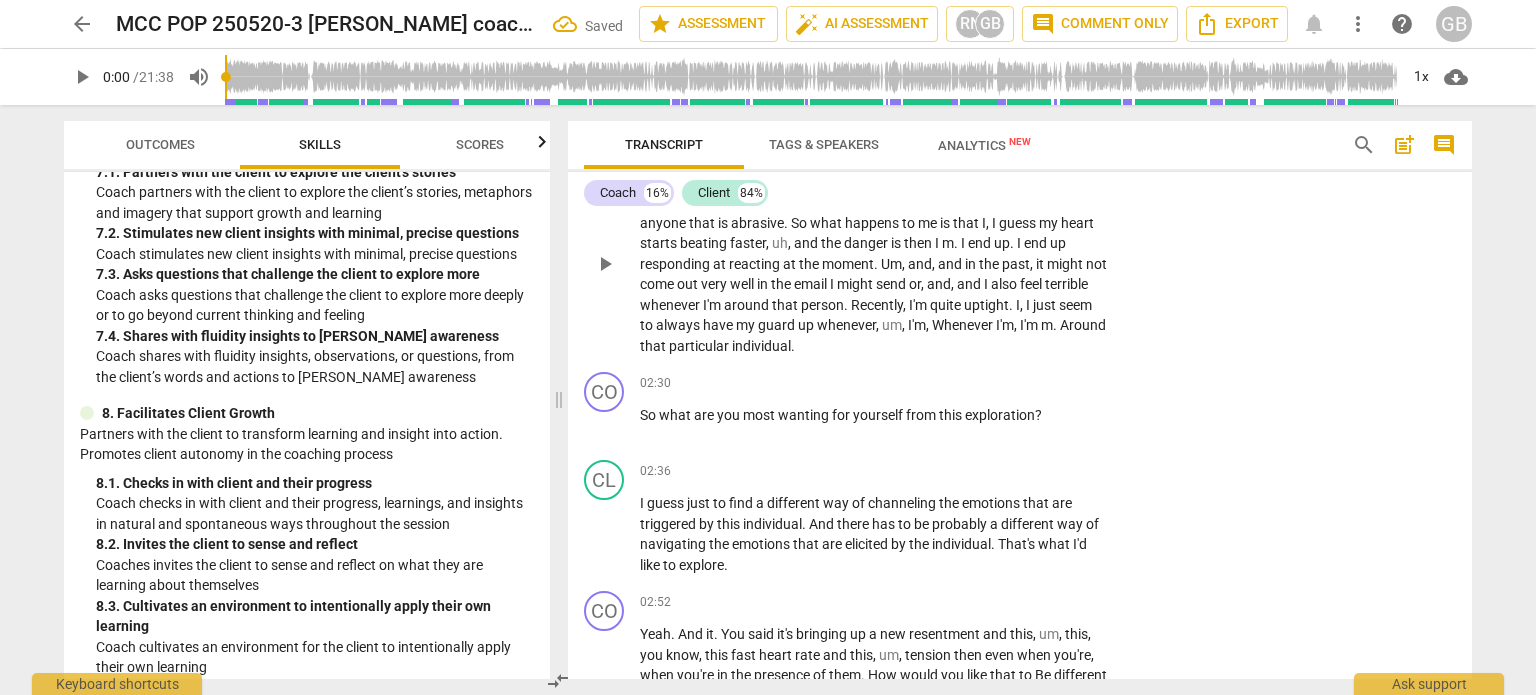 scroll, scrollTop: 756, scrollLeft: 0, axis: vertical 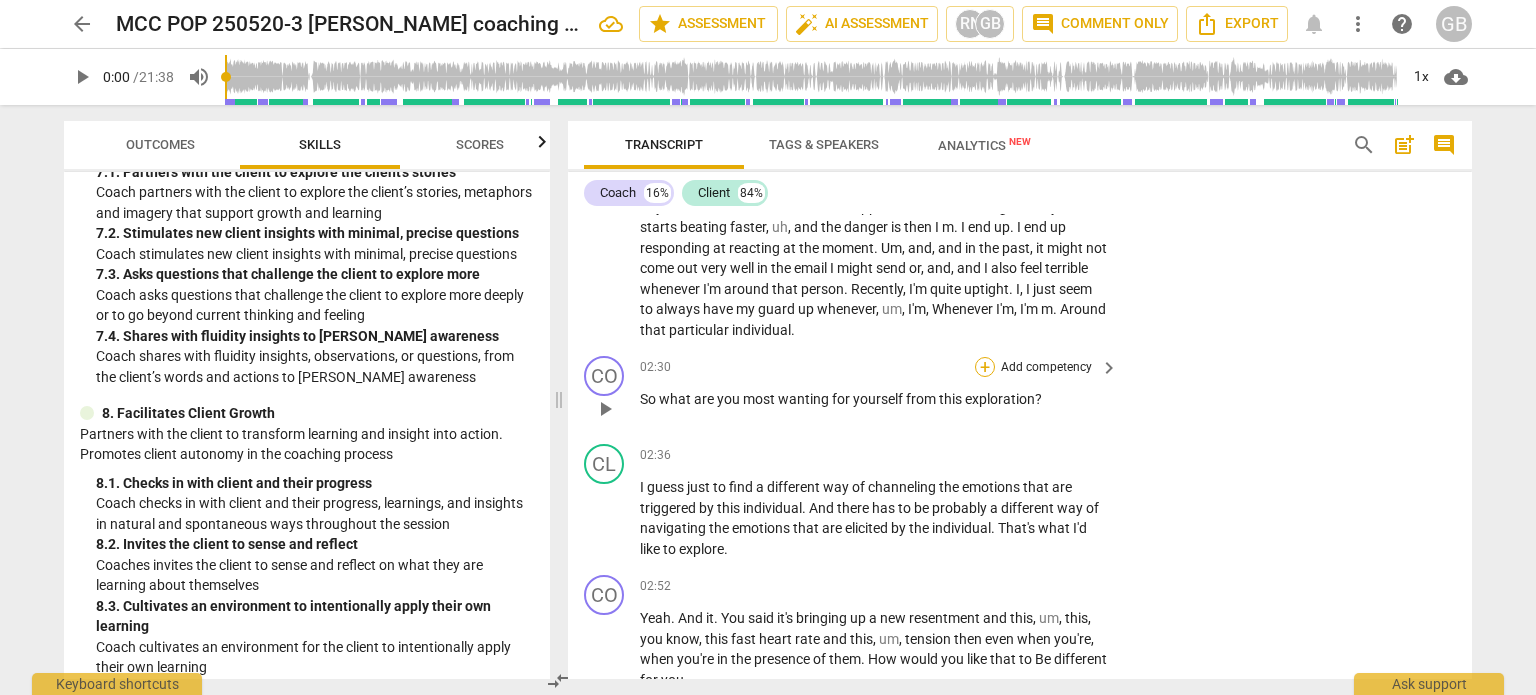 click on "+" at bounding box center (985, 367) 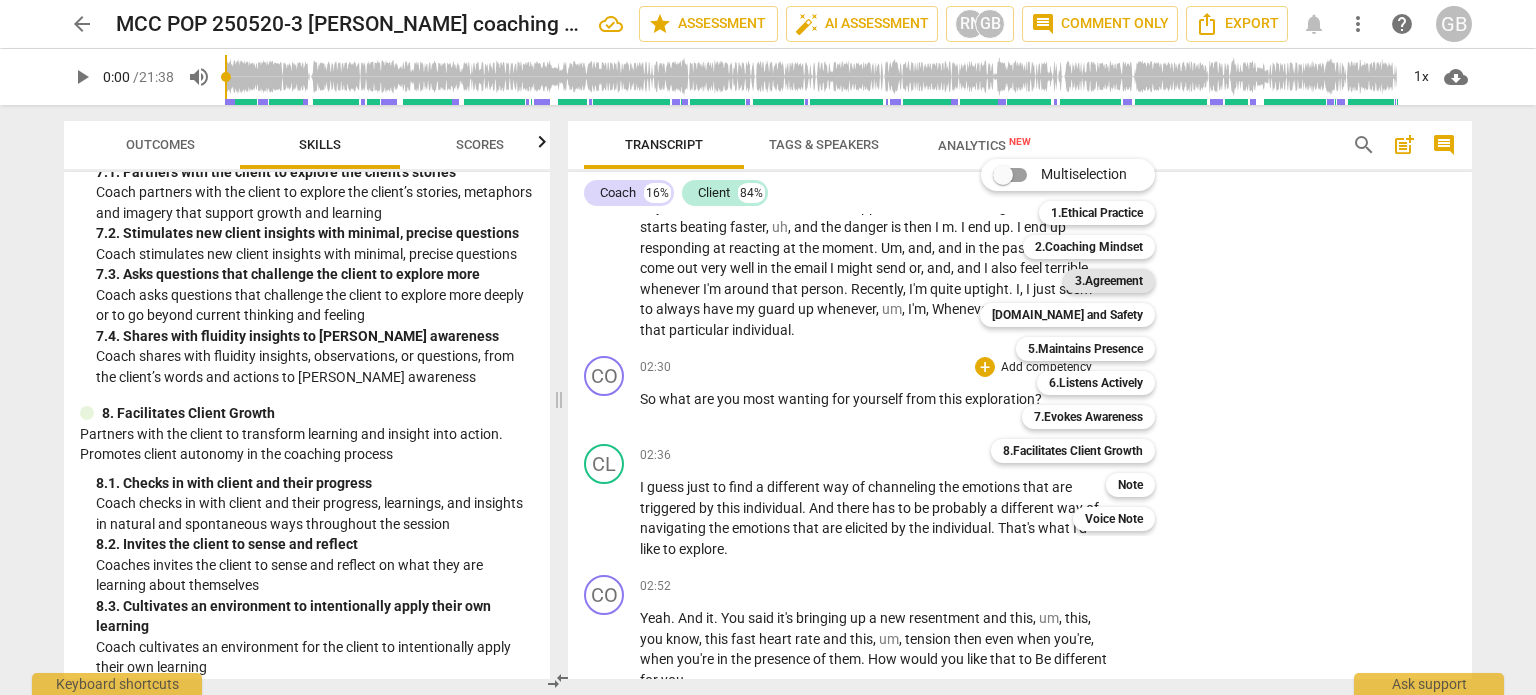 click on "3.Agreement" at bounding box center [1109, 281] 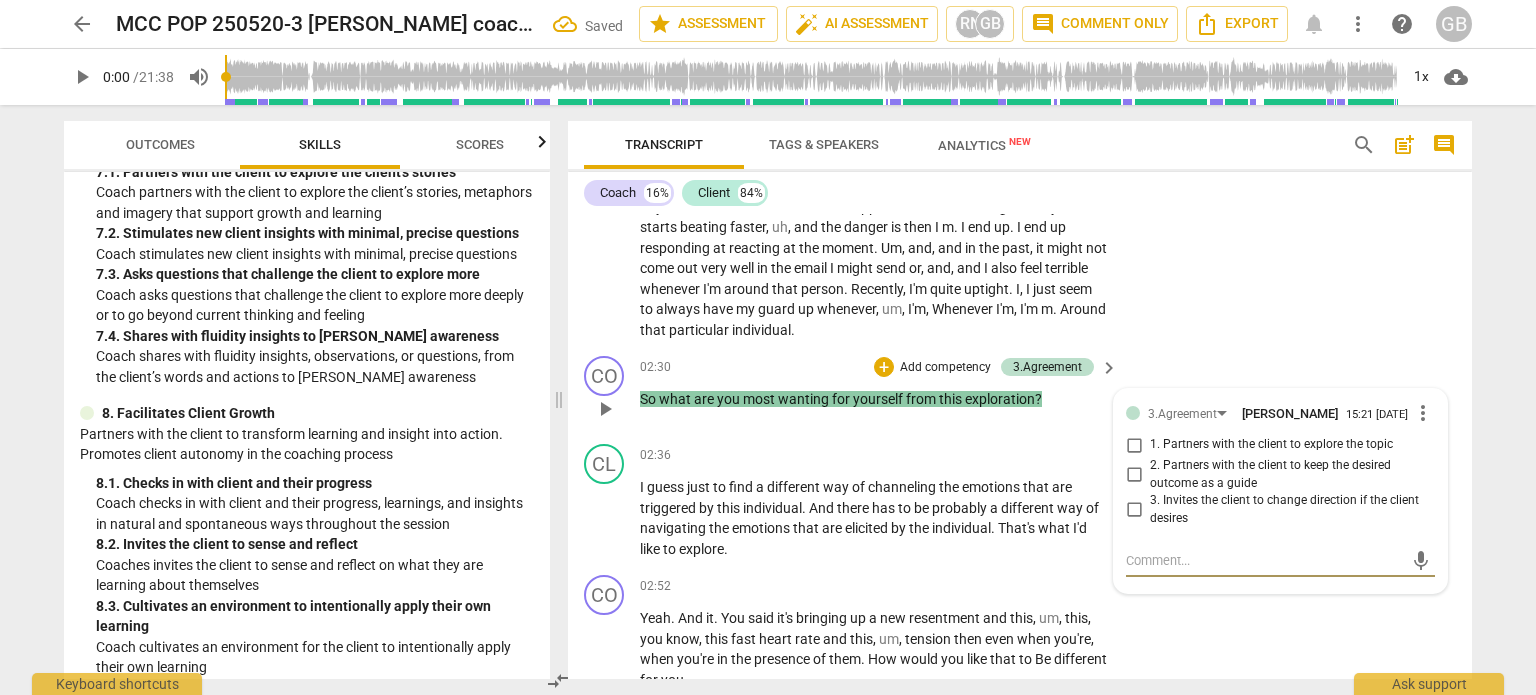 click on "1. Partners with the client to explore the topic" at bounding box center [1134, 445] 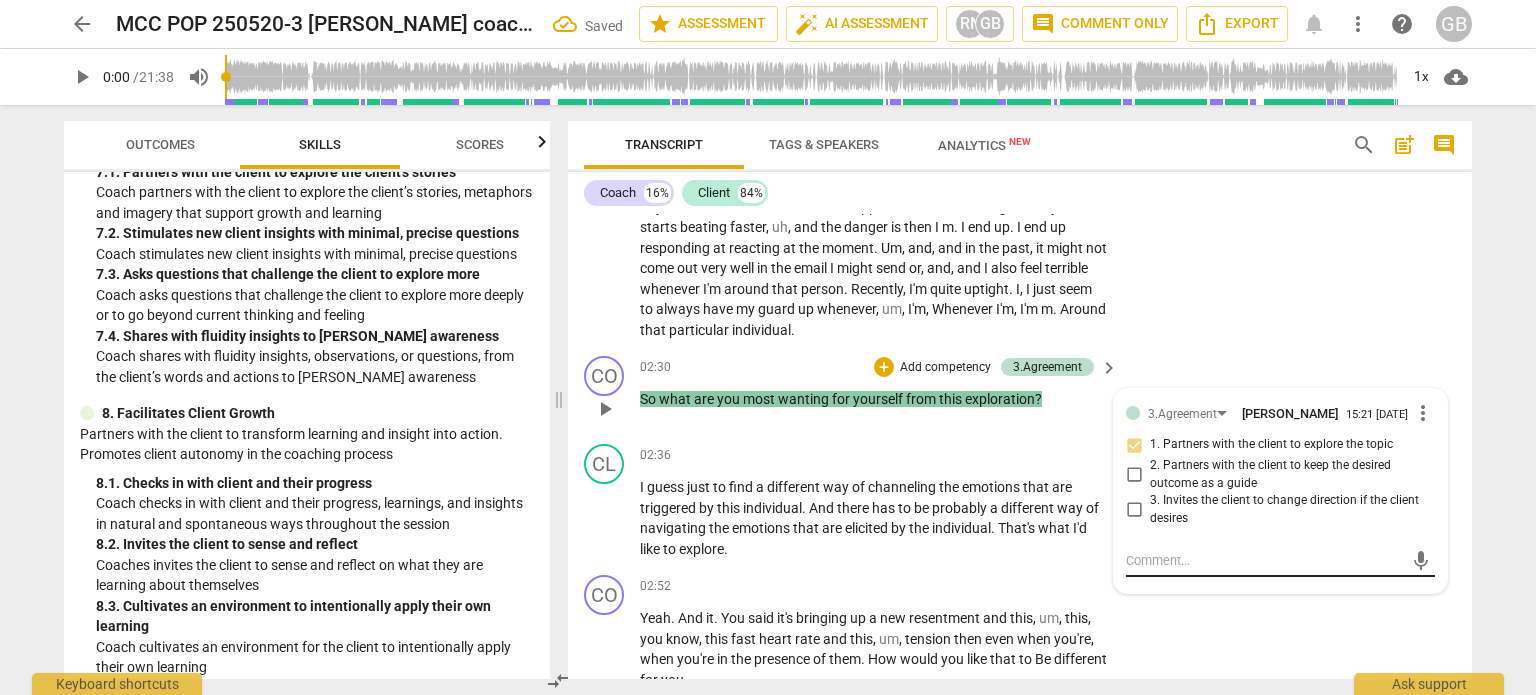 click at bounding box center (1264, 560) 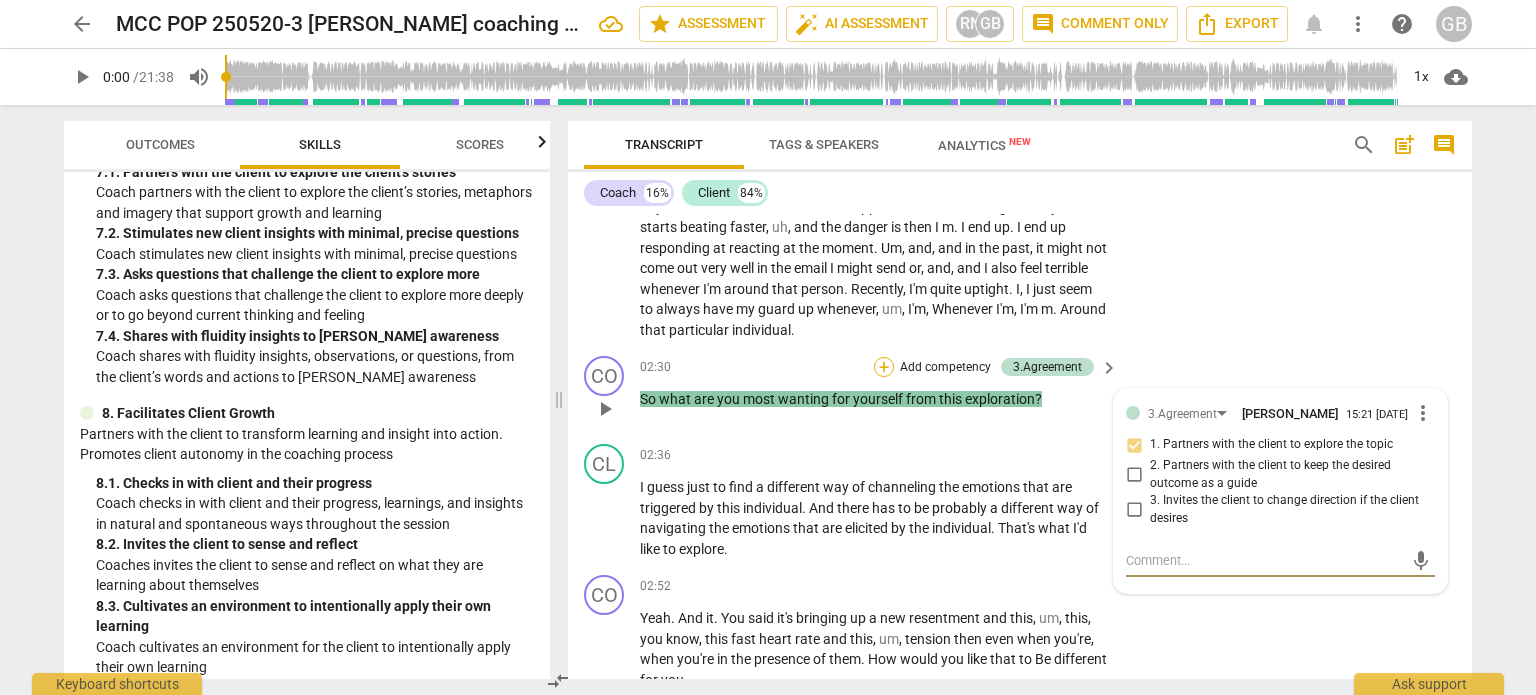 click on "+" at bounding box center (884, 367) 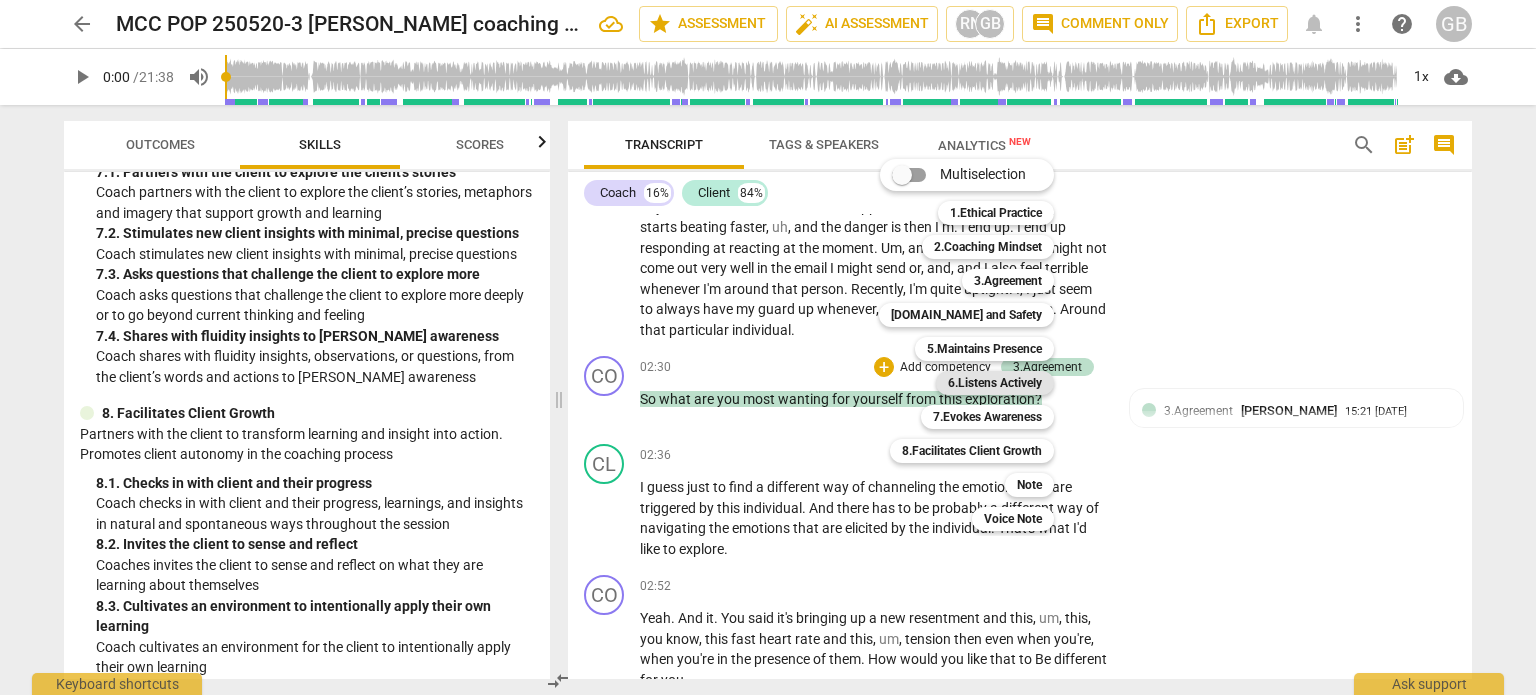 click on "6.Listens Actively" at bounding box center (995, 383) 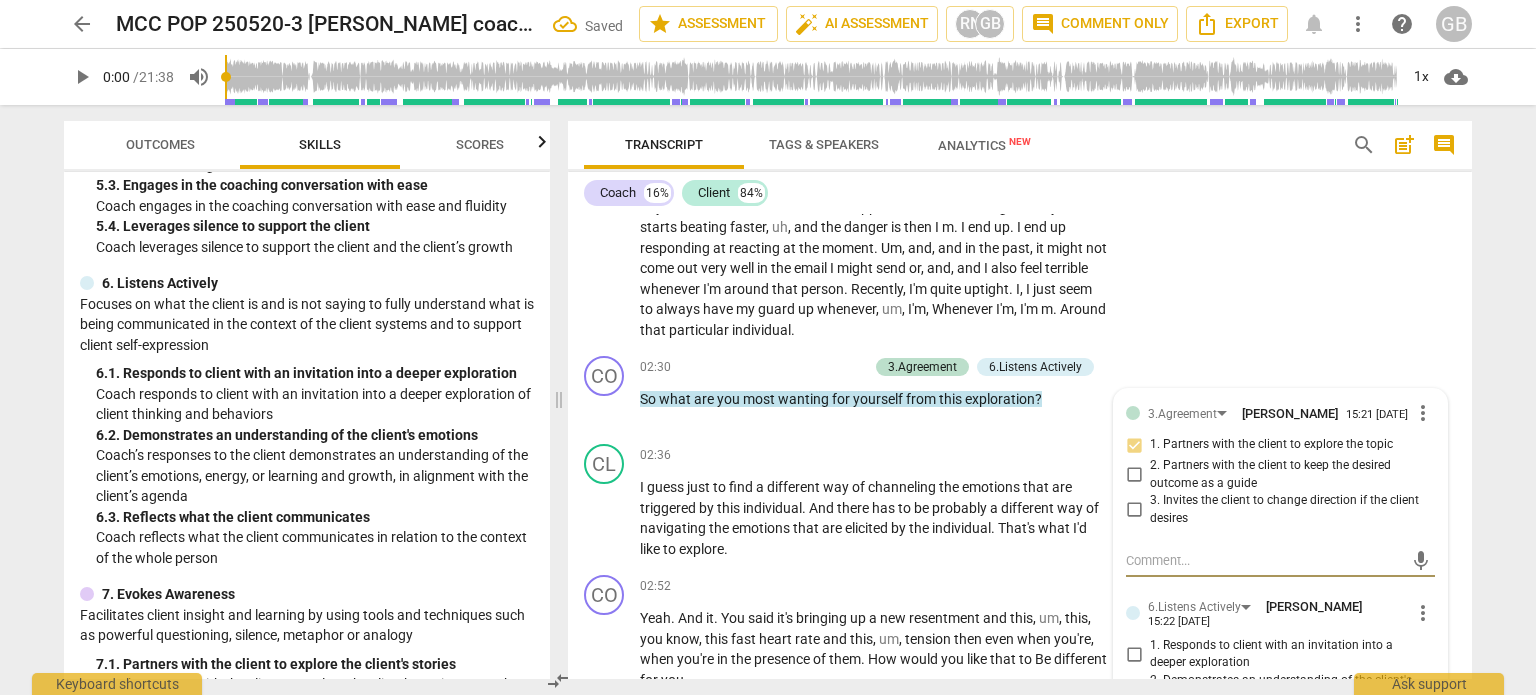 scroll, scrollTop: 1100, scrollLeft: 0, axis: vertical 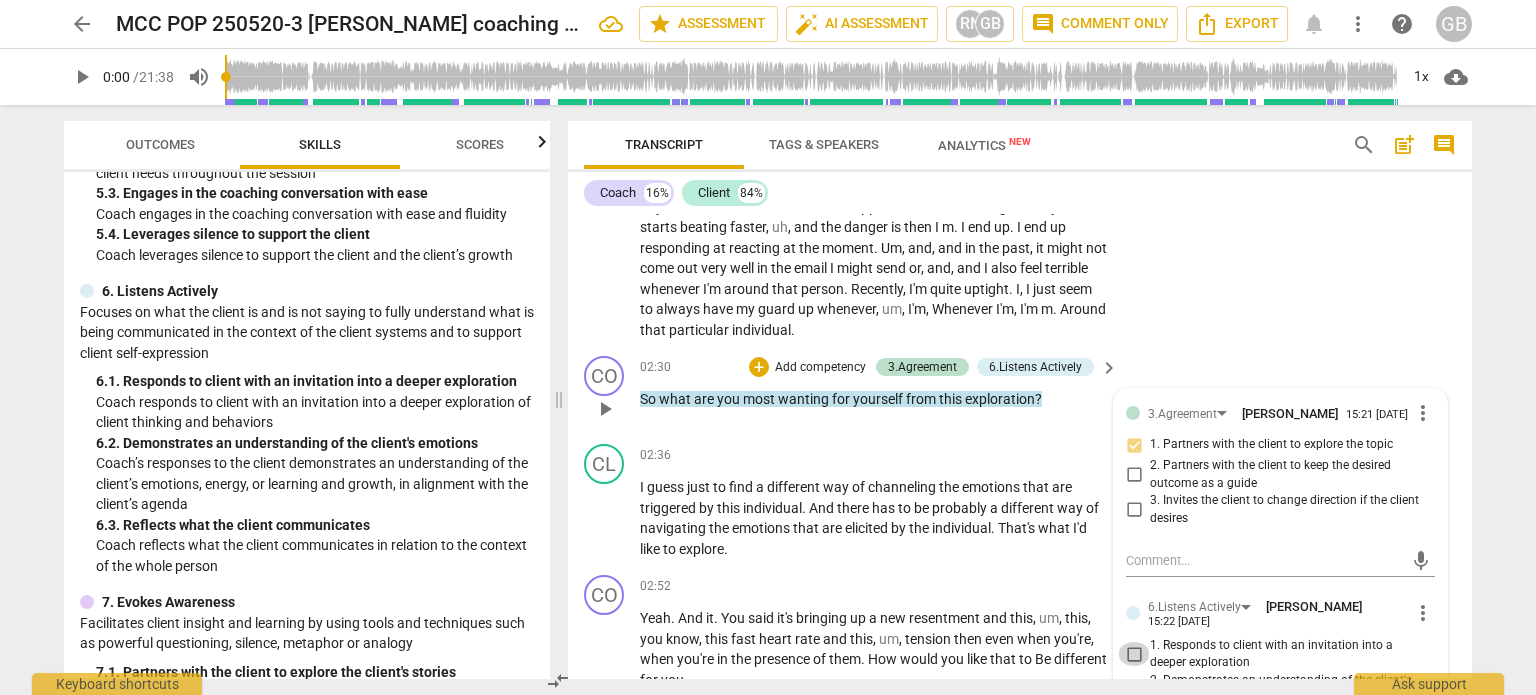click on "1. Responds to client with an invitation into a deeper exploration" at bounding box center (1134, 654) 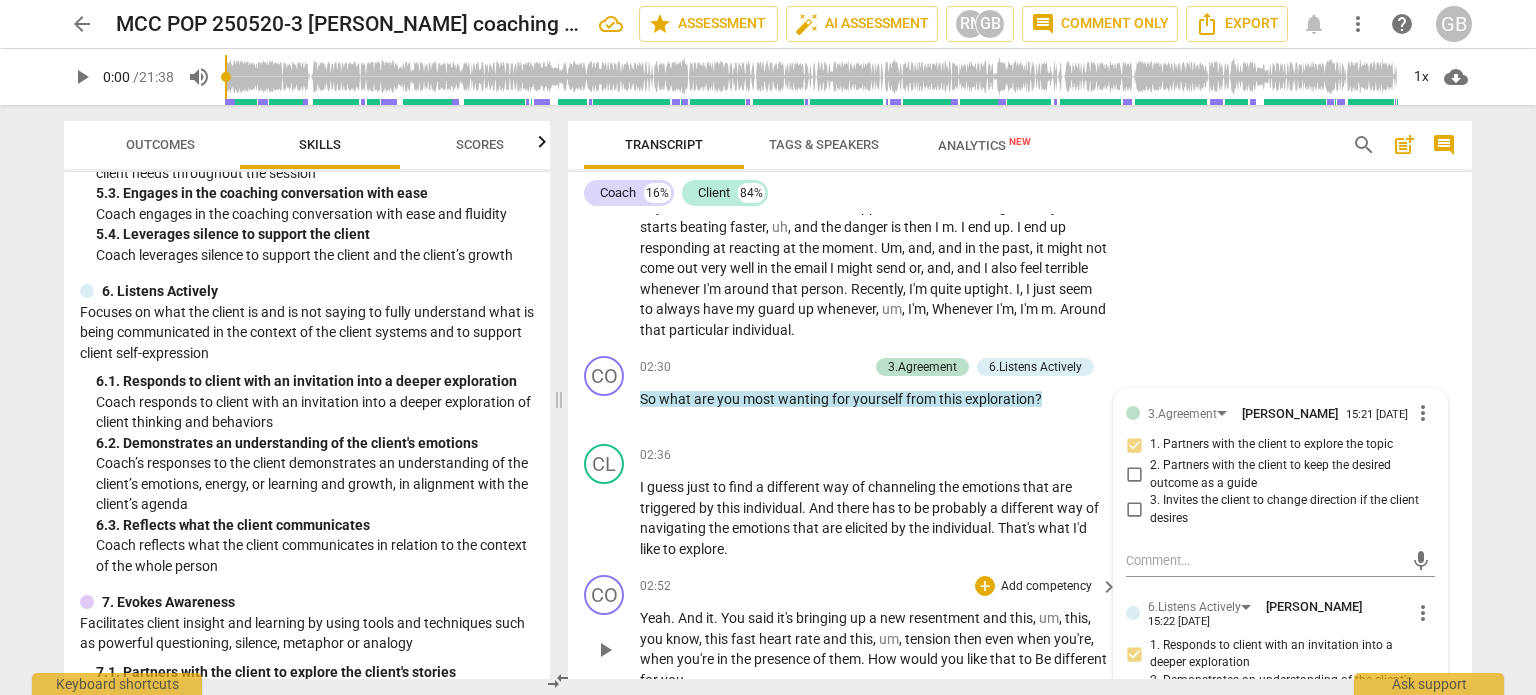 click on "and" at bounding box center [836, 639] 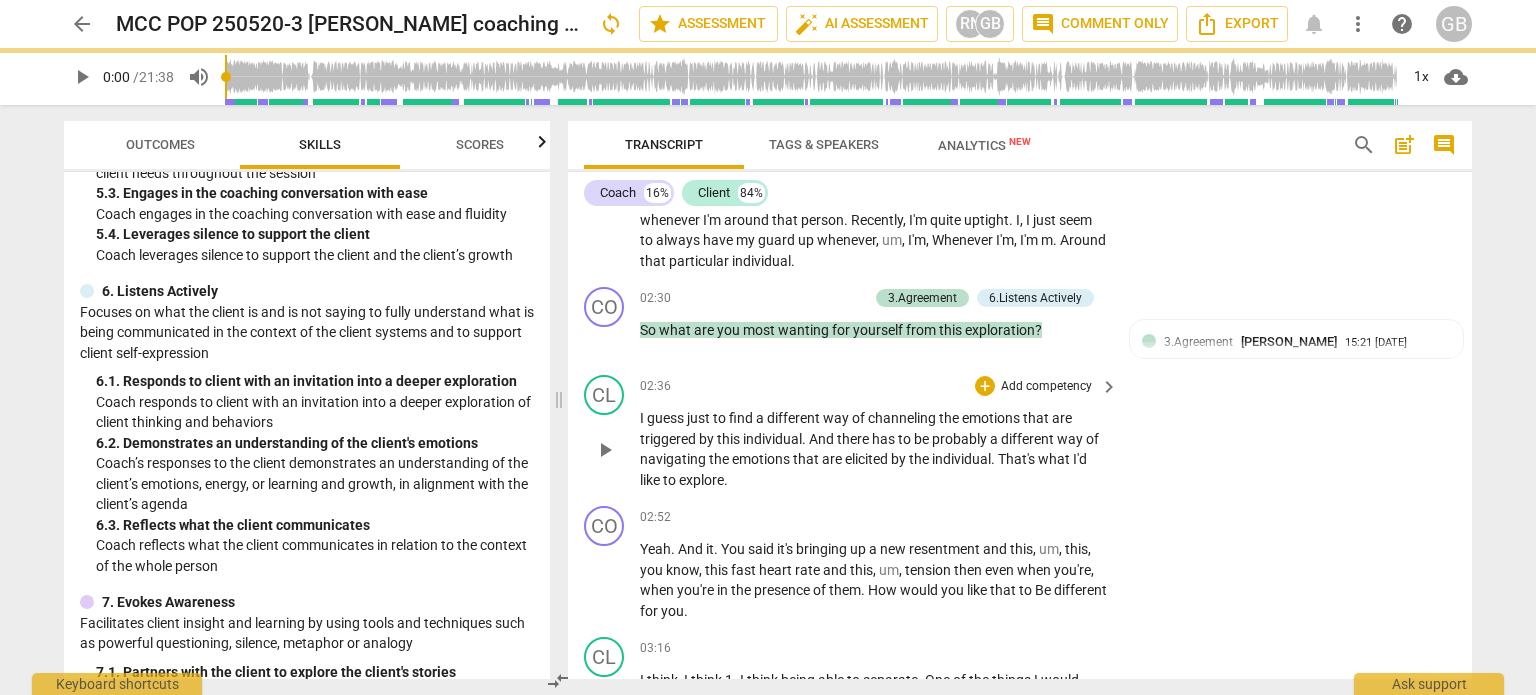 scroll, scrollTop: 856, scrollLeft: 0, axis: vertical 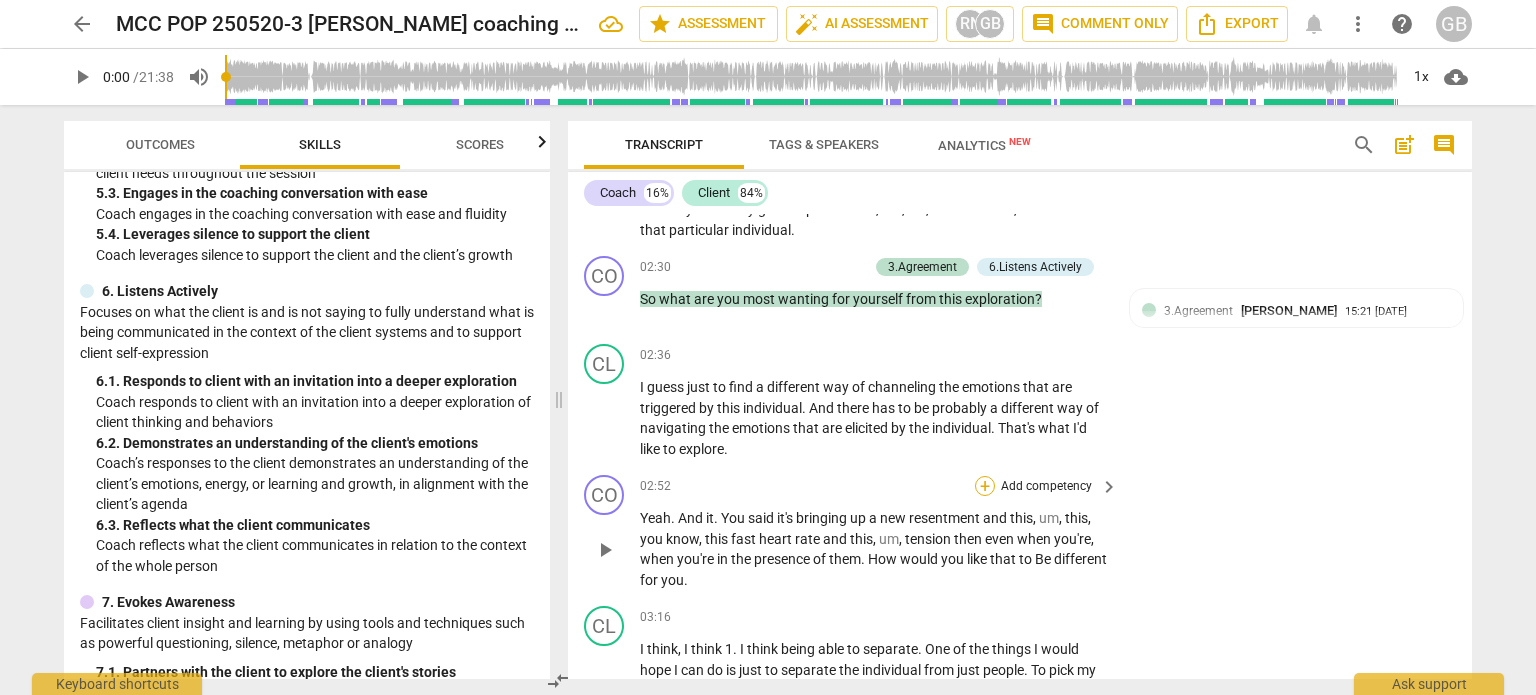 click on "+" at bounding box center [985, 486] 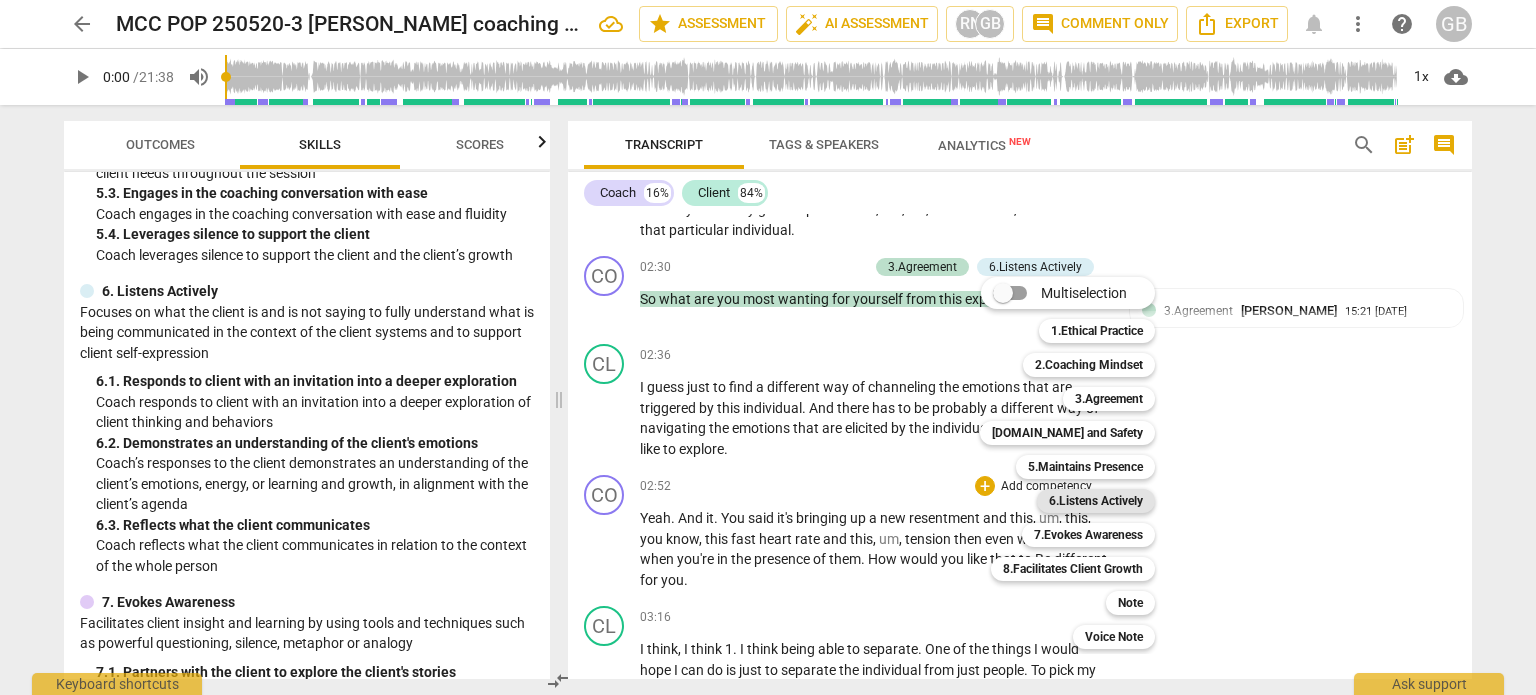 click on "6.Listens Actively" at bounding box center (1096, 501) 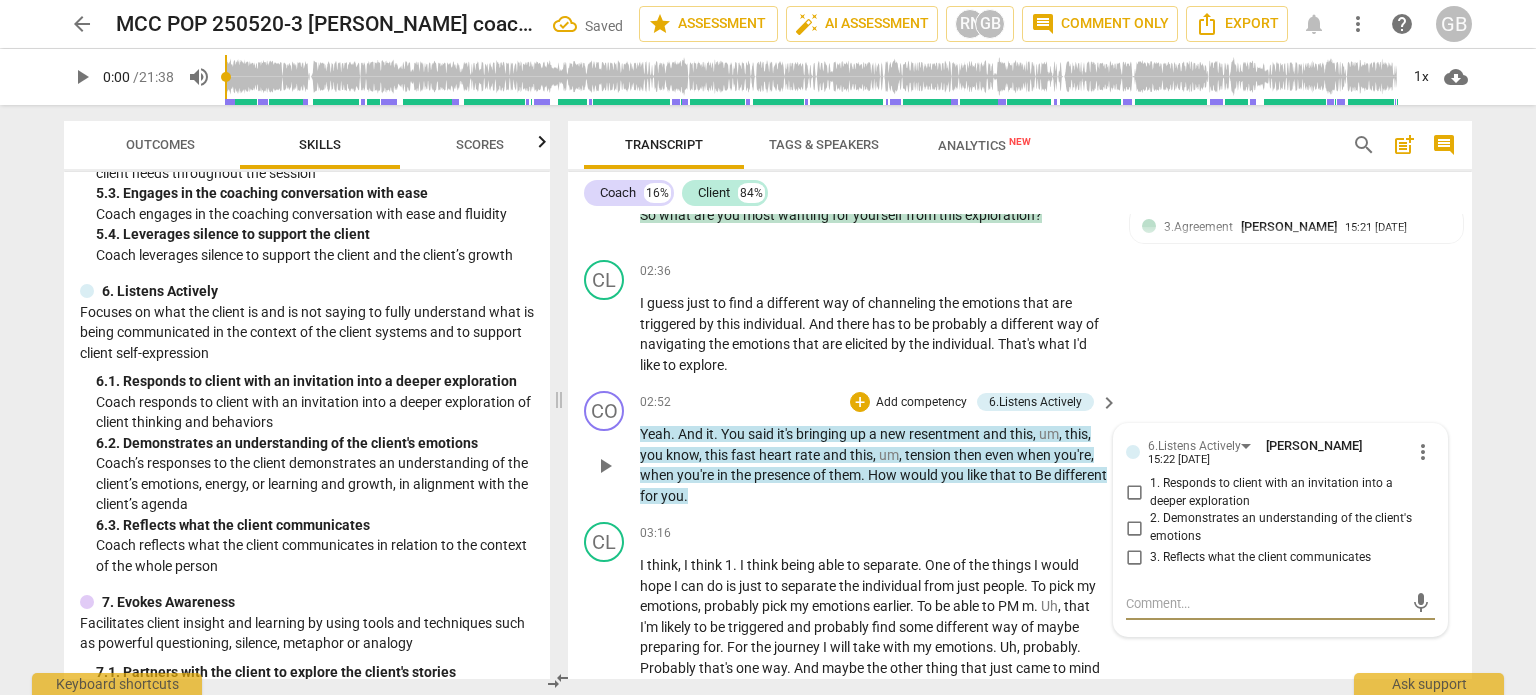 scroll, scrollTop: 956, scrollLeft: 0, axis: vertical 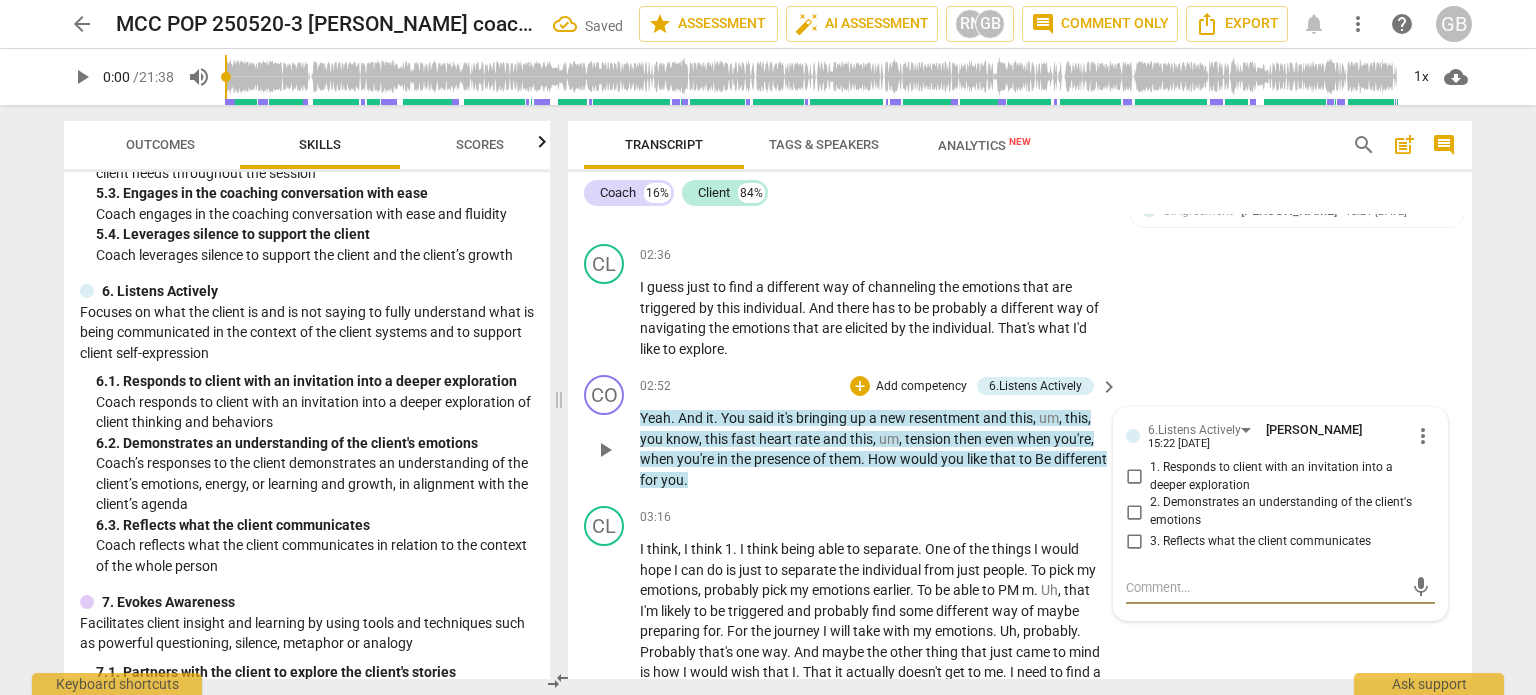 click on "1. Responds to client with an invitation into a deeper exploration" at bounding box center (1134, 477) 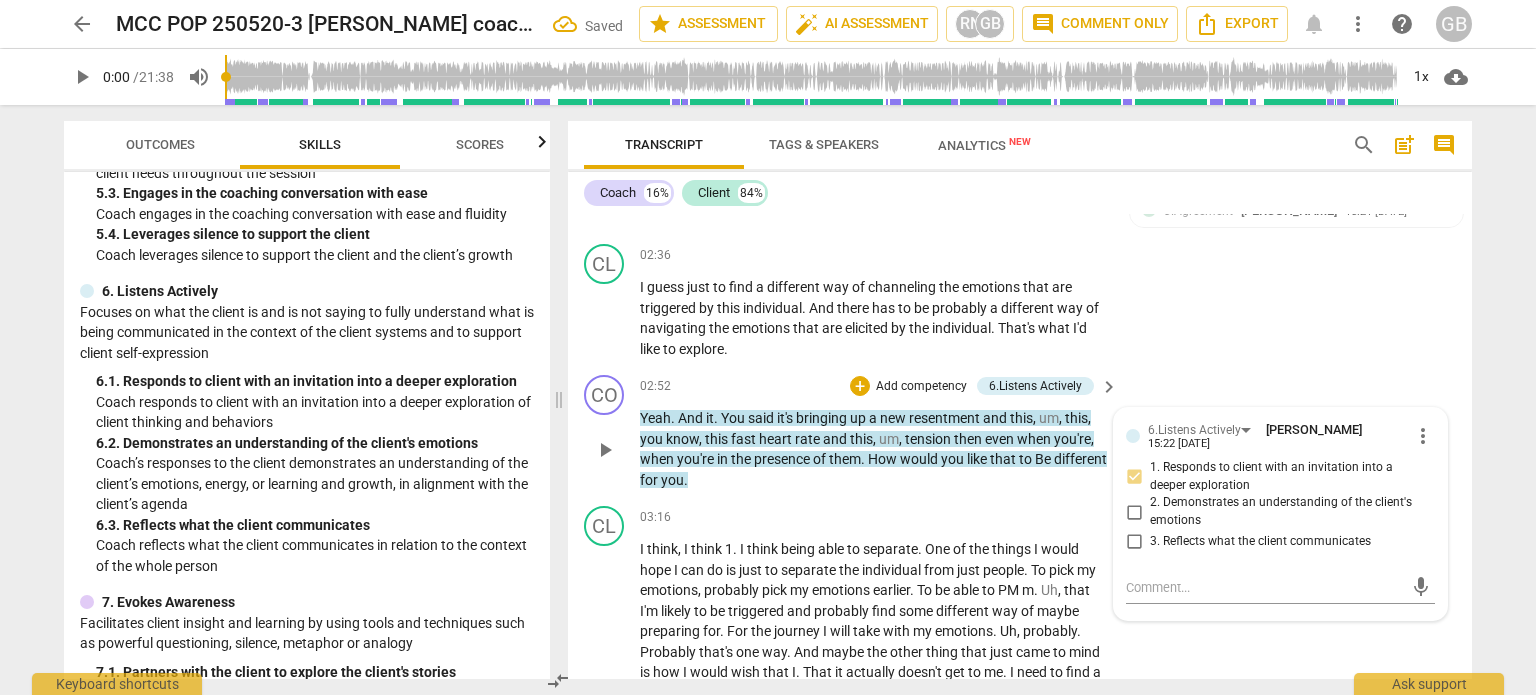 click on "3. Reflects what the client communicates" at bounding box center [1134, 542] 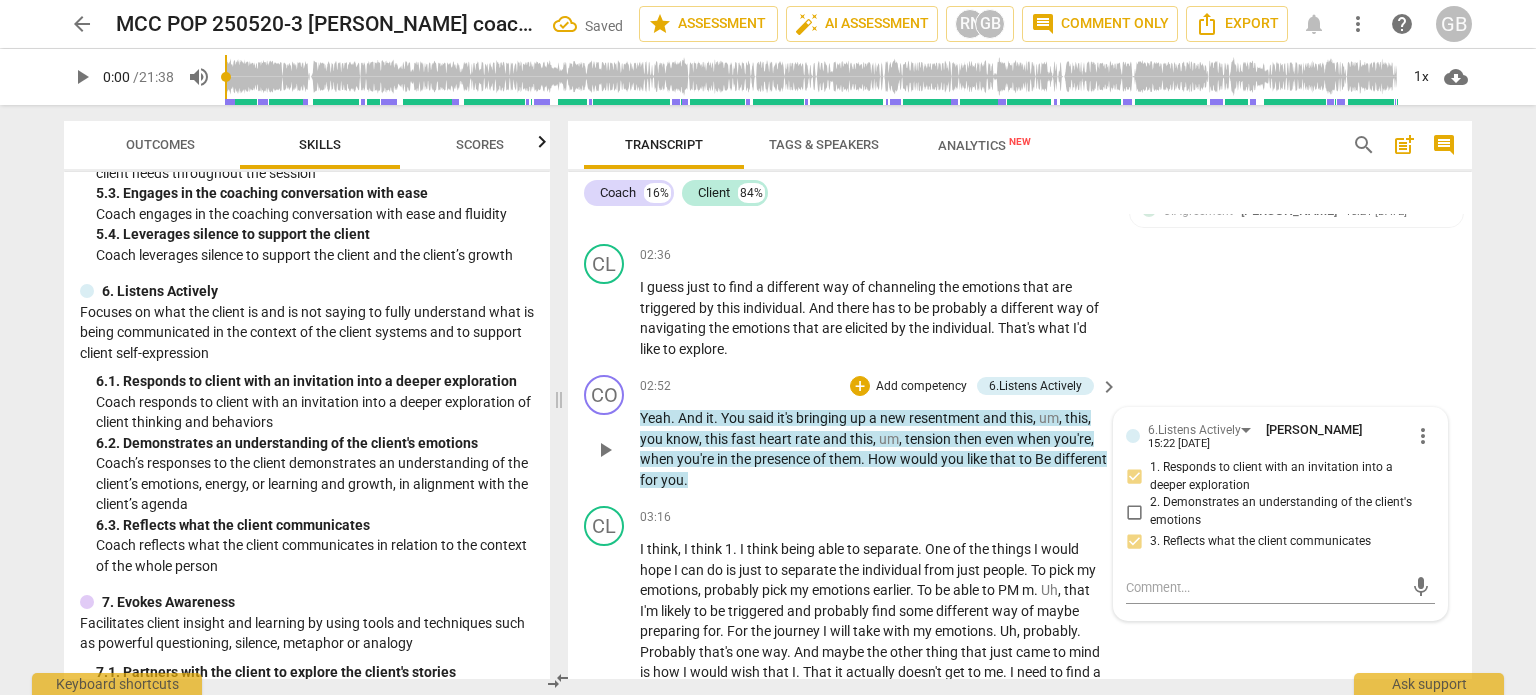 click on "CO play_arrow pause 02:52 + Add competency 6.Listens Actively keyboard_arrow_right Yeah .   And   it .   You   said   it's   bringing   up   a   new   resentment   and   this ,   um ,   this ,   you   know ,   this   fast   heart   rate   and   this ,   um ,   tension   then   even   when   you're ,   when   you're   in   the   presence   of   them .   How   would   you   like   that   to   Be   different   for   you . 6.Listens Actively [PERSON_NAME] 15:22 [DATE] more_vert 1. Responds to client with an invitation into a deeper exploration 2. Demonstrates an understanding of the client's emotions 3. Reflects what the client communicates mic" at bounding box center (1020, 432) 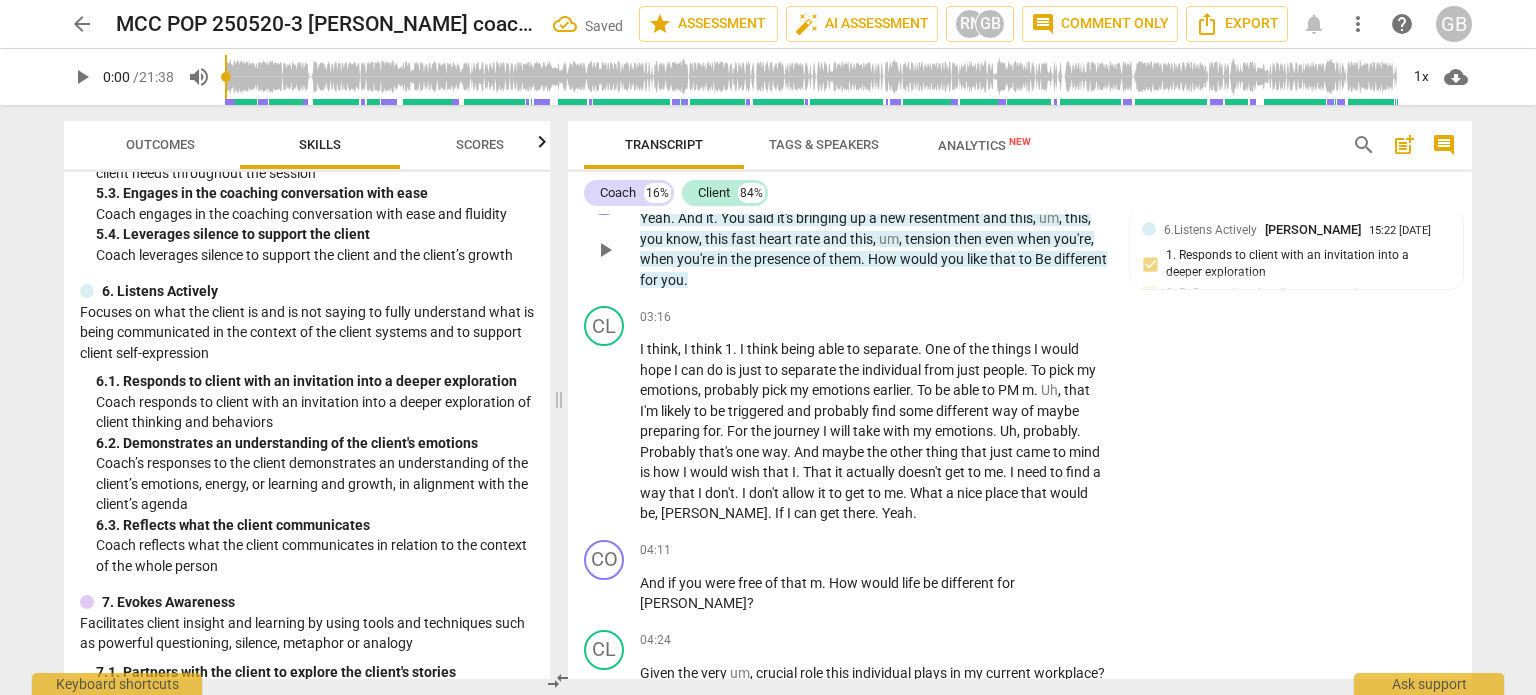 scroll, scrollTop: 1256, scrollLeft: 0, axis: vertical 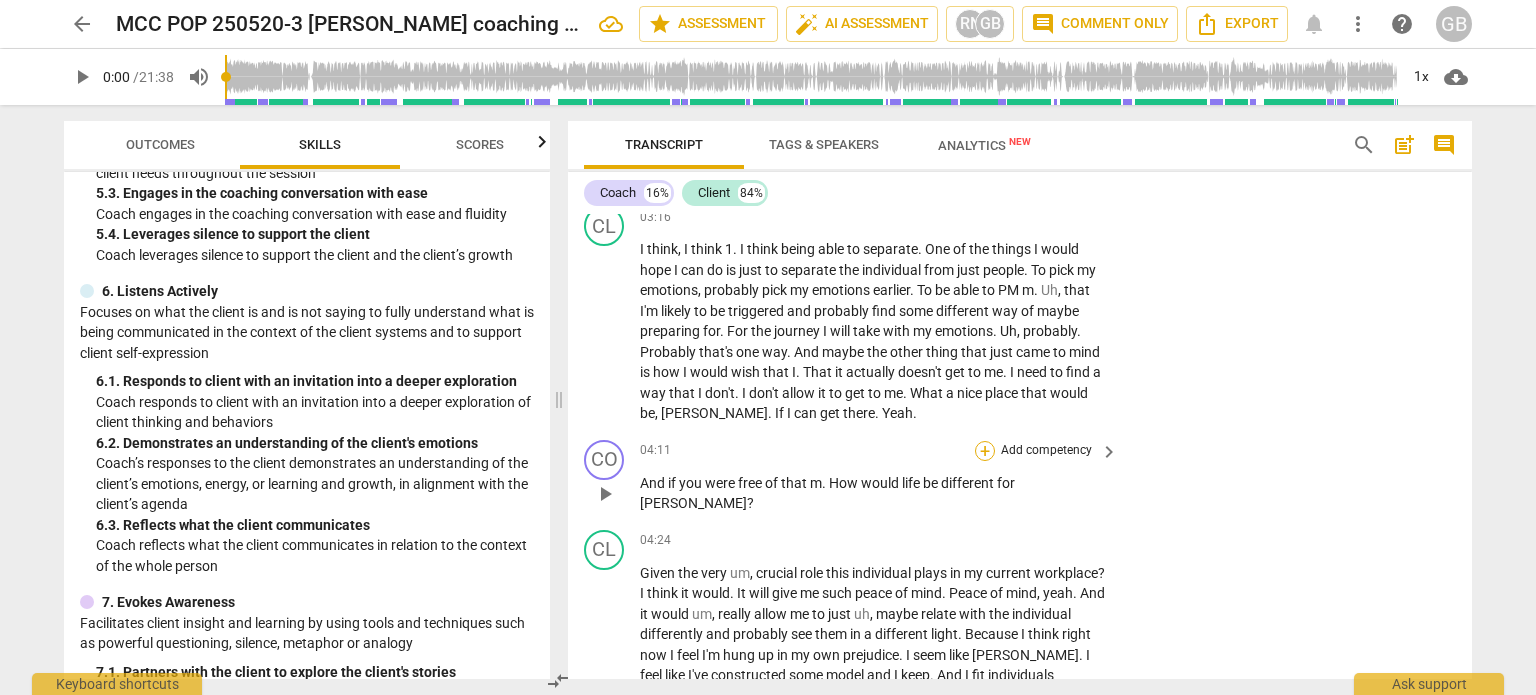 click on "+" at bounding box center (985, 451) 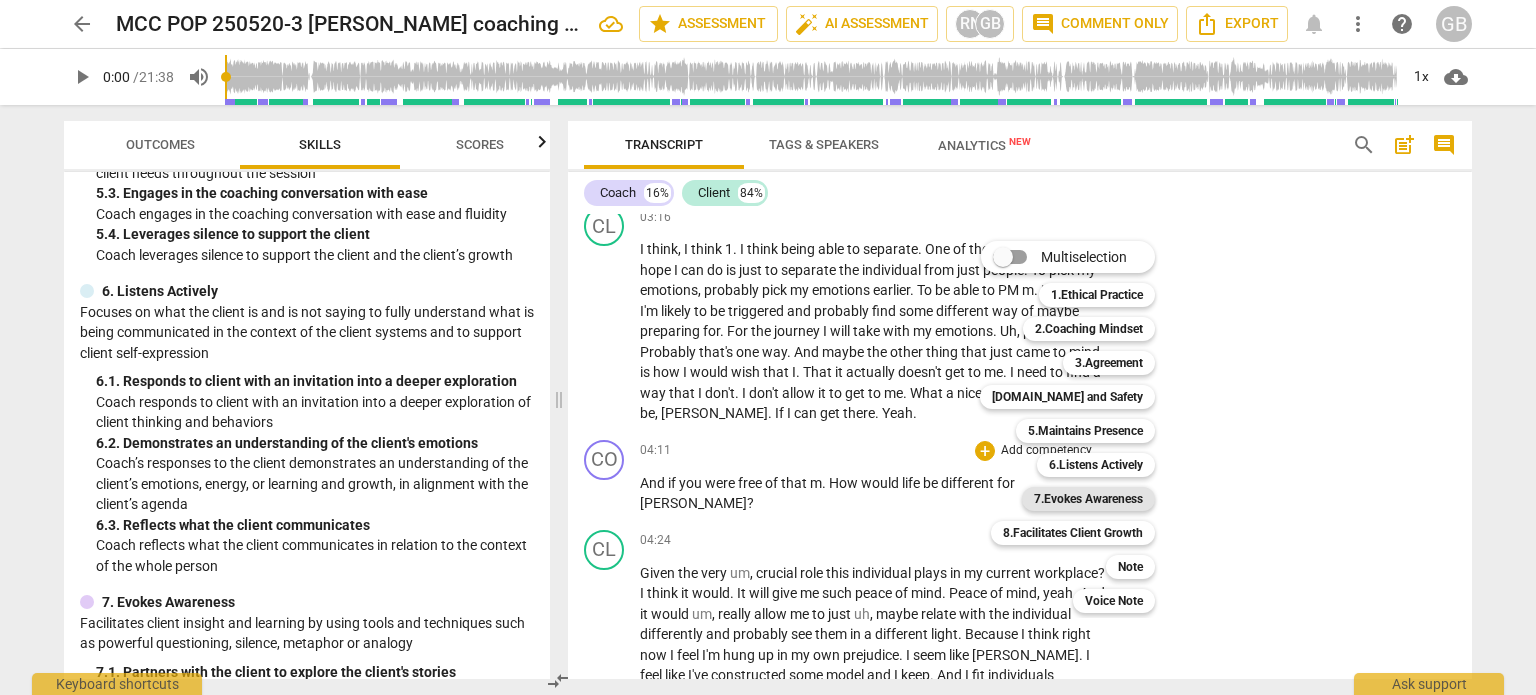 click on "7.Evokes Awareness" at bounding box center [1088, 499] 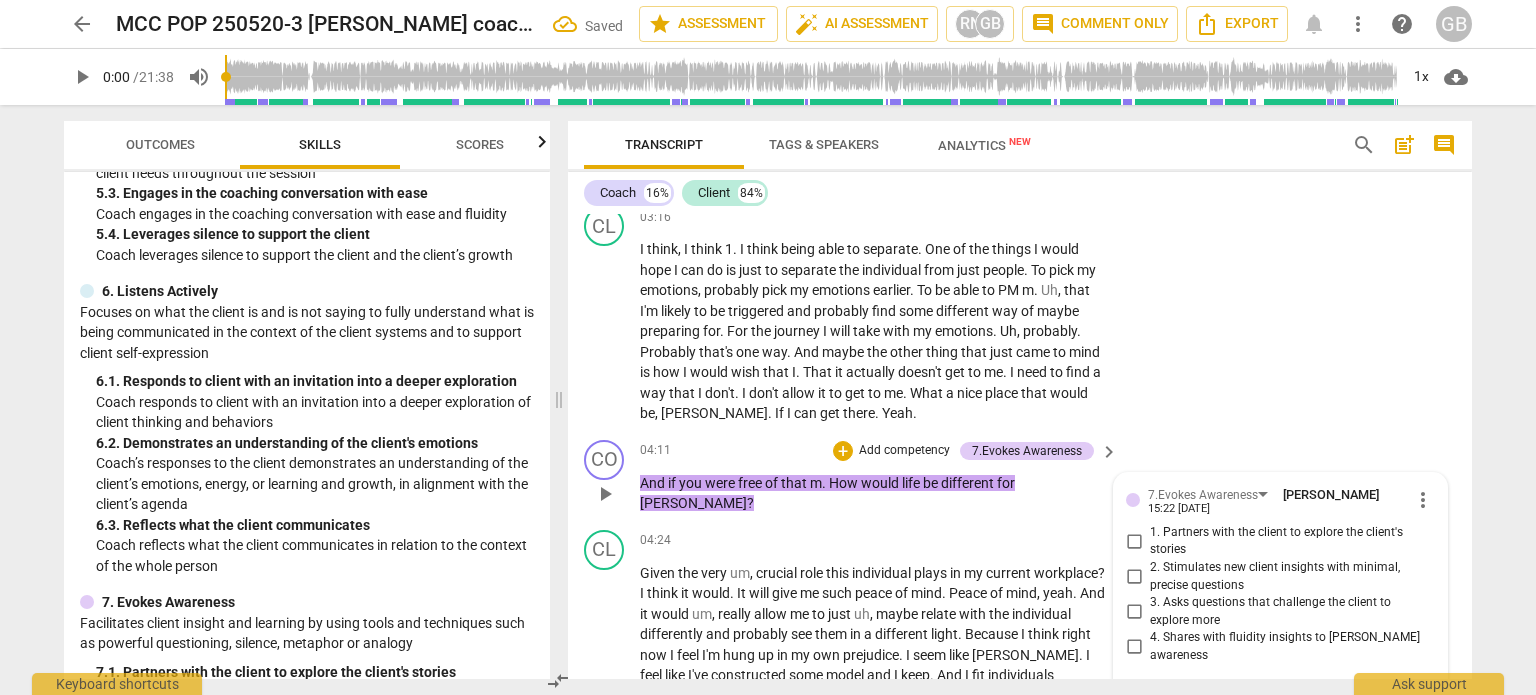 click on "1. Partners with the client to explore the client's stories" at bounding box center [1134, 541] 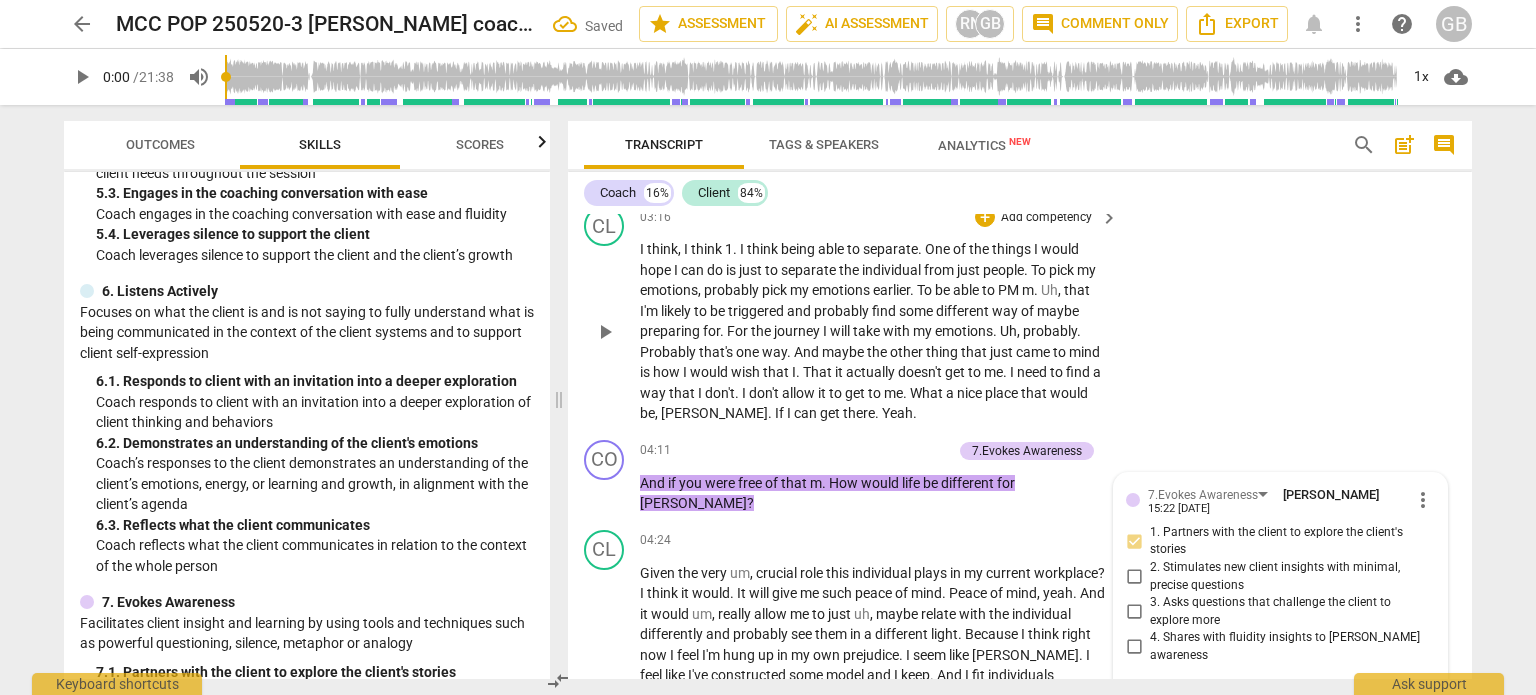 click on "CL play_arrow pause 03:16 + Add competency keyboard_arrow_right I   think ,   I   think   1 .   I   think   being   able   to   separate .   One   of   the   things   I   would   hope   I   can   do   is   just   to   separate   the   individual   from   just   people .   To   pick   my   emotions ,   probably   pick   my   emotions   earlier .   To   be   able   to   PM   m .   Uh ,   that   I'm   likely   to   be   triggered   and   probably   find   some   different   way   of   maybe   preparing   for .   For   the   journey   I   will   take   with   my   emotions .   Uh ,   probably .   Probably   that's   one   way .   And   maybe   the   other   thing   that   just   came   to   mind   is   how   I   would   wish   that   I .   That   it   actually   doesn't   get   to   me .   I   need   to   find   a   way   that   I   don't .   I   don't   allow   it   to   get   to   me .   What   a   nice   place   that   would   be ,   [PERSON_NAME] .   If   I   can   get   there .   Yeah ." at bounding box center [1020, 315] 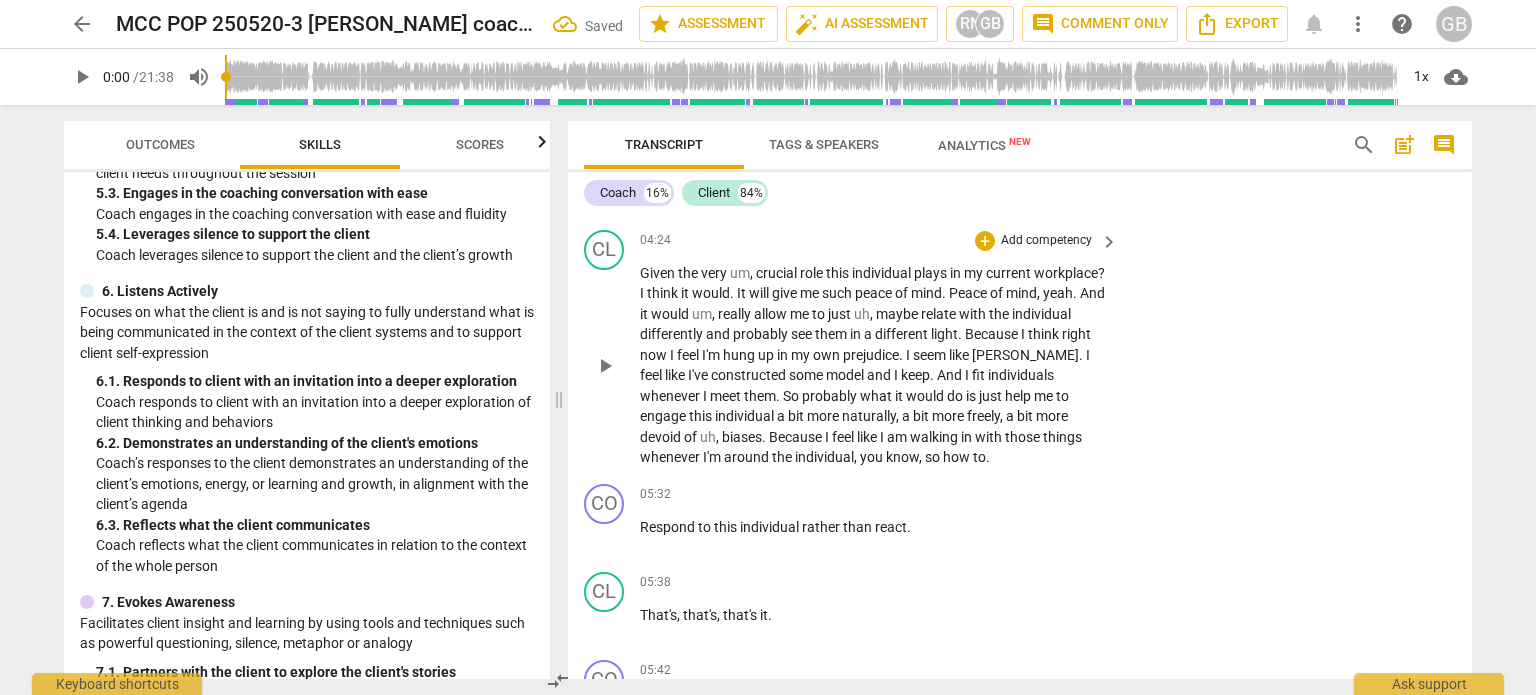 scroll, scrollTop: 1656, scrollLeft: 0, axis: vertical 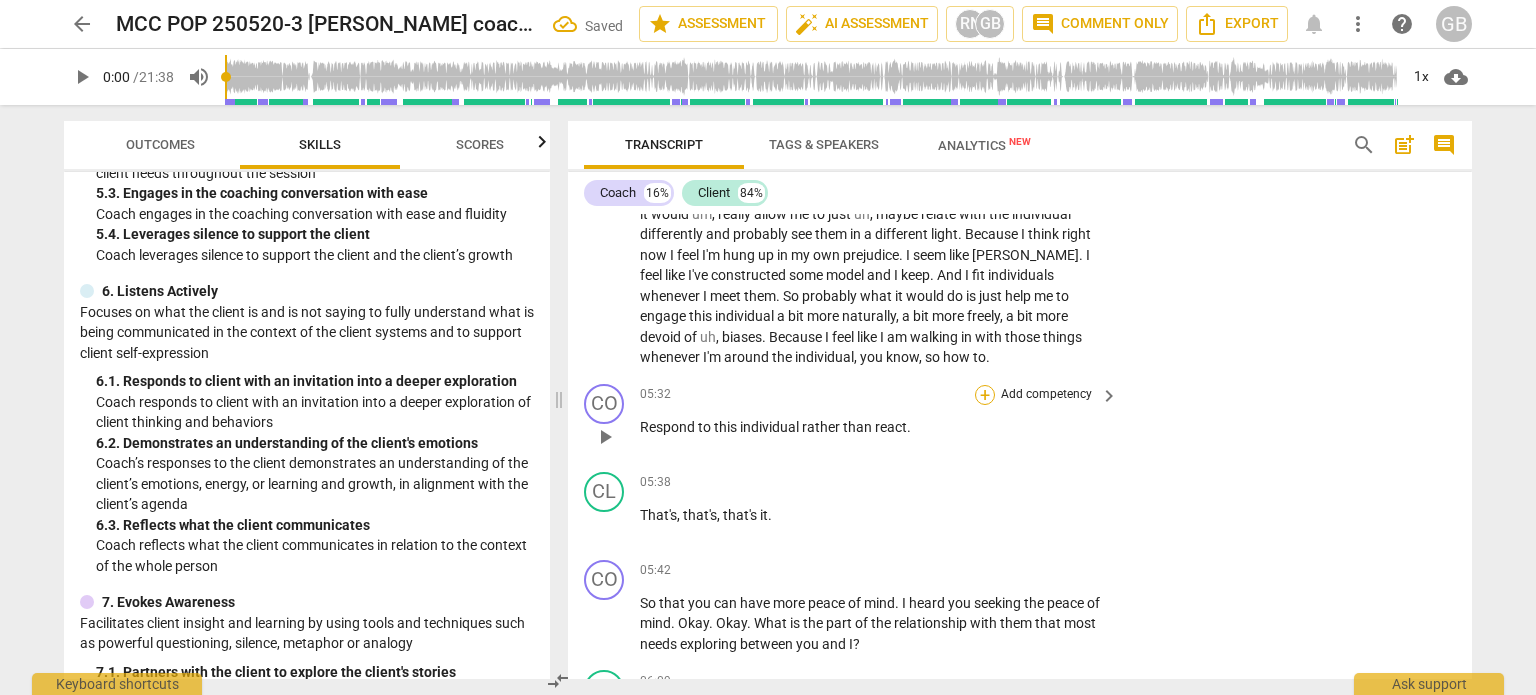 click on "+" at bounding box center [985, 395] 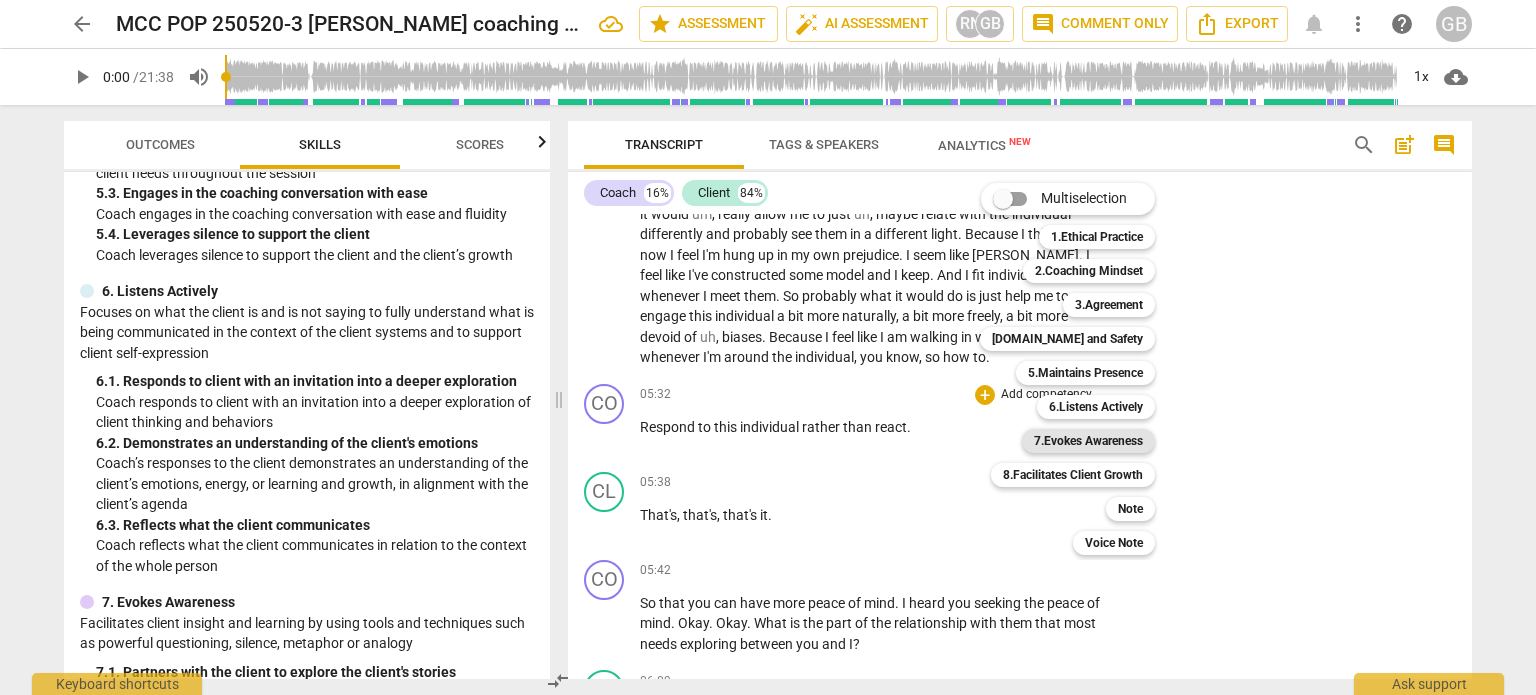 click on "7.Evokes Awareness" at bounding box center (1088, 441) 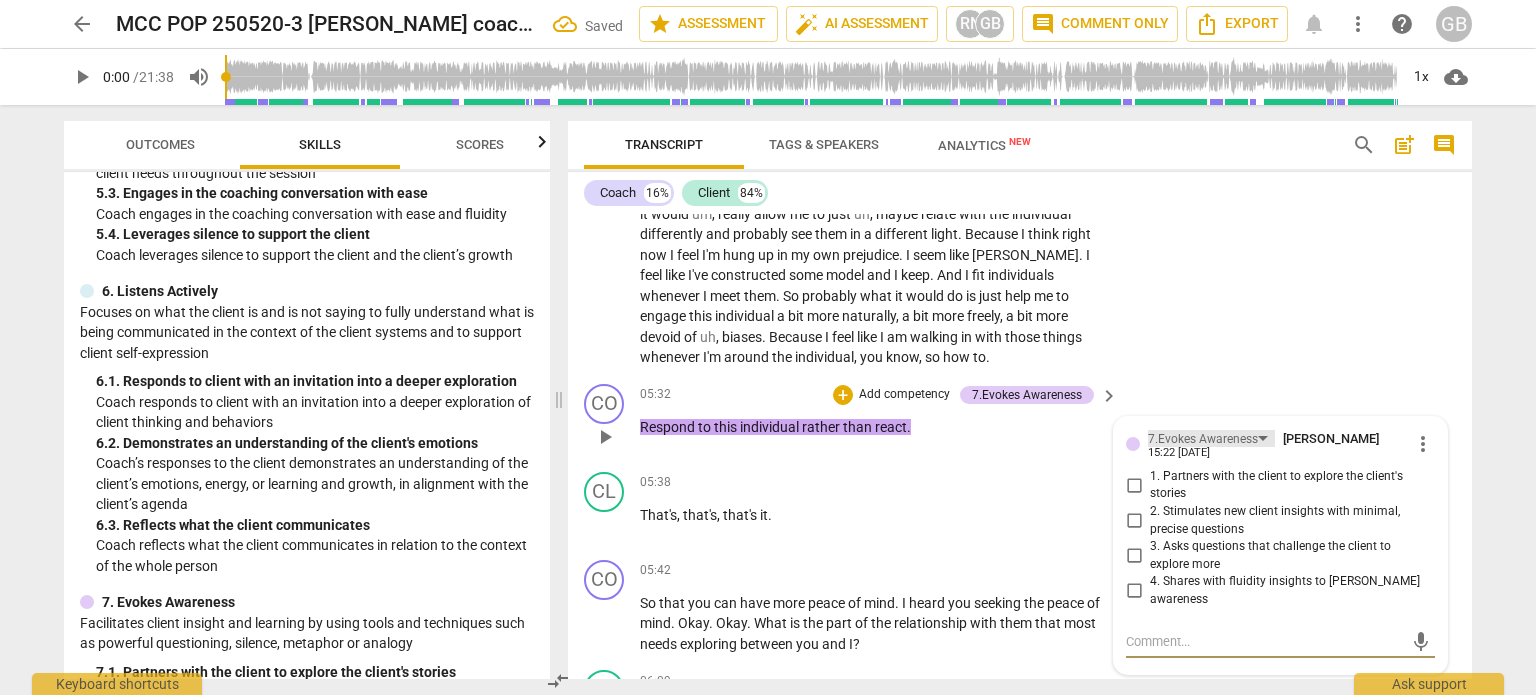 click on "7.Evokes Awareness" at bounding box center [1203, 439] 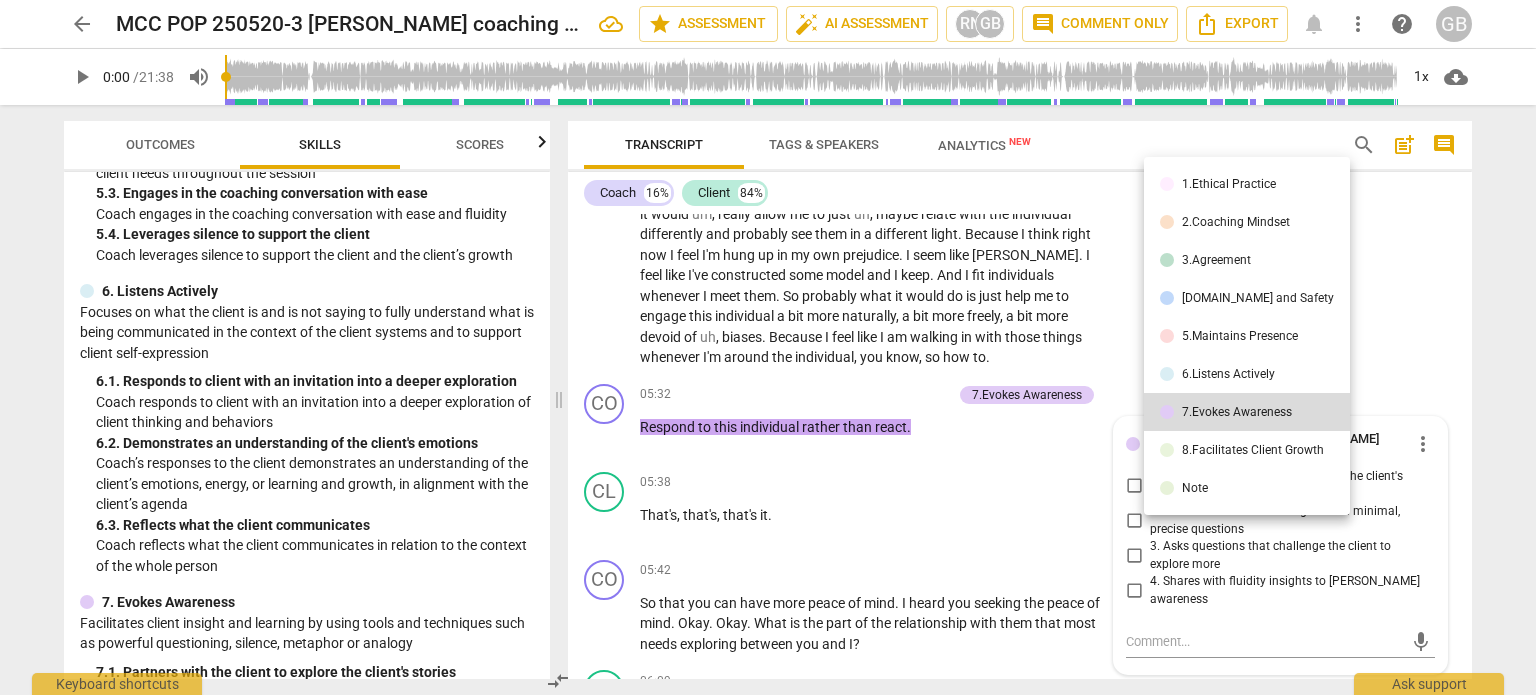 click on "6.Listens Actively" at bounding box center [1228, 374] 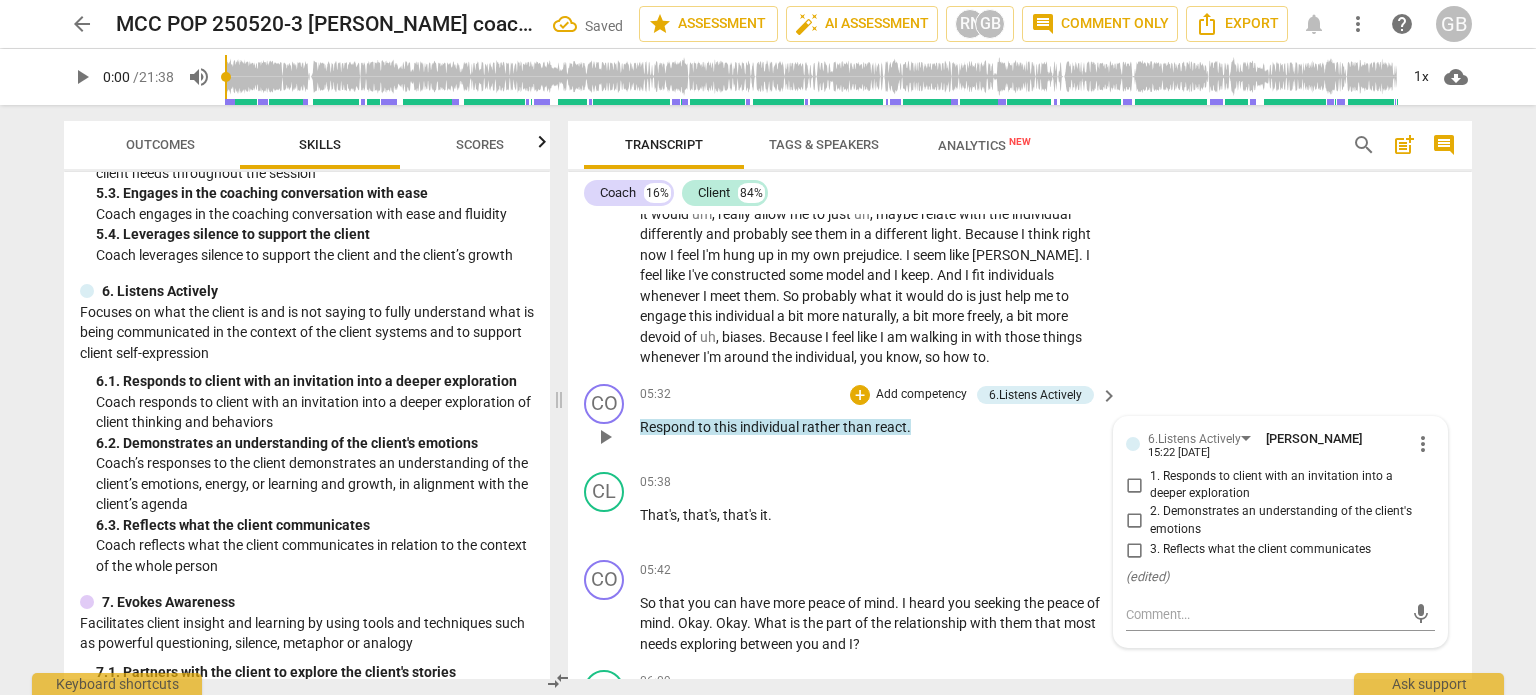 click on "3. Reflects what the client communicates" at bounding box center [1260, 550] 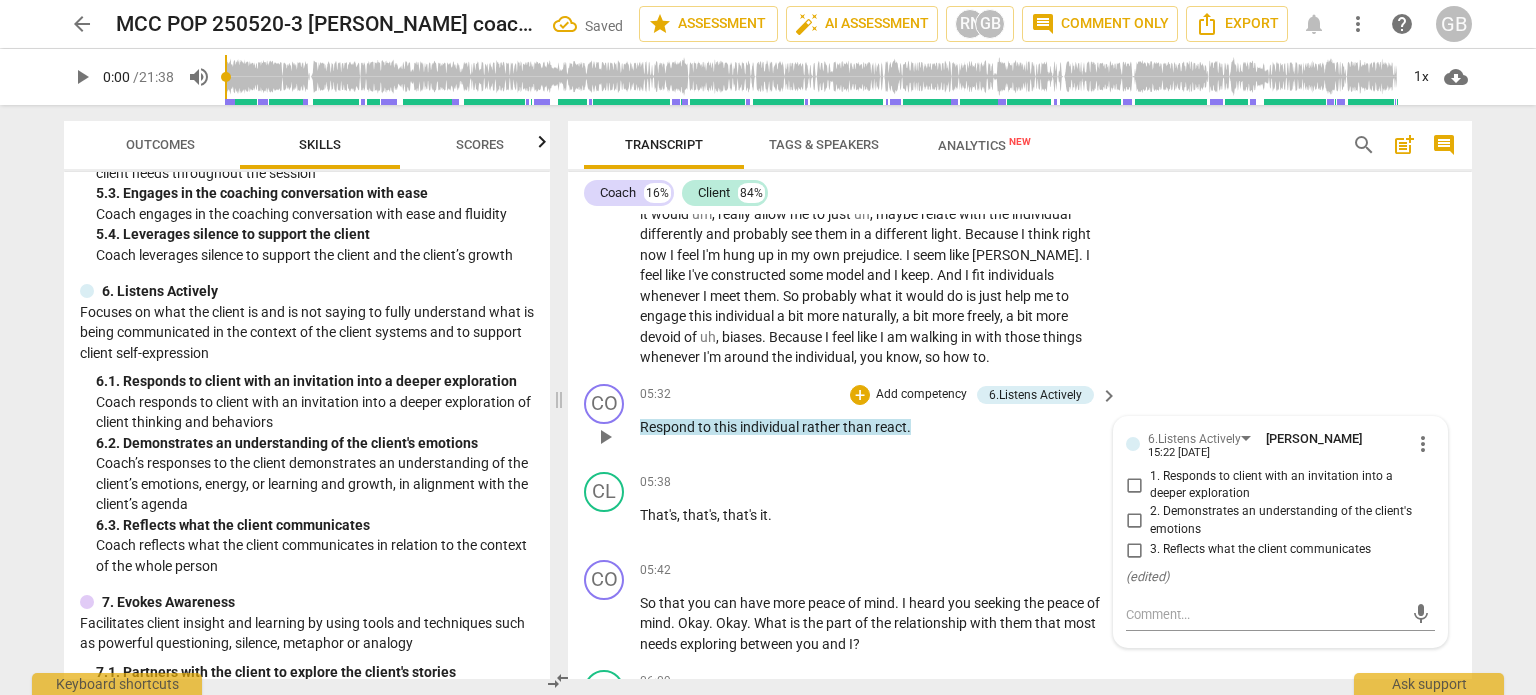 click on "3. Reflects what the client communicates" at bounding box center [1134, 550] 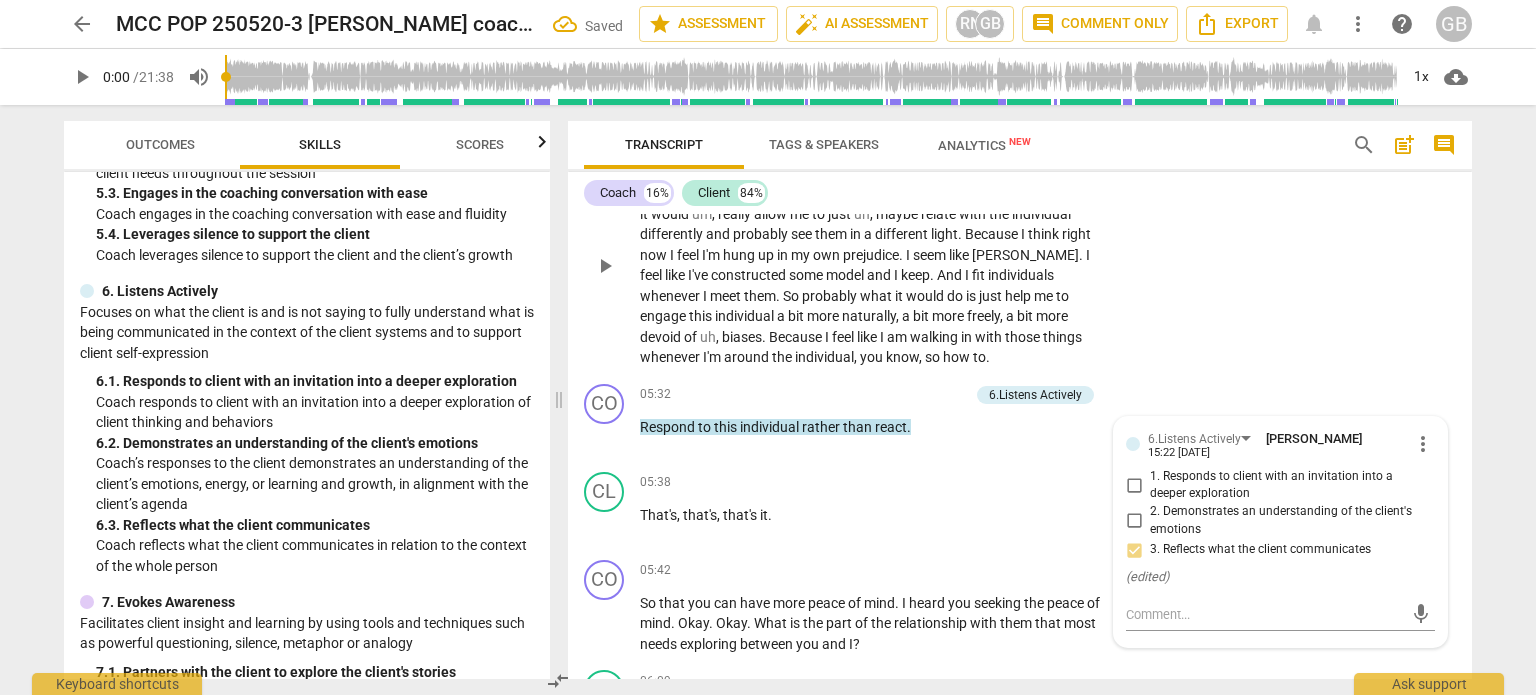 click on "CL play_arrow pause 04:24 + Add competency keyboard_arrow_right Given   the   very   um ,   crucial   role   this   individual   plays   in   my   current   workplace ?   I   think   it   would .   It   will   give   me   such   peace   of   mind .   Peace   of   mind ,   yeah .   And   it   would   um ,   really   allow   me   to   just   uh ,   maybe   relate   with   the   individual   differently   and   probably   see   them   in   a   different   light .   Because   I   think   right   now   I   feel   I'm   hung   up   in   my   own   prejudice .   I   seem   like   [PERSON_NAME] .   I   feel   like   I've   constructed   some   model   and   I   keep .   And   I   fit   individuals   whenever   I   meet   them .   So   probably   what   it   would   do   is   just   help   me   to   engage   this   individual   a   bit   more   naturally ,   a   bit   more   freely ,   a   bit   more   devoid   of   uh ,   biases .   Because   I   feel   like   I   am   walking   in   with   those   things   whenever   I'm" at bounding box center (1020, 249) 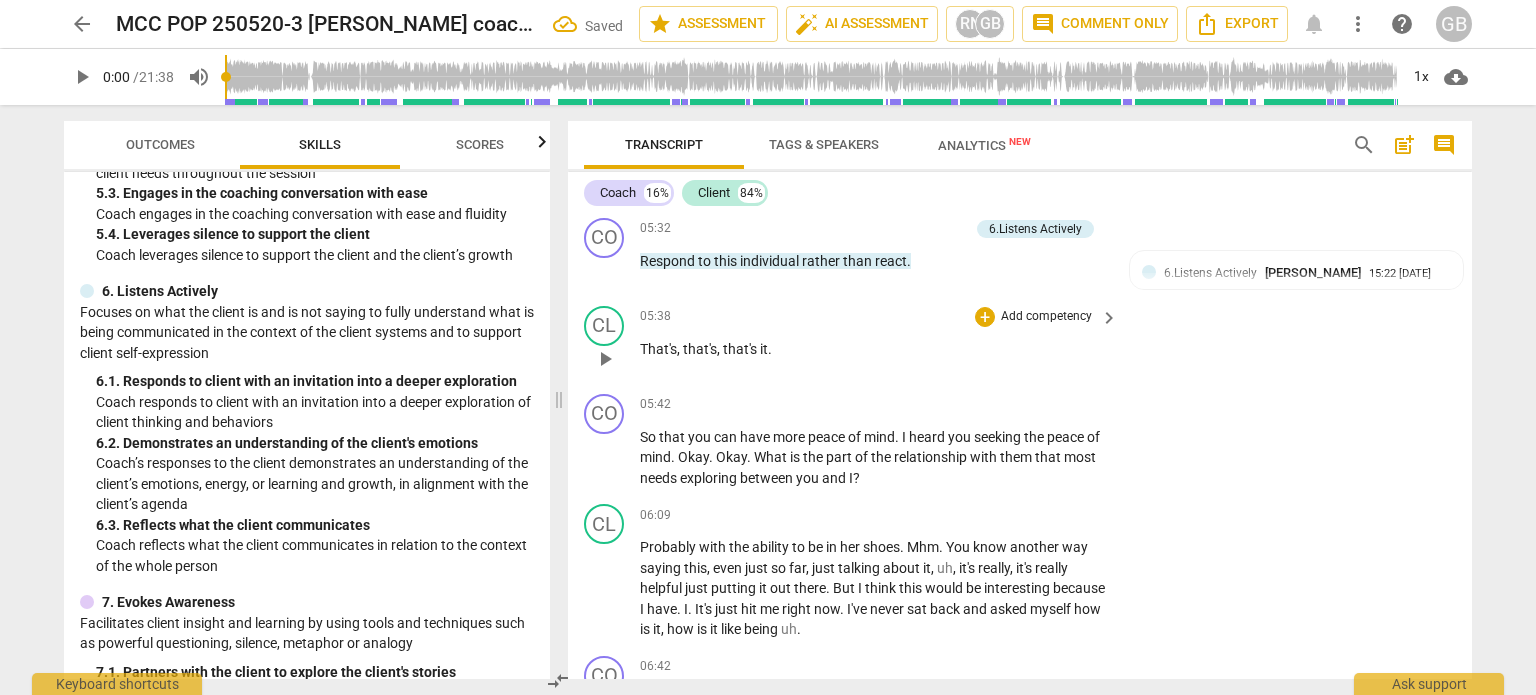 scroll, scrollTop: 1856, scrollLeft: 0, axis: vertical 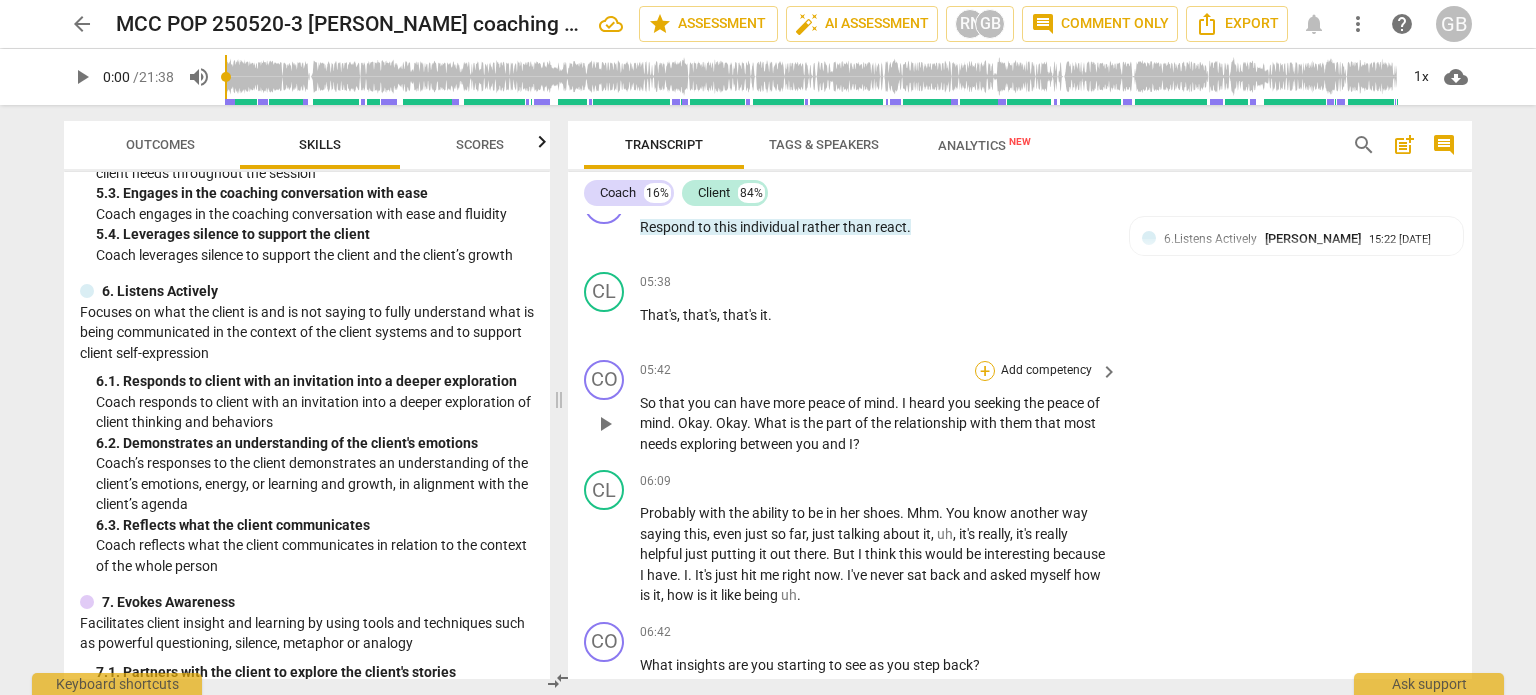 click on "+" at bounding box center [985, 371] 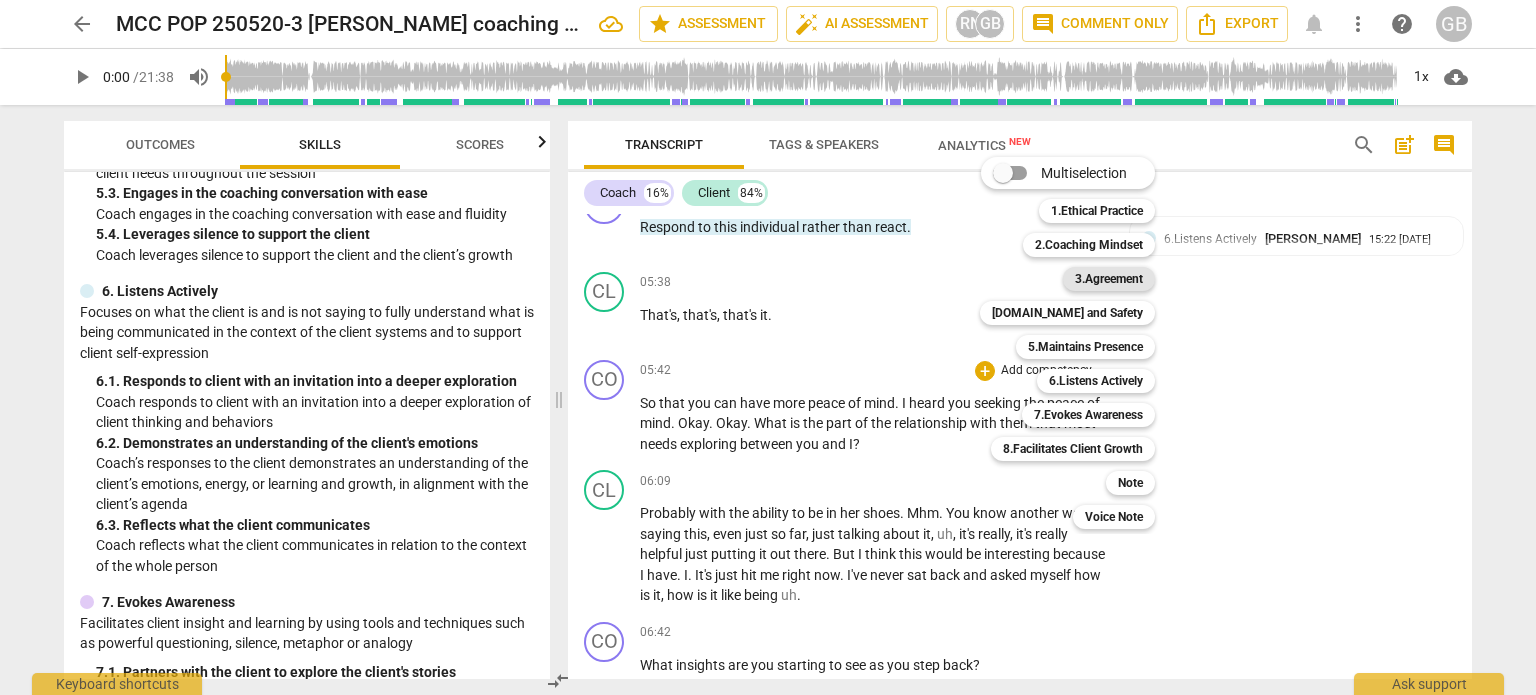 click on "3.Agreement" at bounding box center (1109, 279) 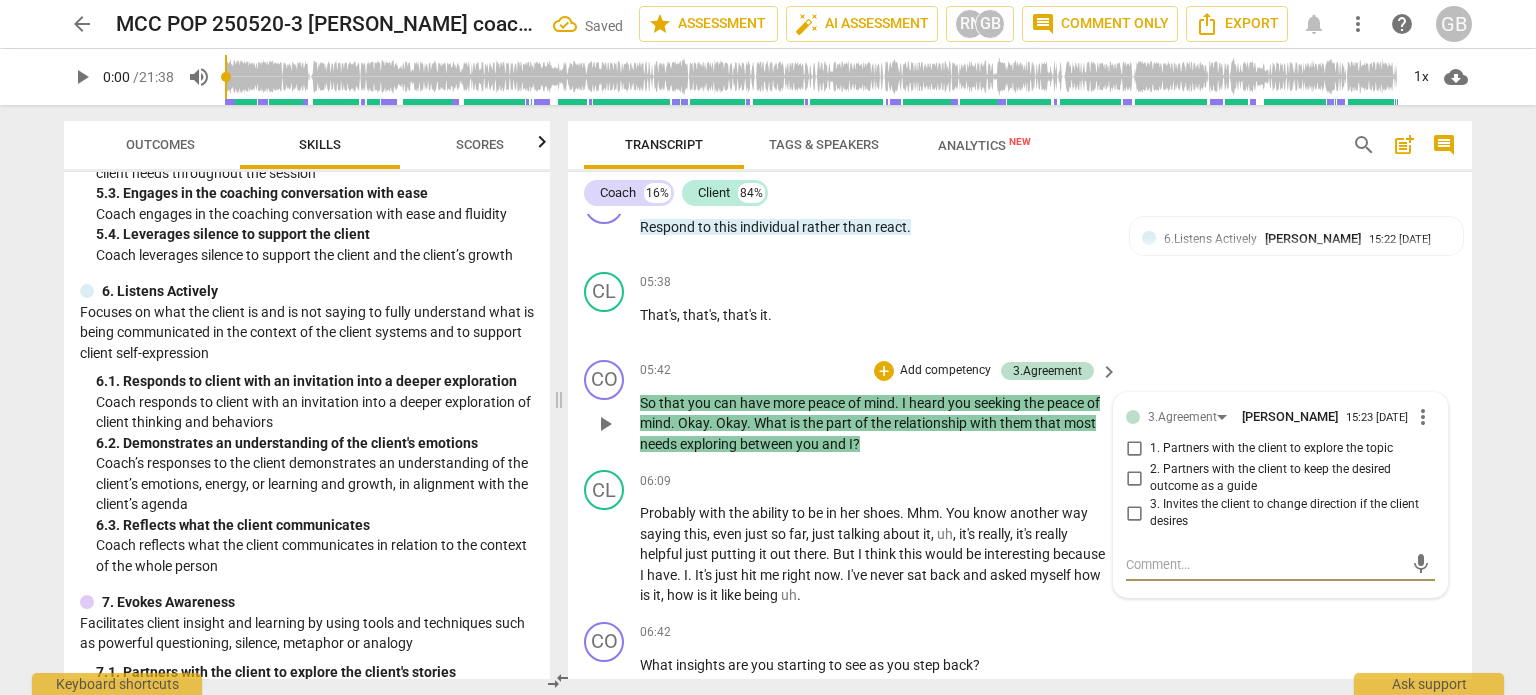 click on "1. Partners with the client to explore the topic" at bounding box center (1134, 449) 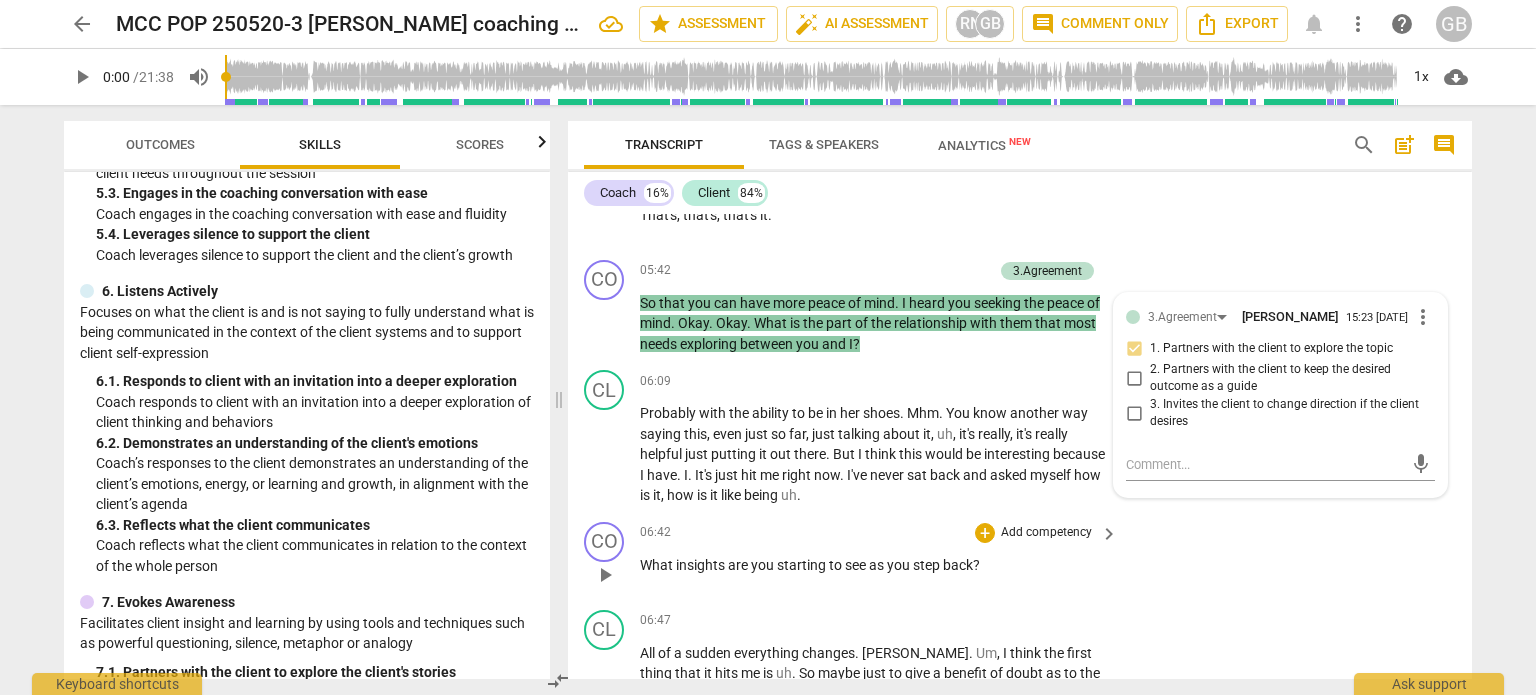scroll, scrollTop: 1856, scrollLeft: 0, axis: vertical 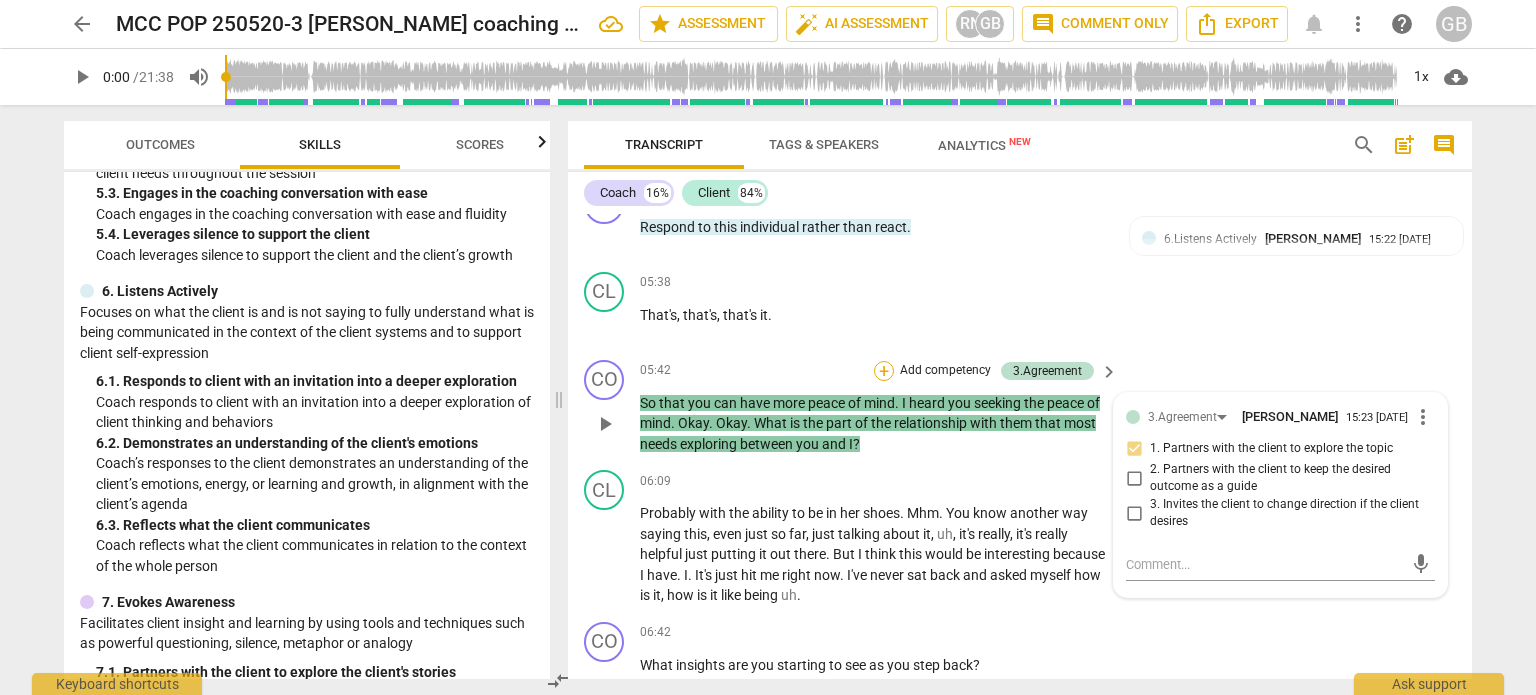 click on "+" at bounding box center (884, 371) 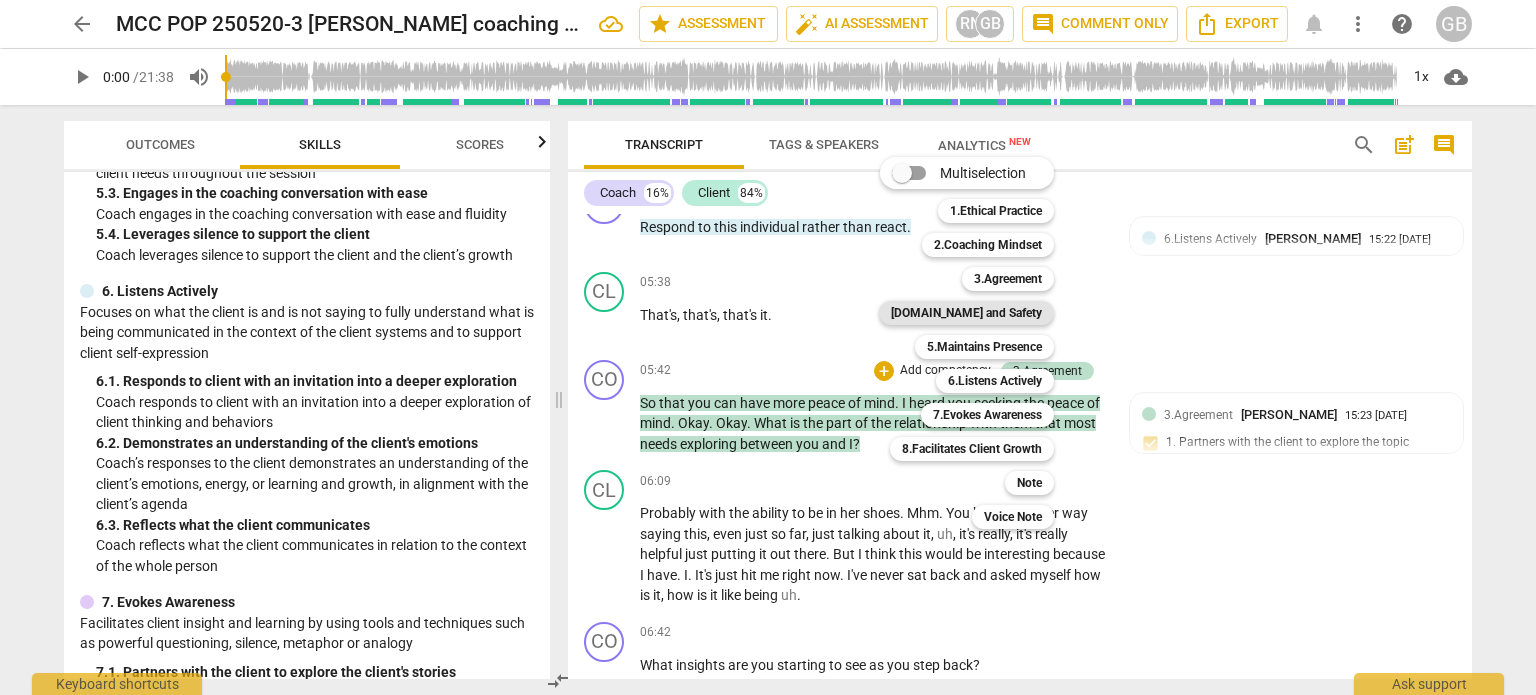 click on "[DOMAIN_NAME] and Safety" at bounding box center (966, 313) 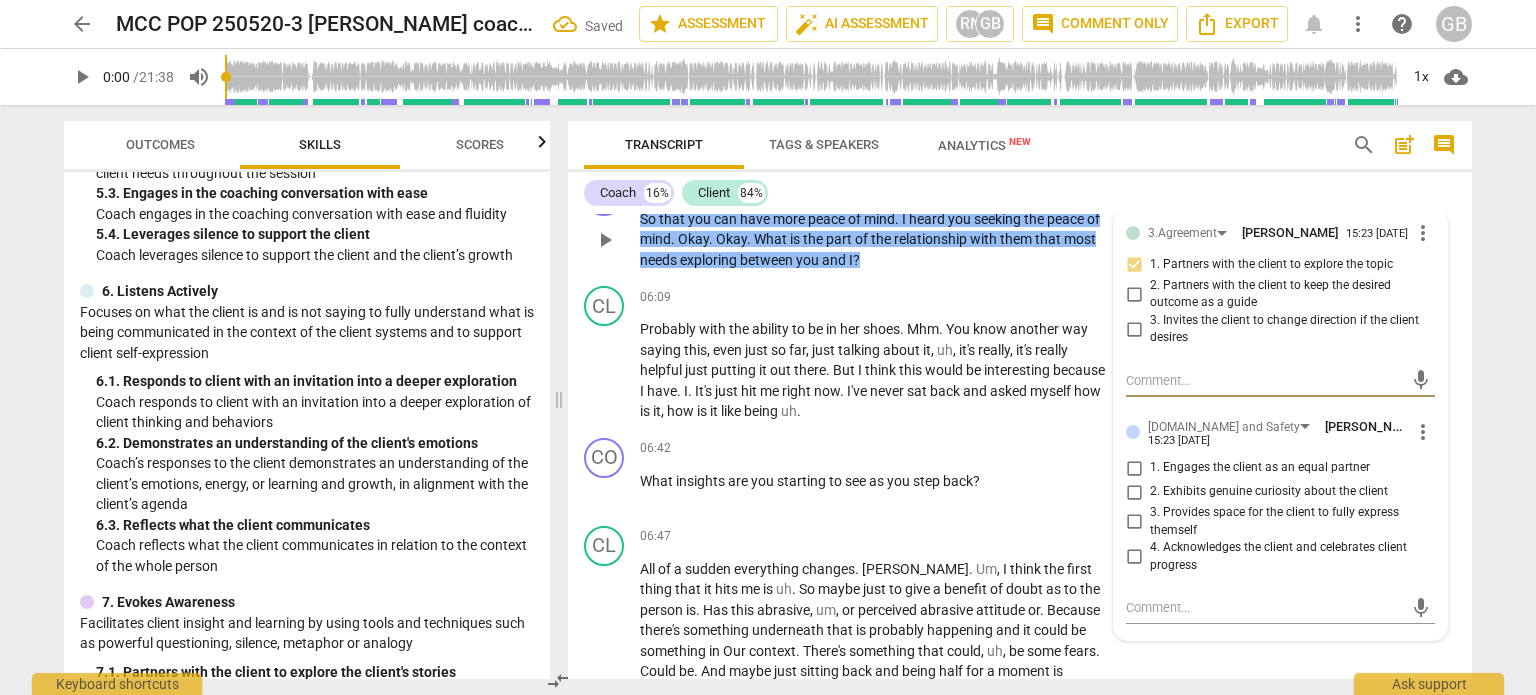 scroll, scrollTop: 2056, scrollLeft: 0, axis: vertical 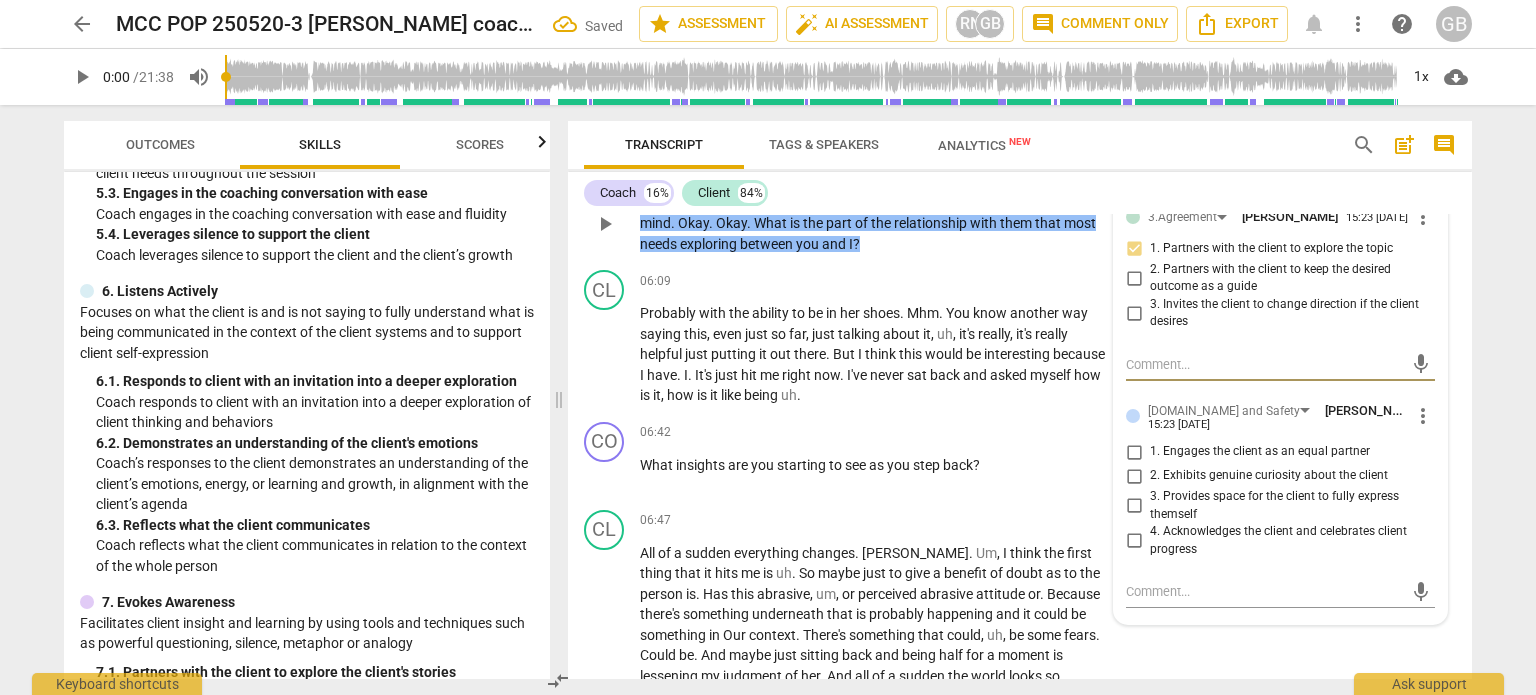 click on "1. Engages the client as an equal partner" at bounding box center [1134, 452] 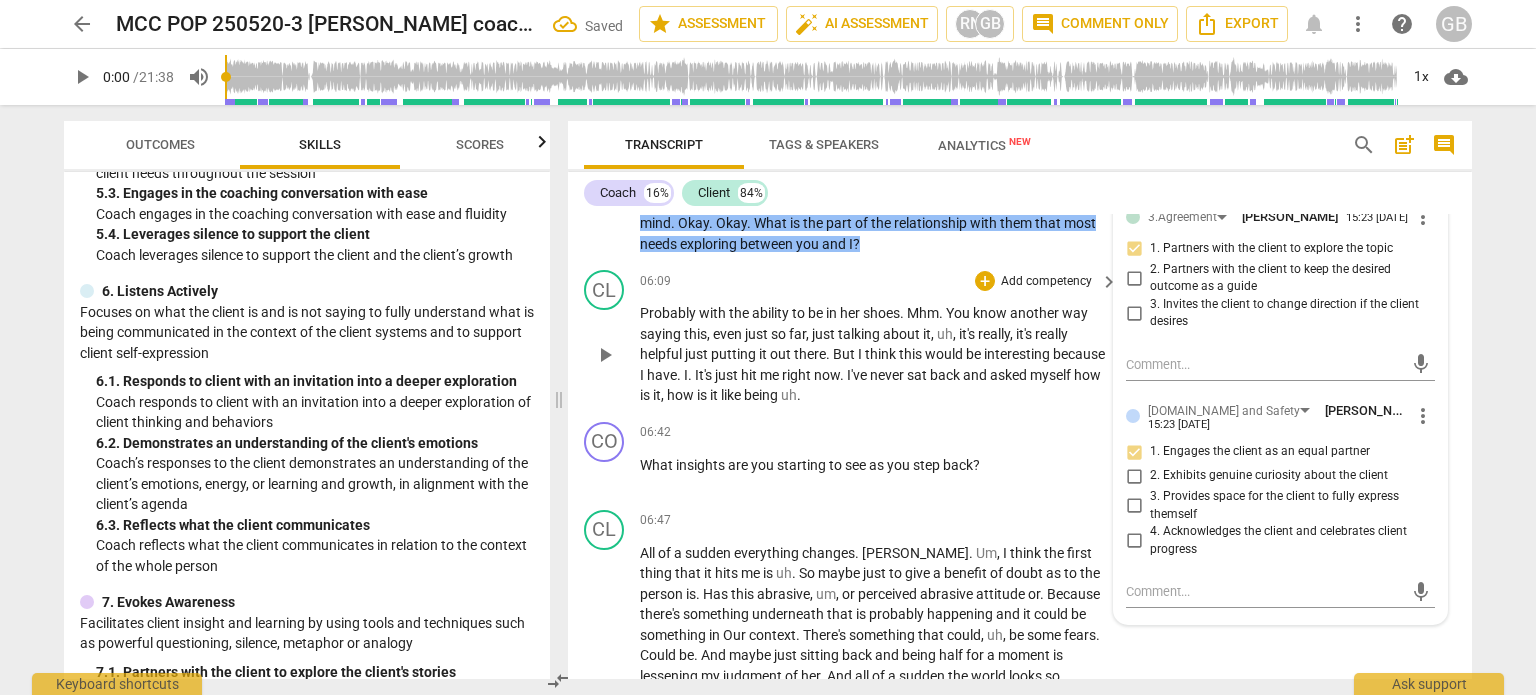 click on "I've" at bounding box center [858, 375] 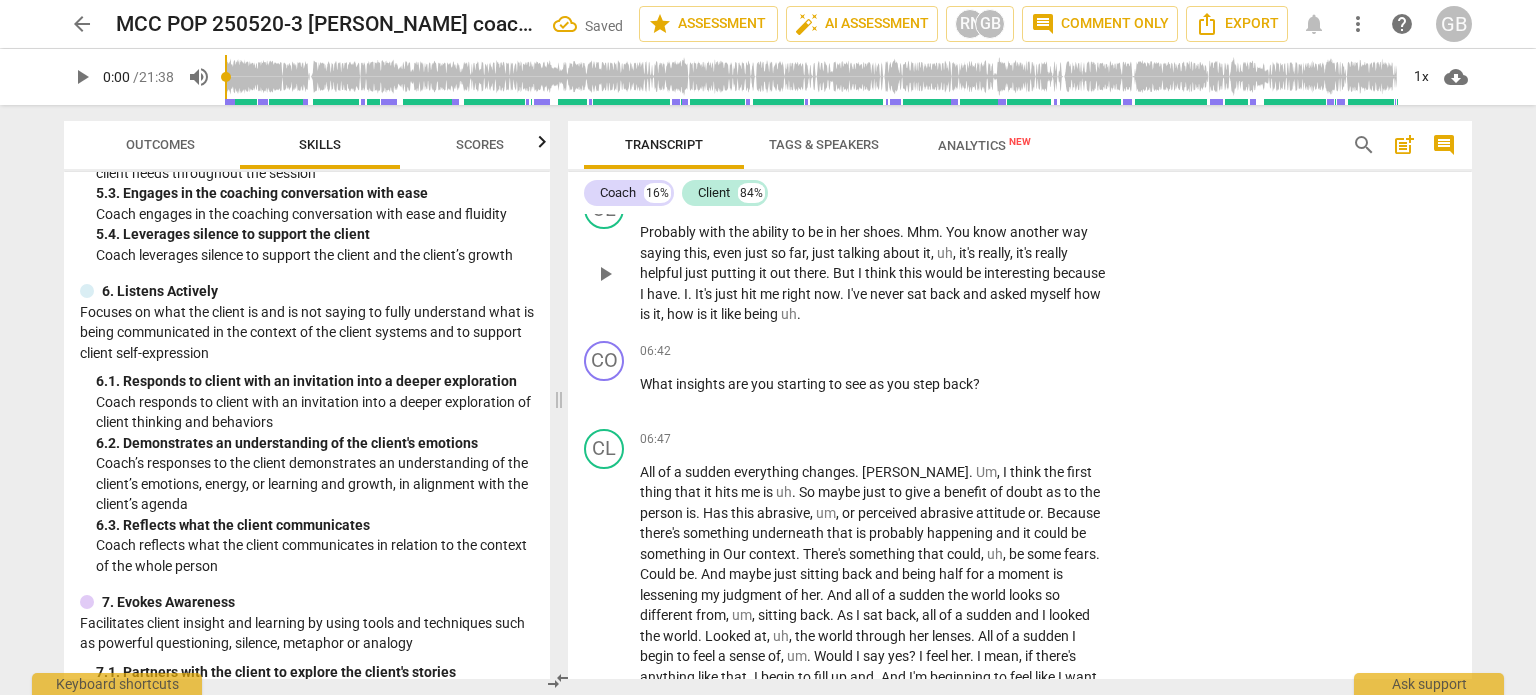 scroll, scrollTop: 2156, scrollLeft: 0, axis: vertical 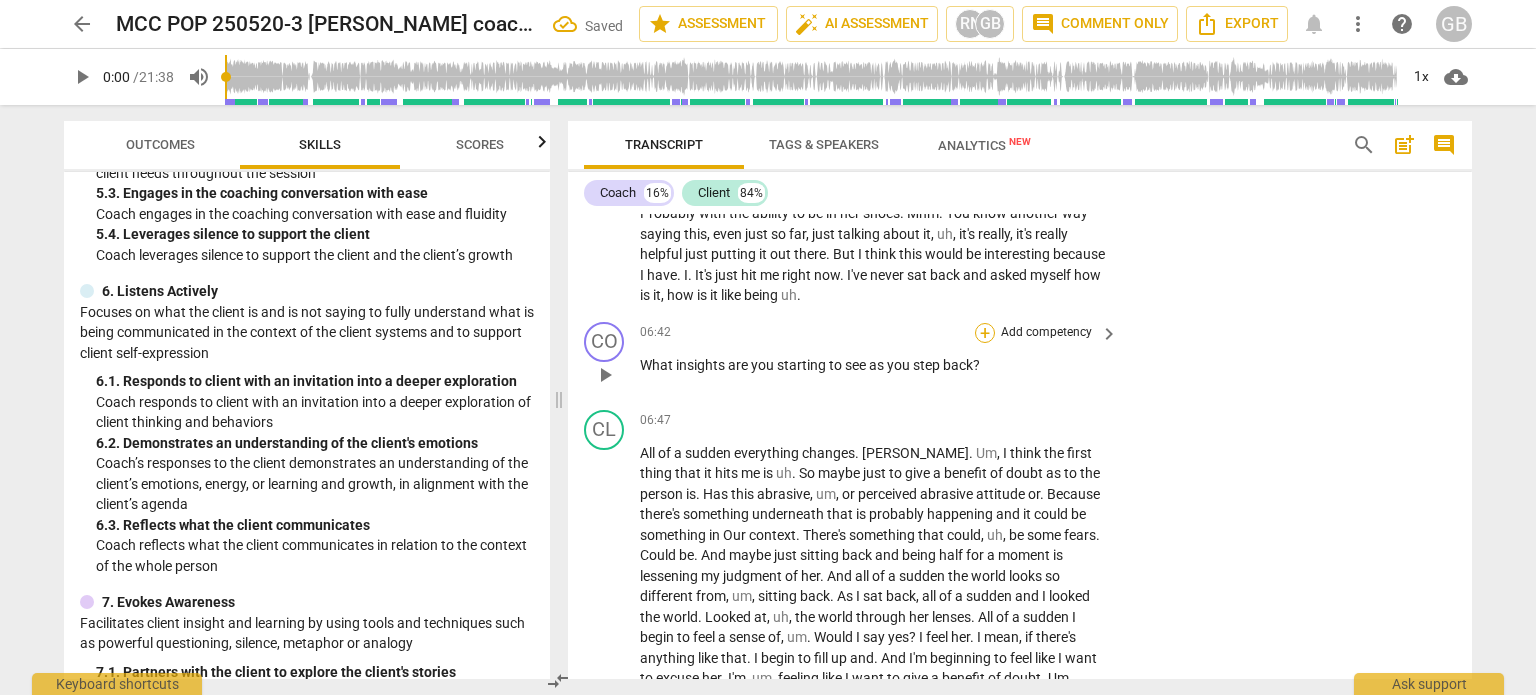 click on "+" at bounding box center [985, 333] 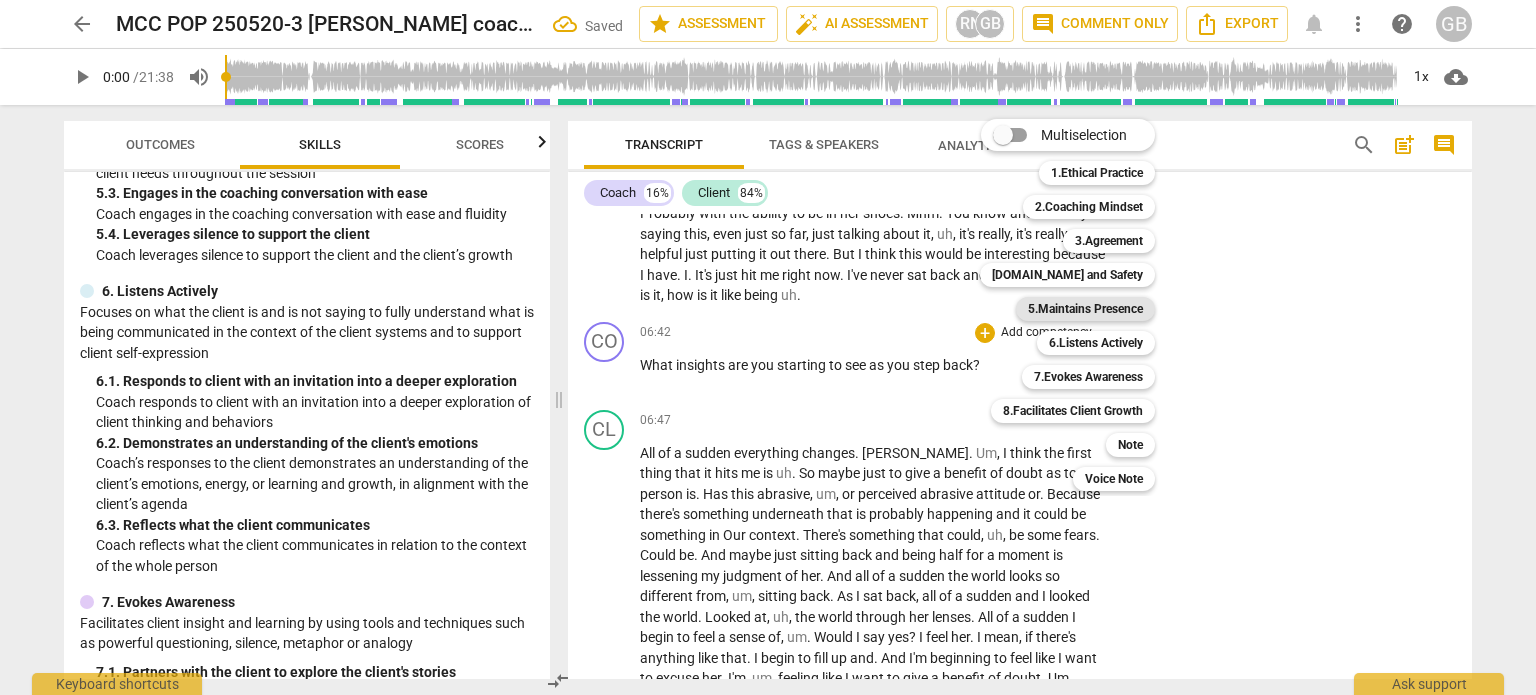 click on "5.Maintains Presence" at bounding box center (1085, 309) 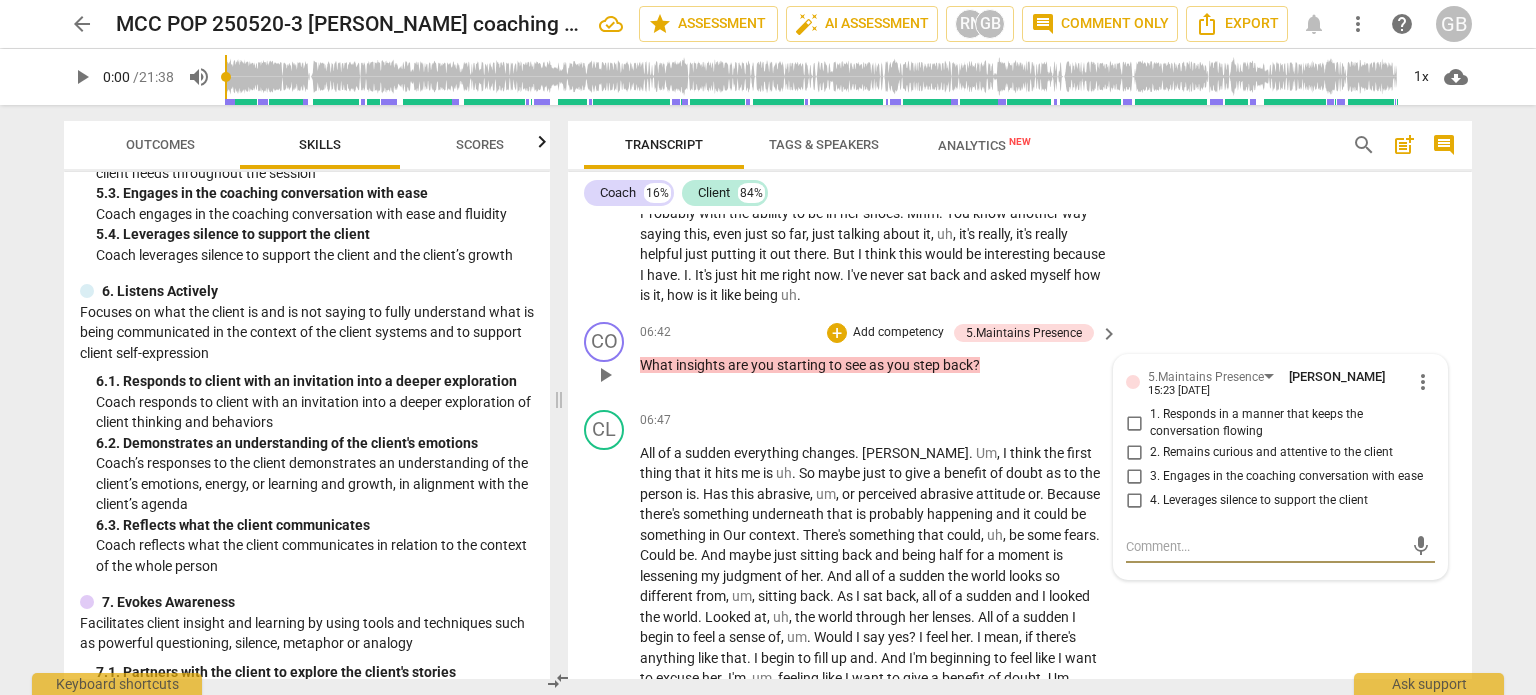 click on "2. Remains curious and attentive to the client" at bounding box center (1134, 453) 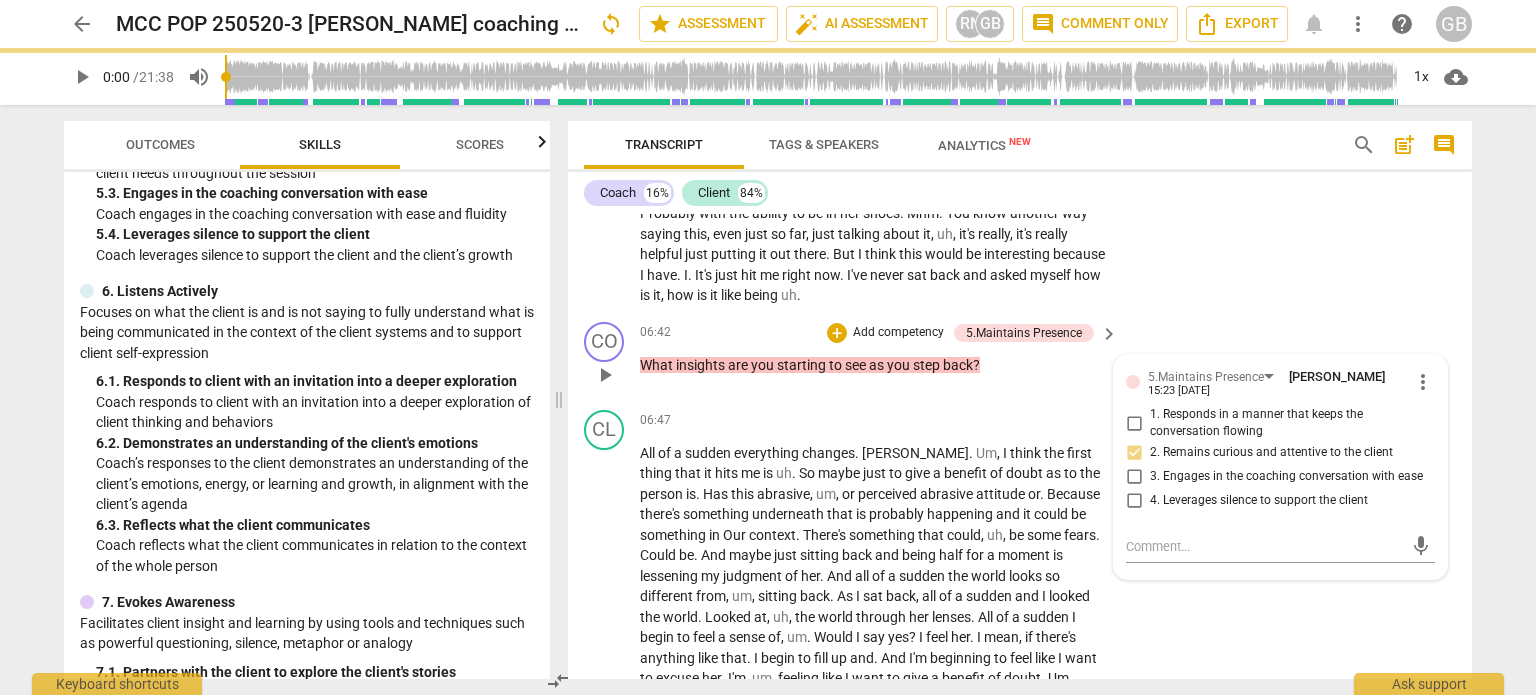 click on "+ Add competency 5.Maintains Presence" at bounding box center [960, 333] 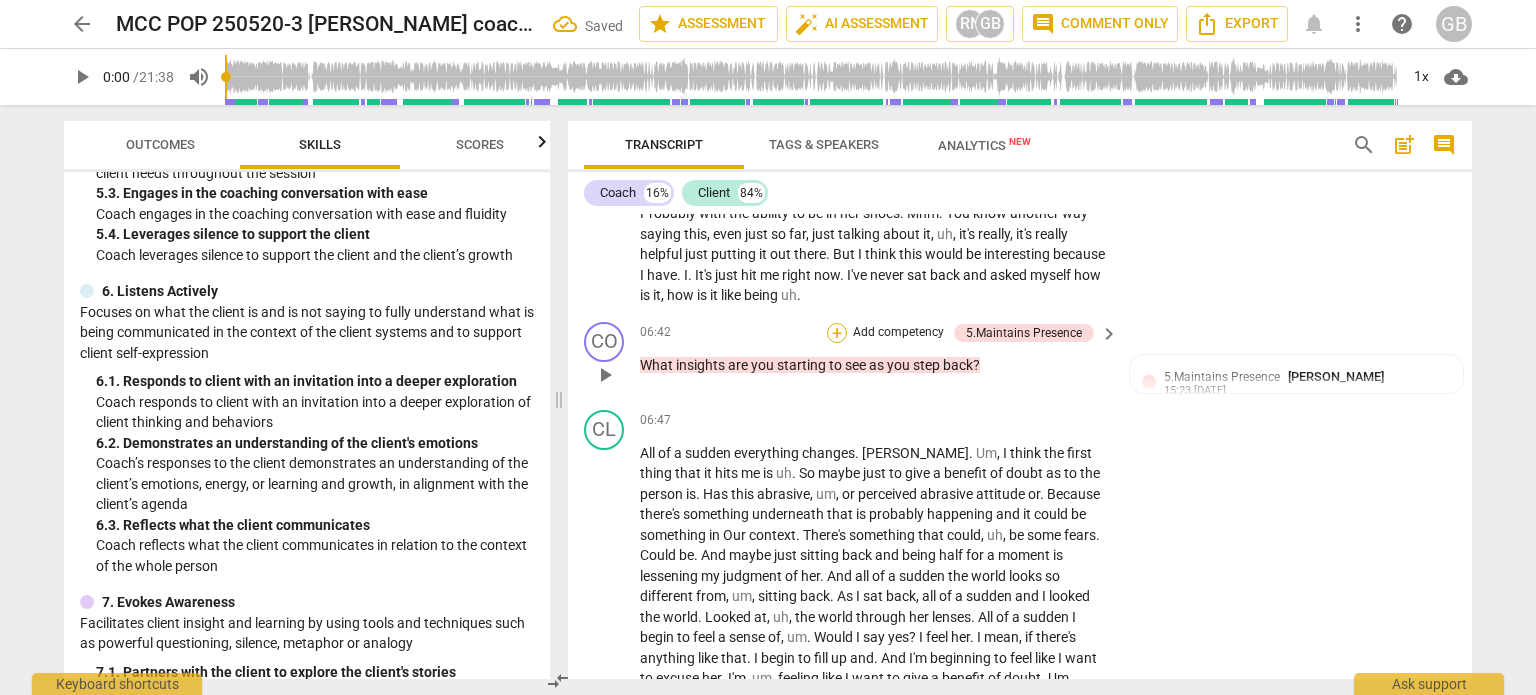 click on "+" at bounding box center (837, 333) 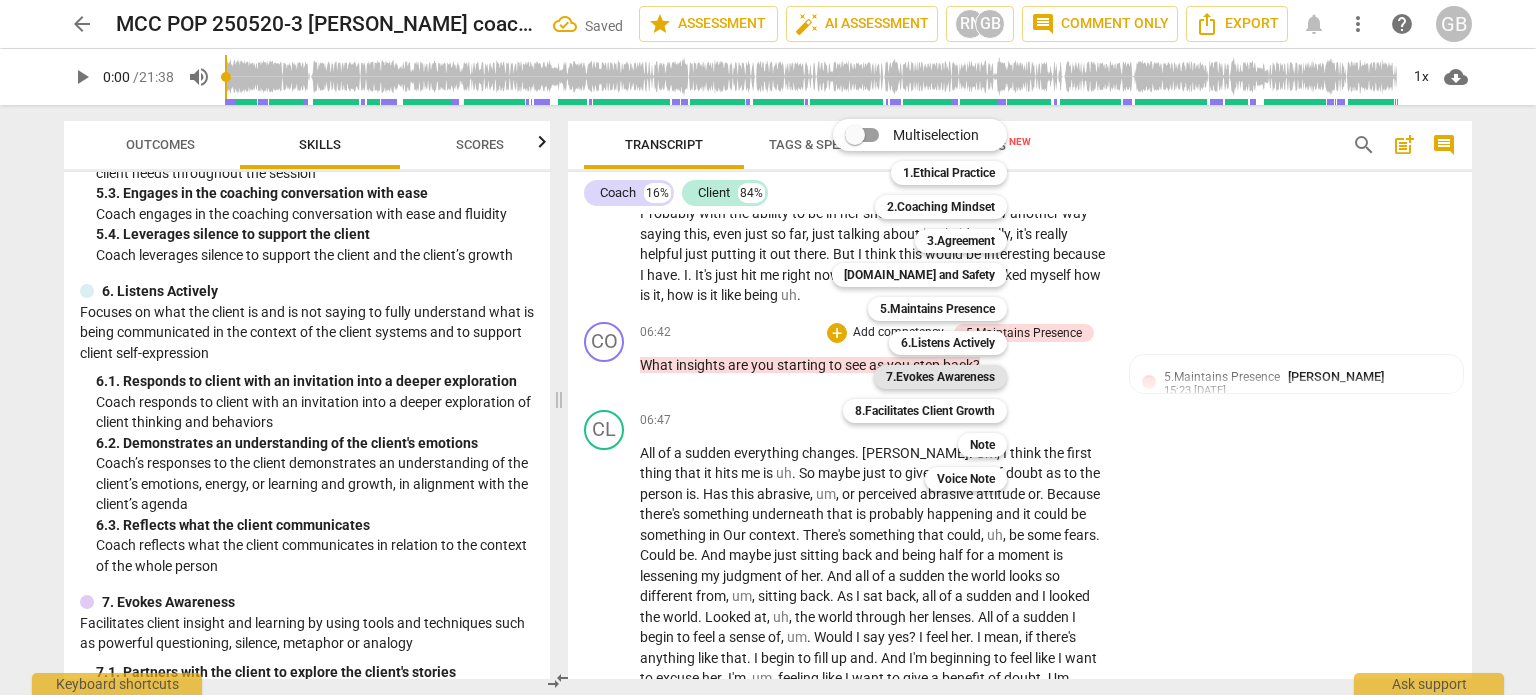 click on "7.Evokes Awareness" at bounding box center [940, 377] 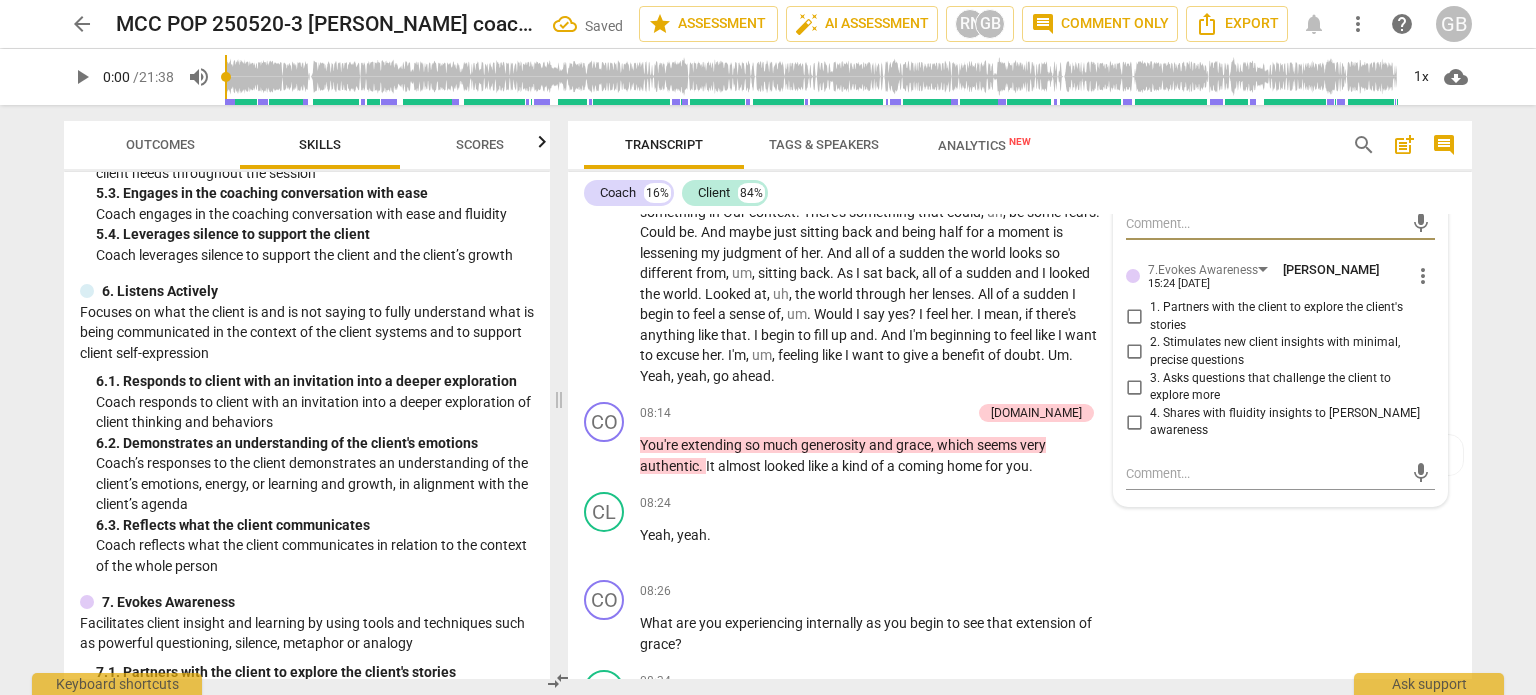 scroll, scrollTop: 2456, scrollLeft: 0, axis: vertical 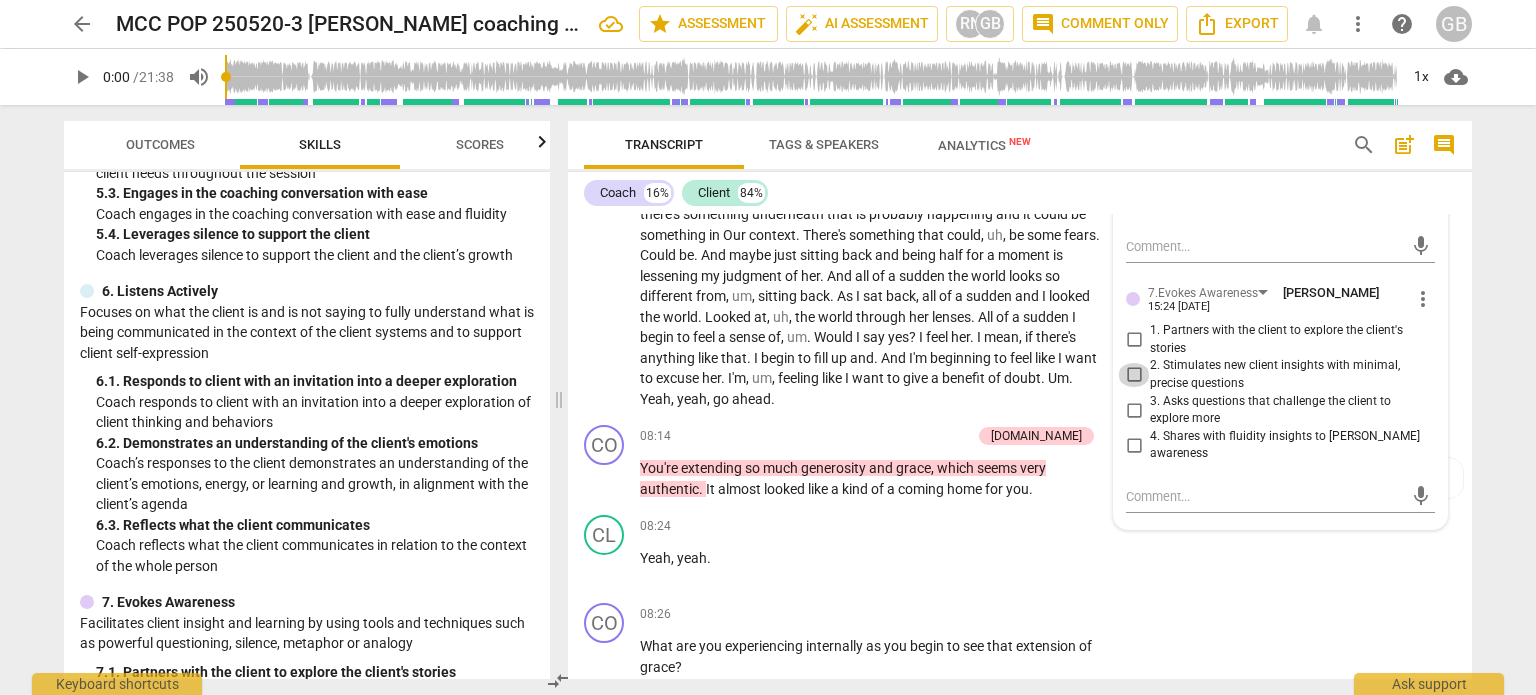 click on "2. Stimulates new client insights with minimal, precise questions" at bounding box center (1134, 375) 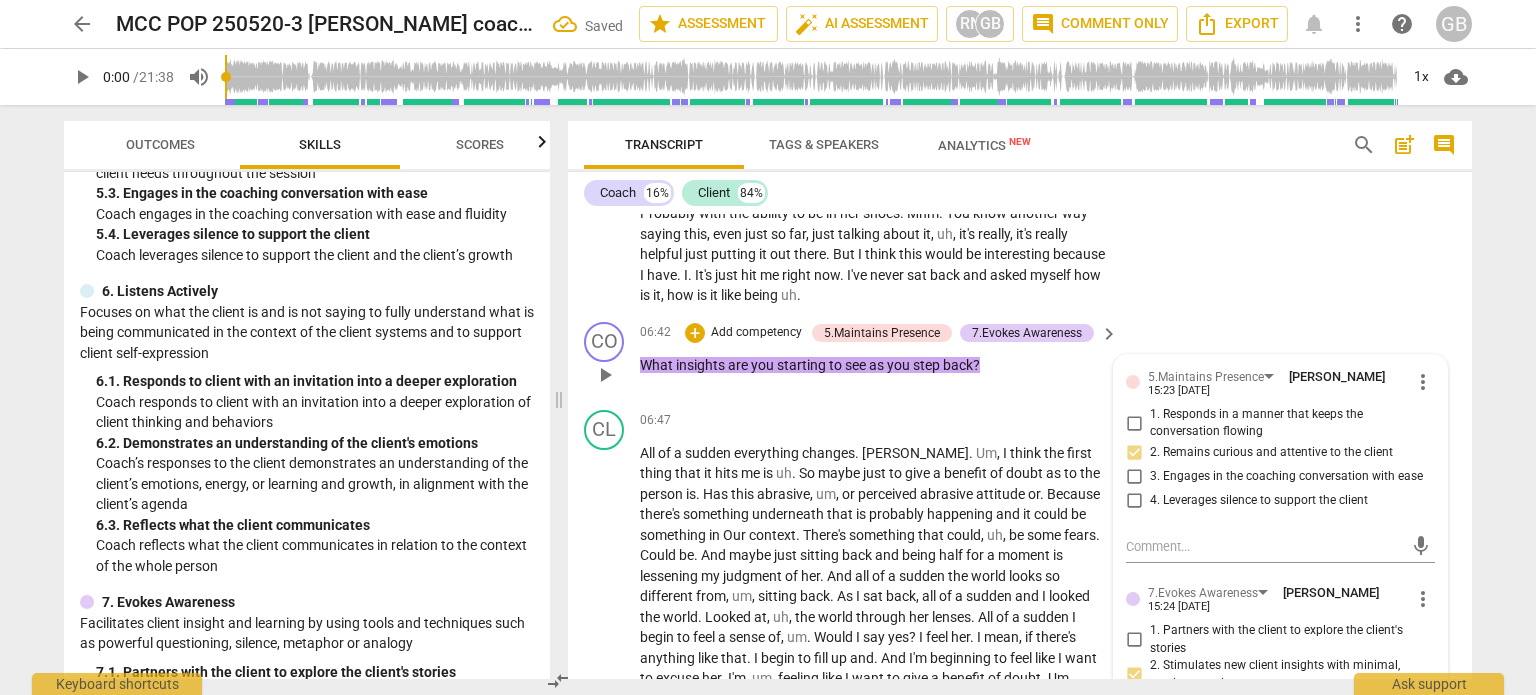scroll, scrollTop: 2256, scrollLeft: 0, axis: vertical 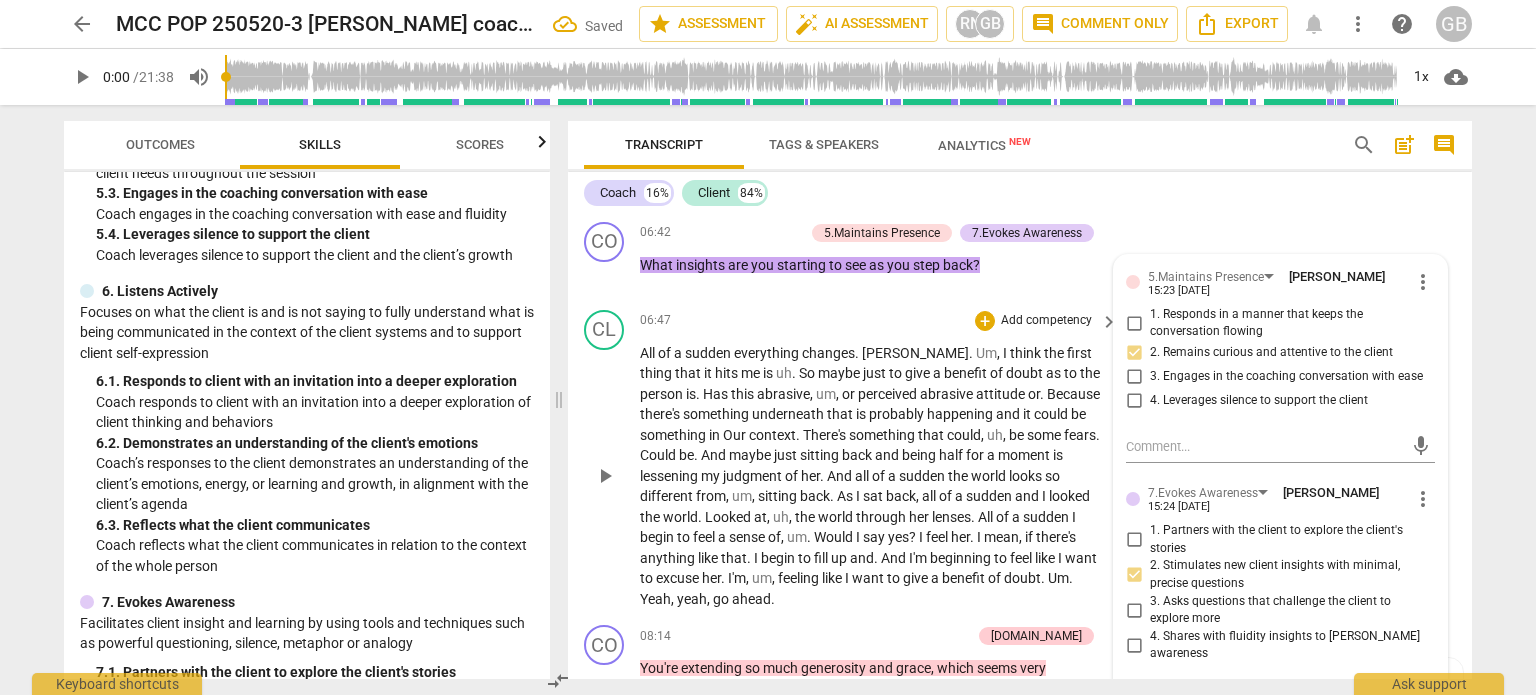 click on "could" at bounding box center [1052, 414] 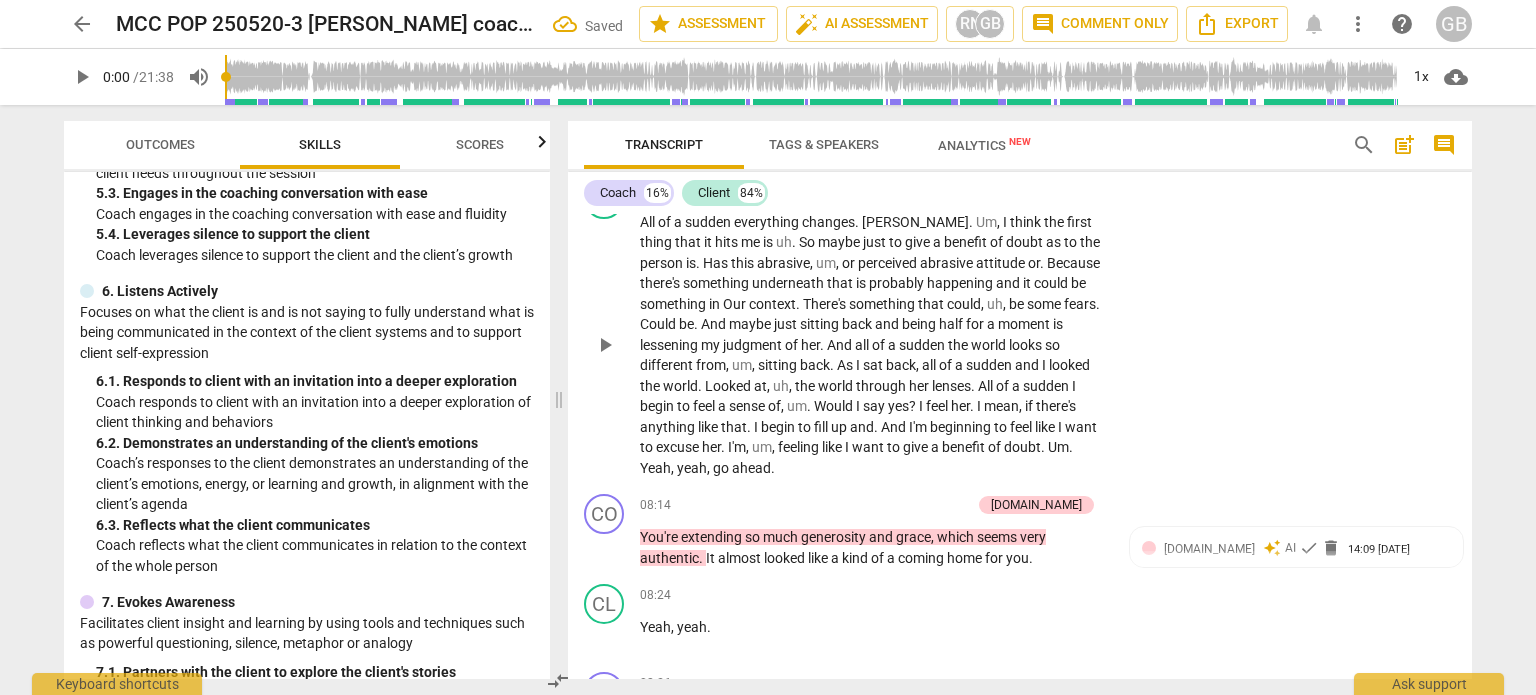 scroll, scrollTop: 2456, scrollLeft: 0, axis: vertical 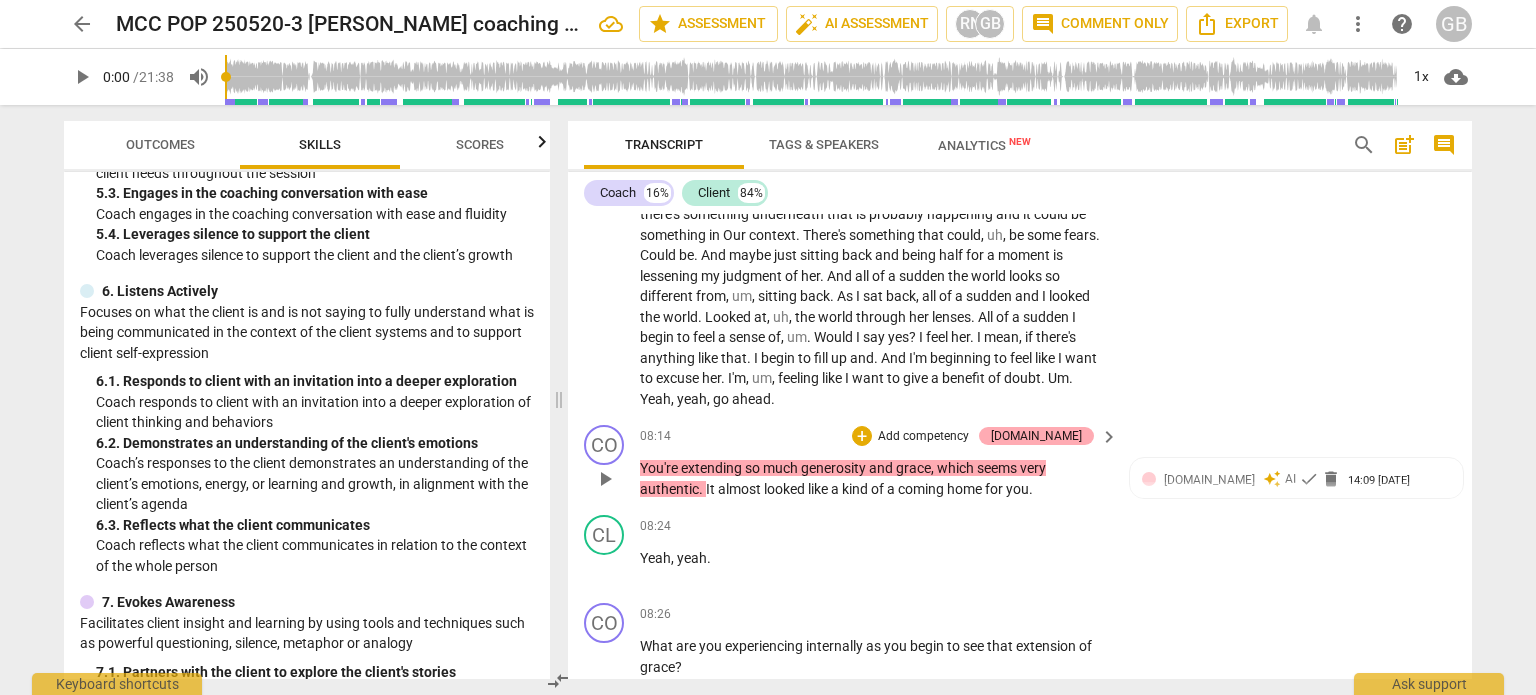 click on "[DOMAIN_NAME]" at bounding box center [1036, 436] 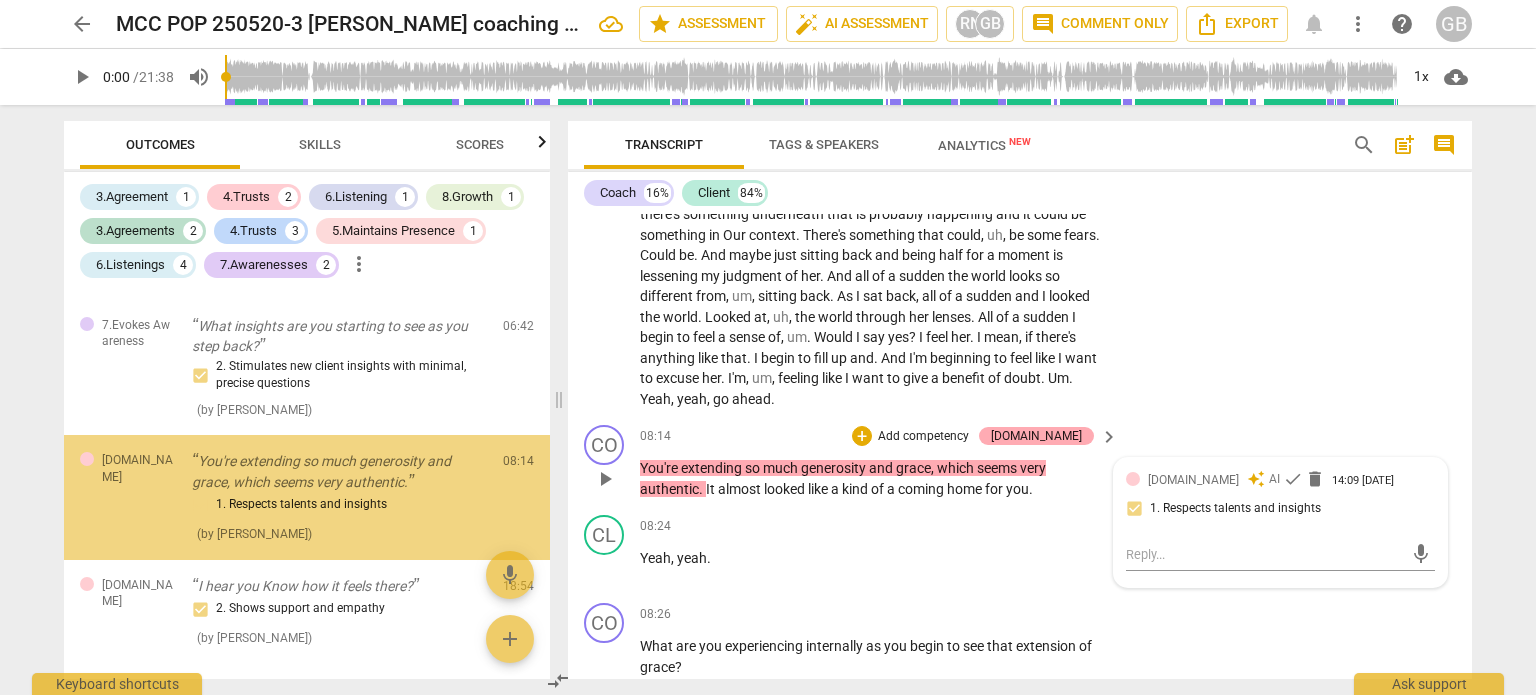 scroll, scrollTop: 1812, scrollLeft: 0, axis: vertical 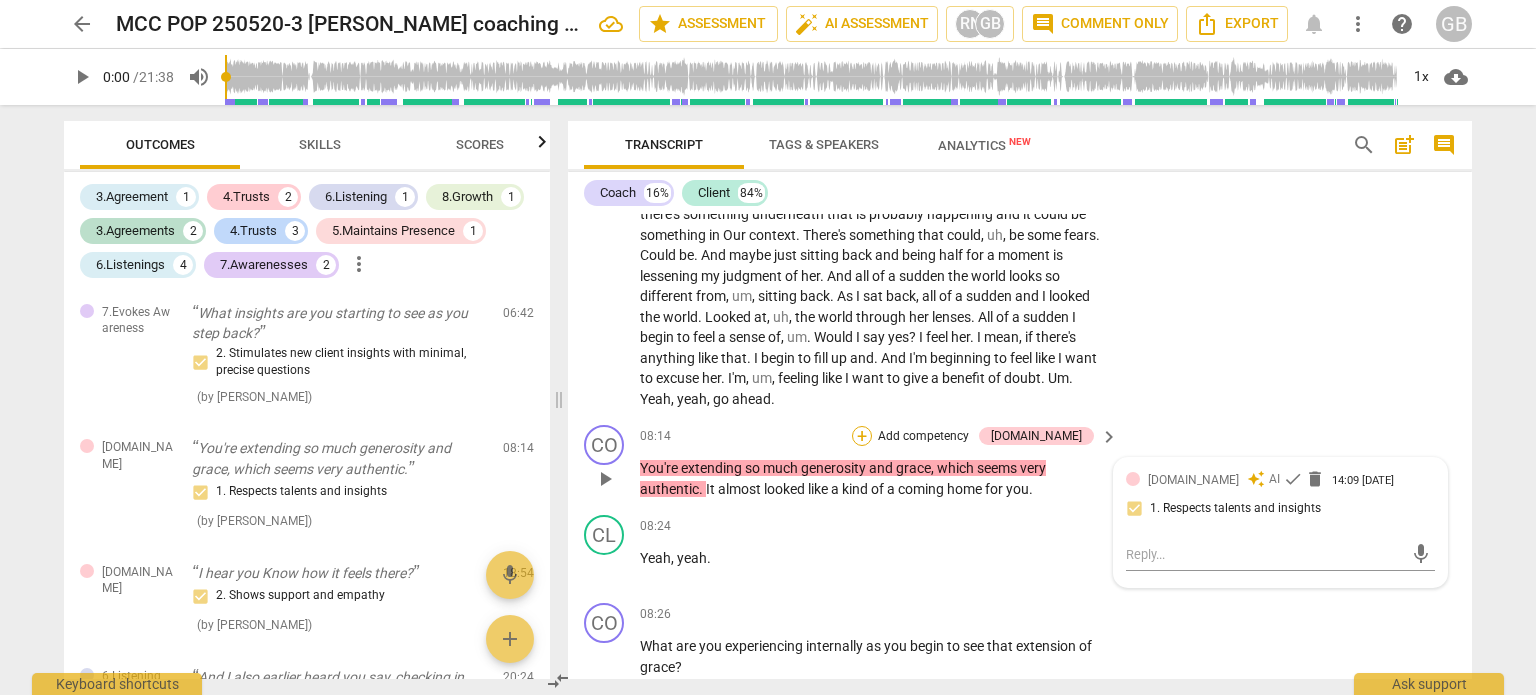click on "+" at bounding box center [862, 436] 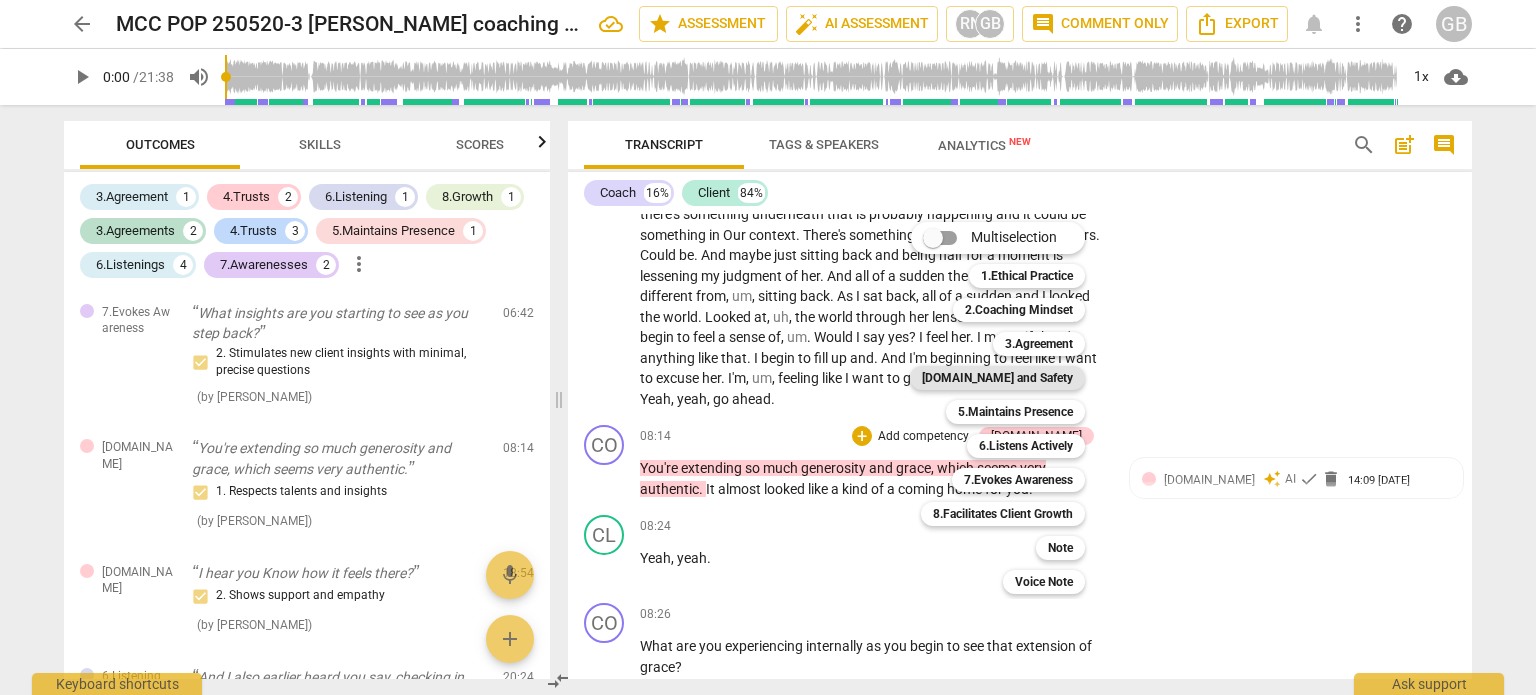 click on "[DOMAIN_NAME] and Safety" at bounding box center [997, 378] 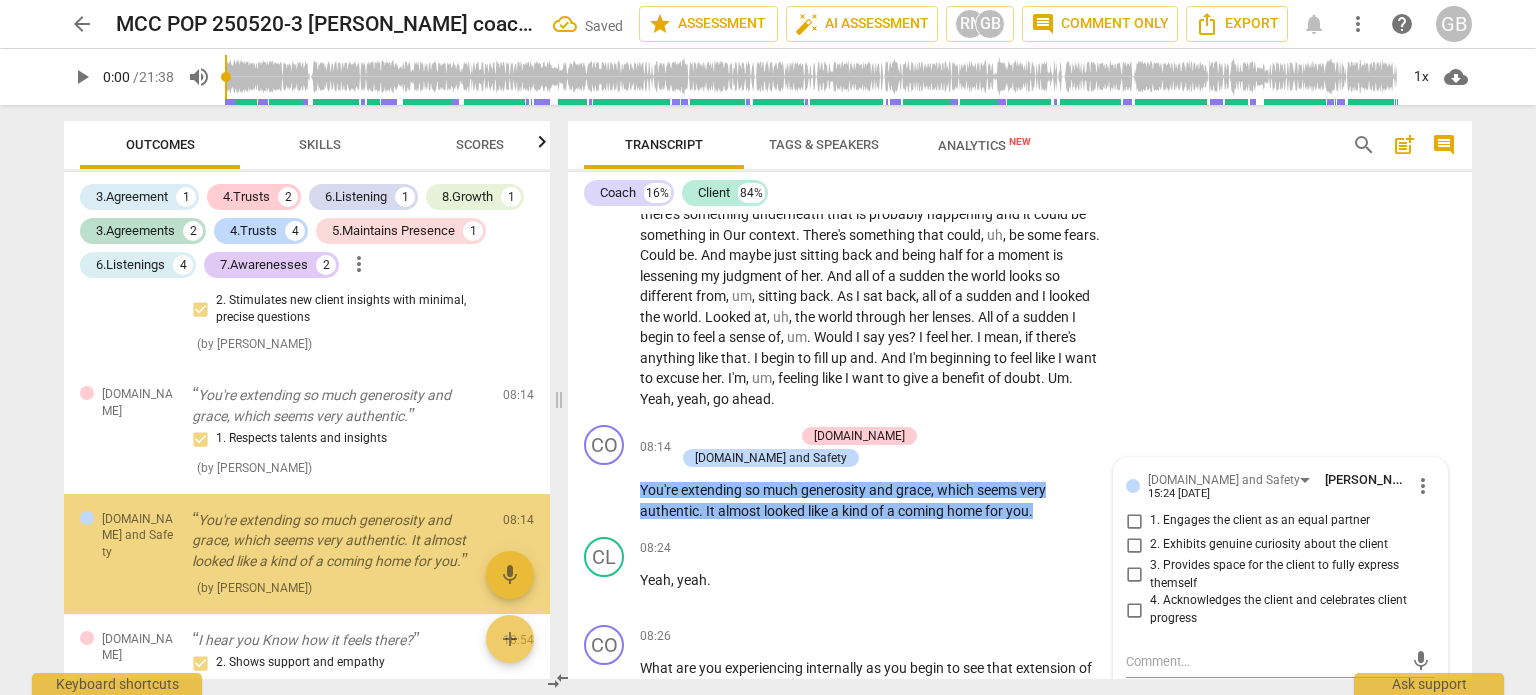 scroll, scrollTop: 1934, scrollLeft: 0, axis: vertical 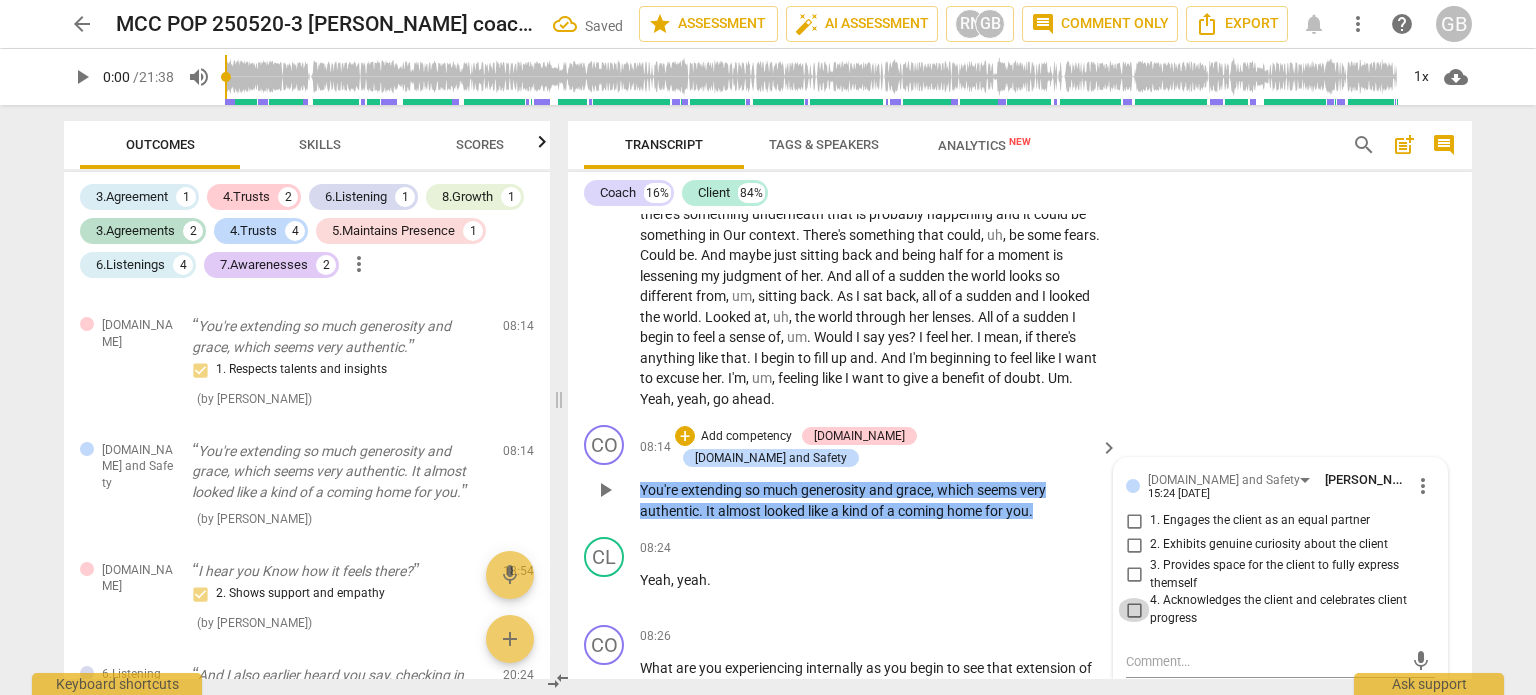 click on "4. Acknowledges the client and celebrates client progress" at bounding box center [1134, 610] 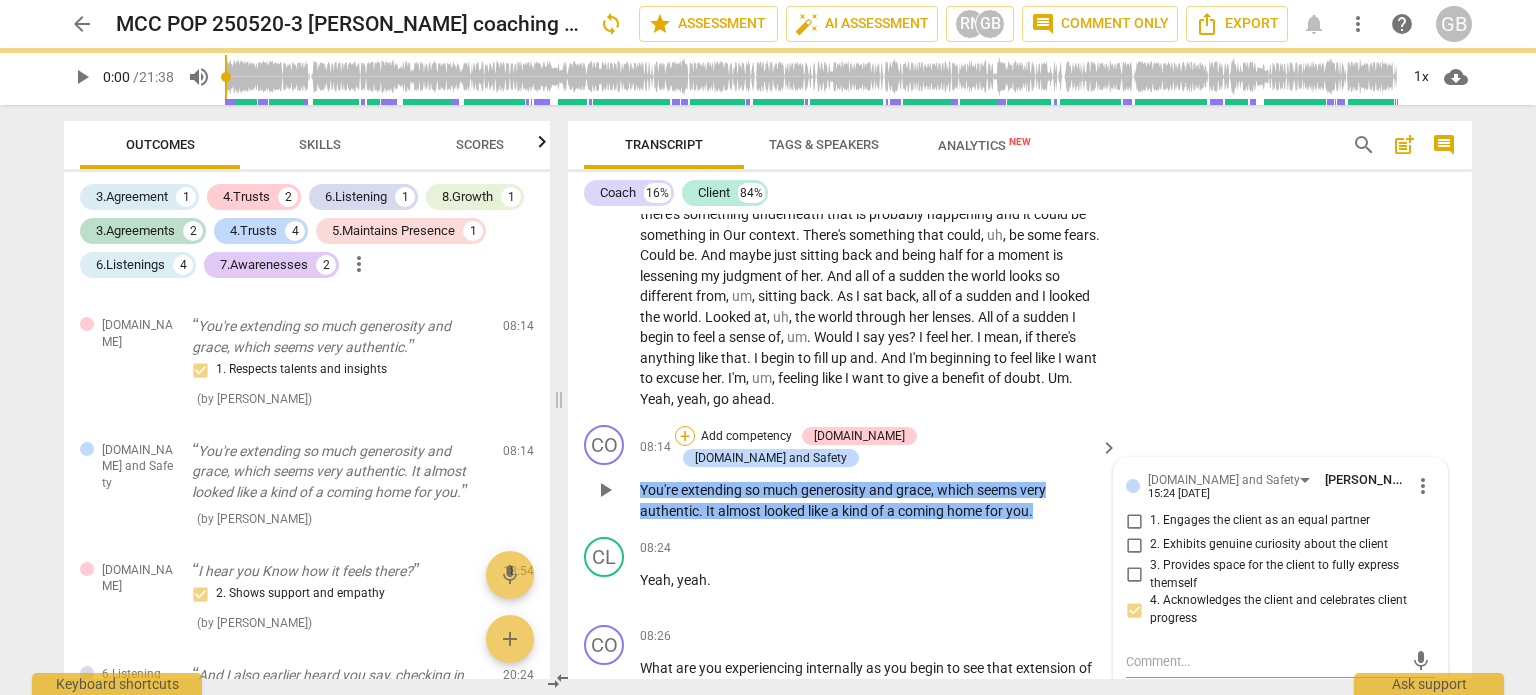click on "+" at bounding box center (685, 436) 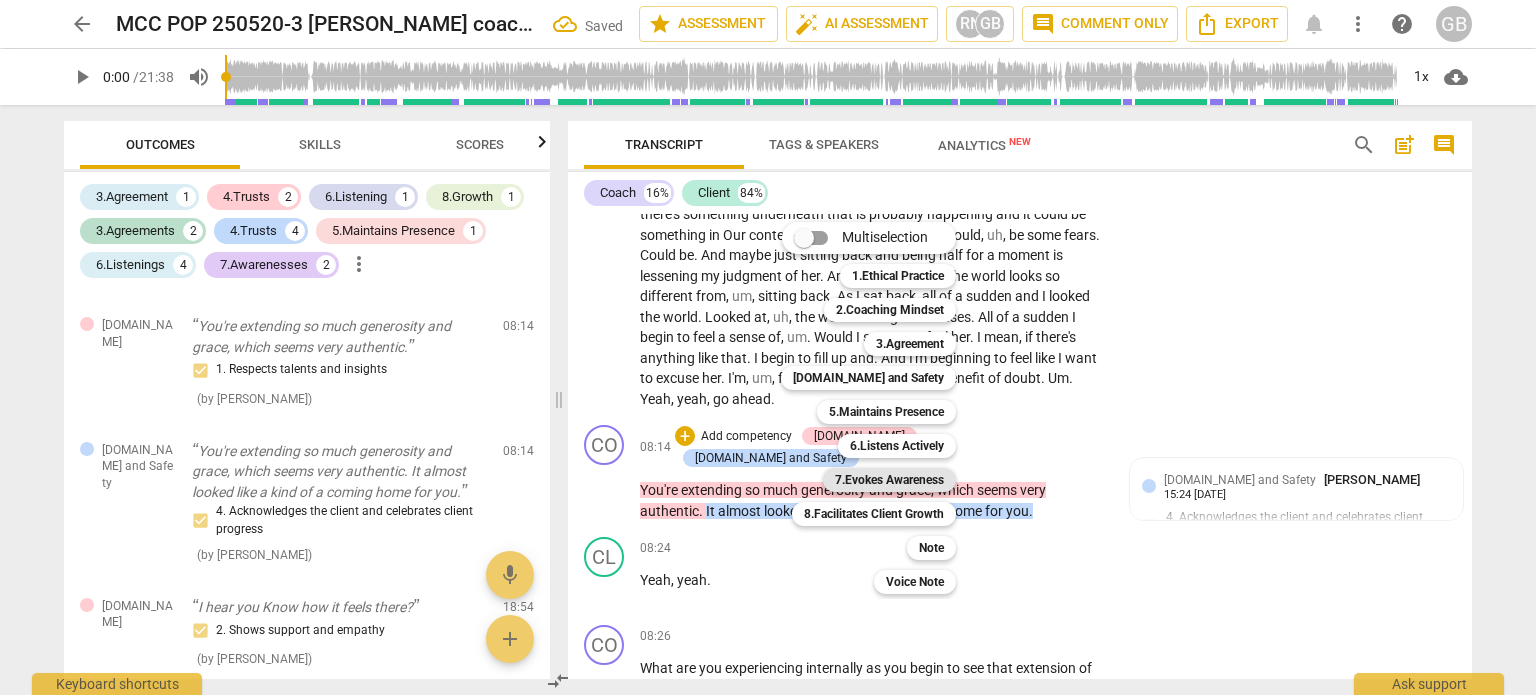 click on "7.Evokes Awareness" at bounding box center (889, 480) 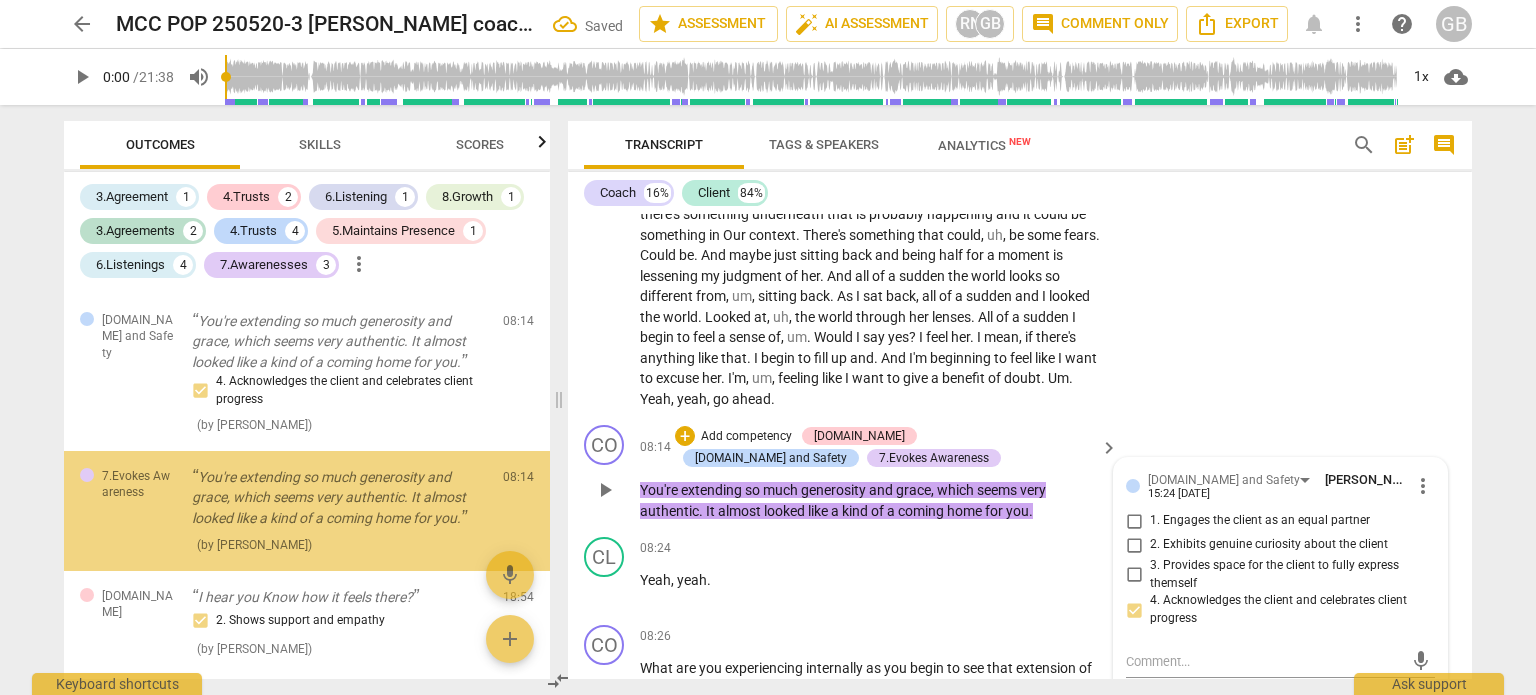 scroll, scrollTop: 2090, scrollLeft: 0, axis: vertical 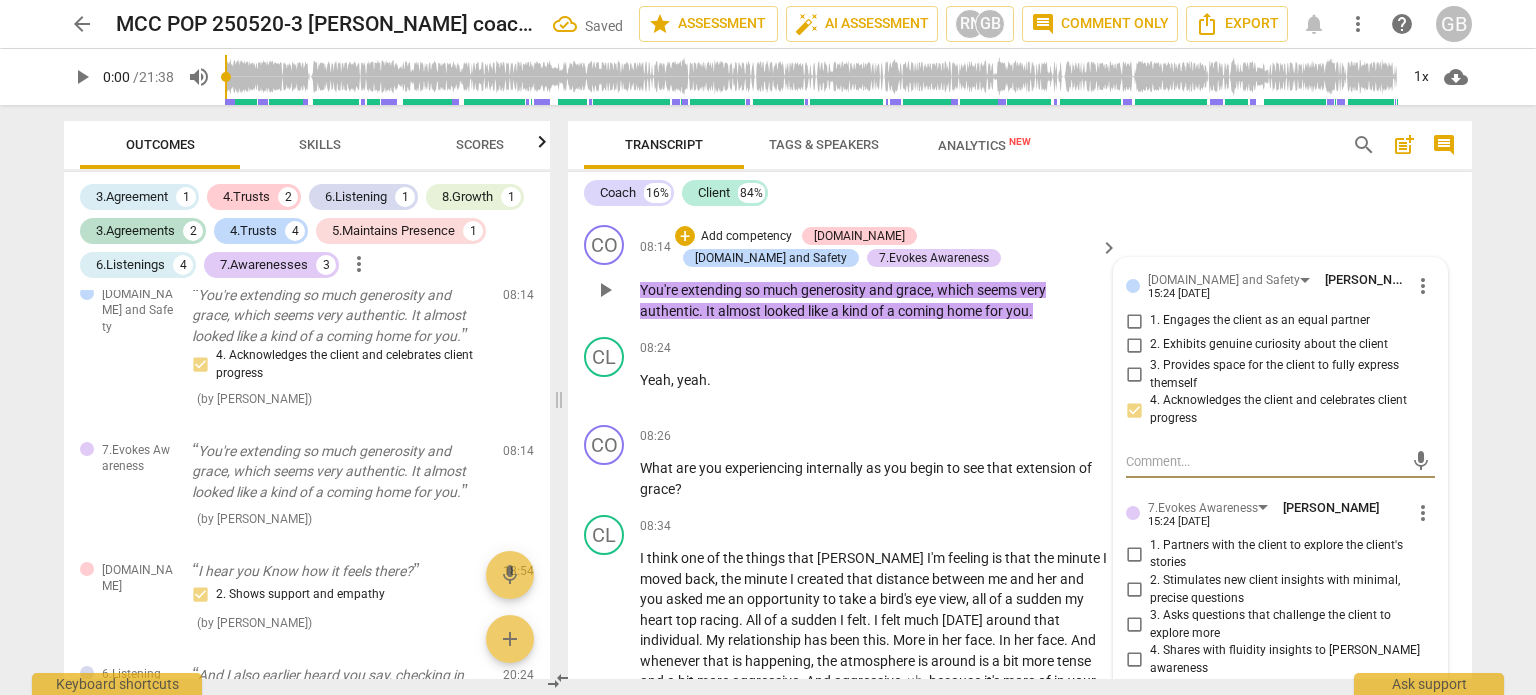 click on "4. Shares with fluidity insights to [PERSON_NAME] awareness" at bounding box center (1134, 660) 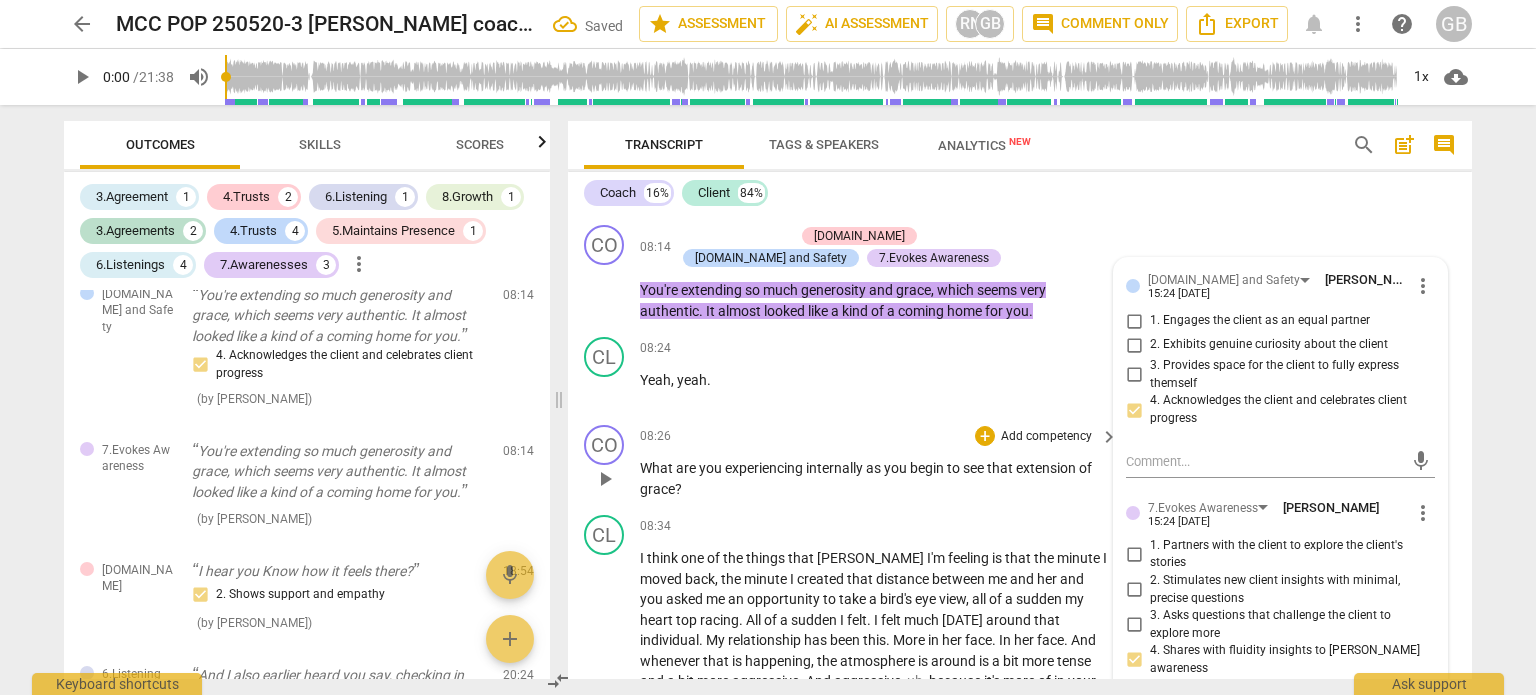 click on "internally" at bounding box center (836, 468) 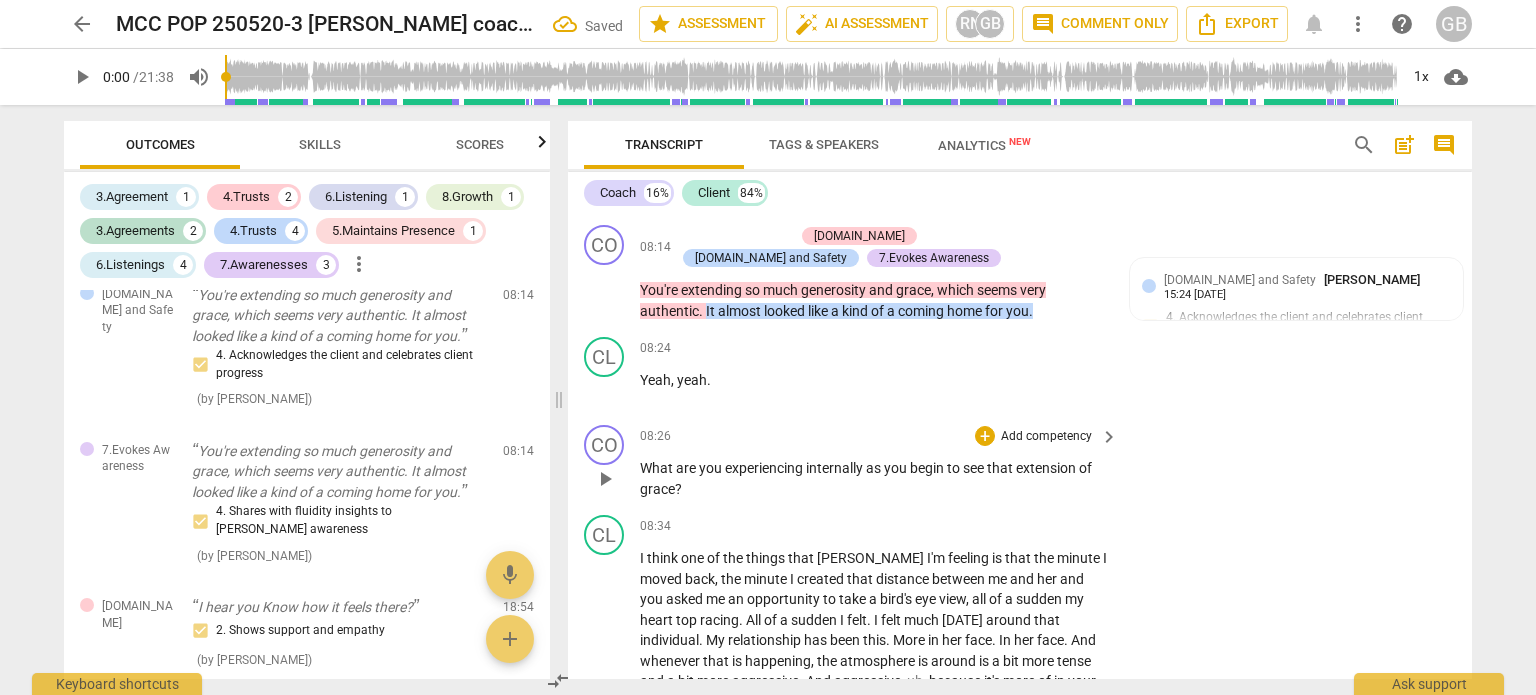 click on "+ Add competency" at bounding box center [1034, 436] 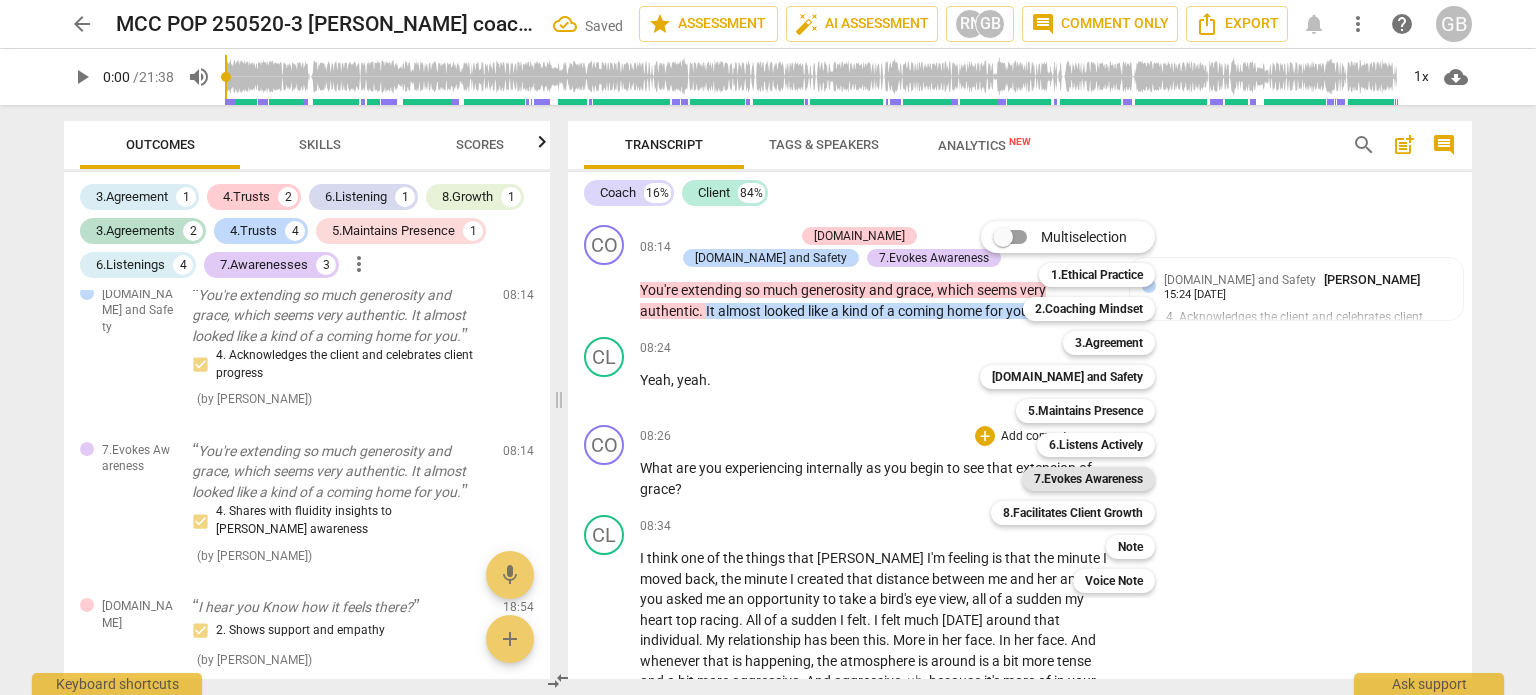 click on "7.Evokes Awareness" at bounding box center [1088, 479] 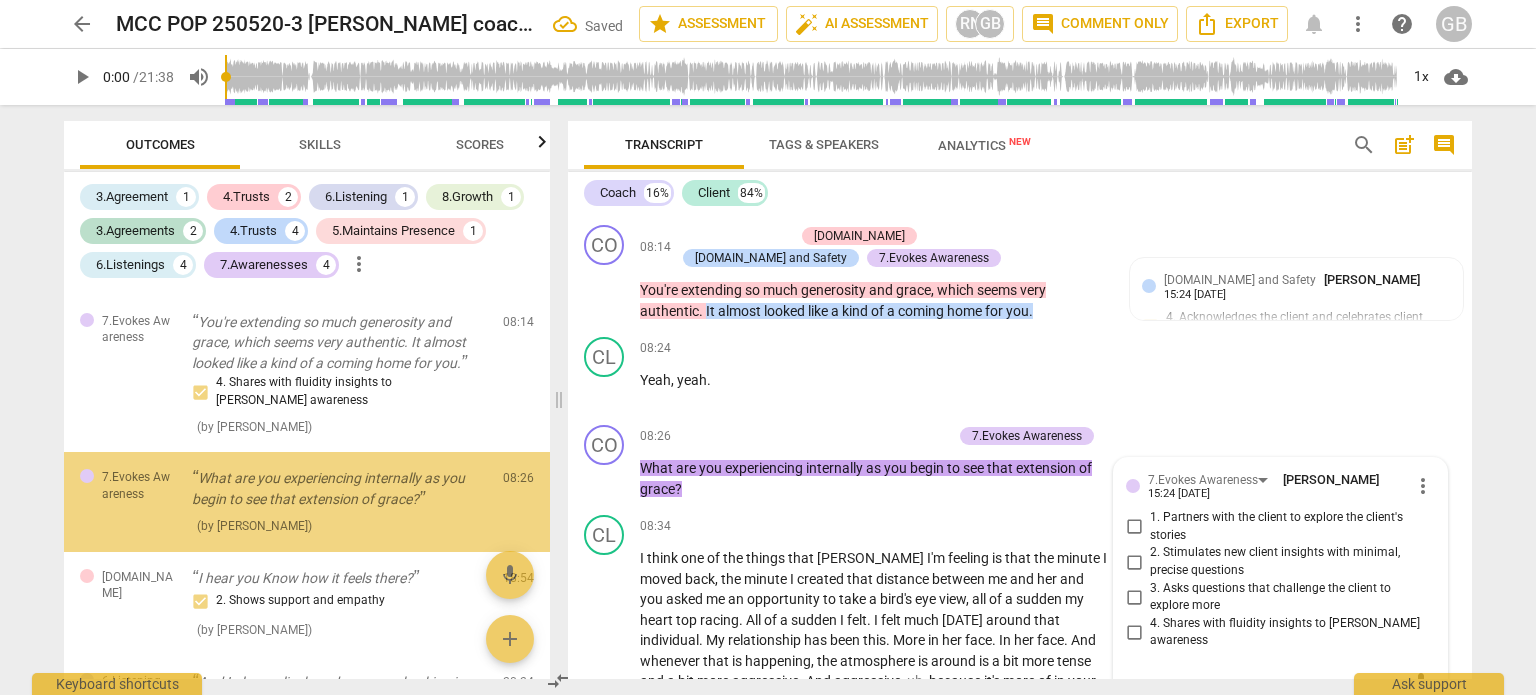 scroll, scrollTop: 2236, scrollLeft: 0, axis: vertical 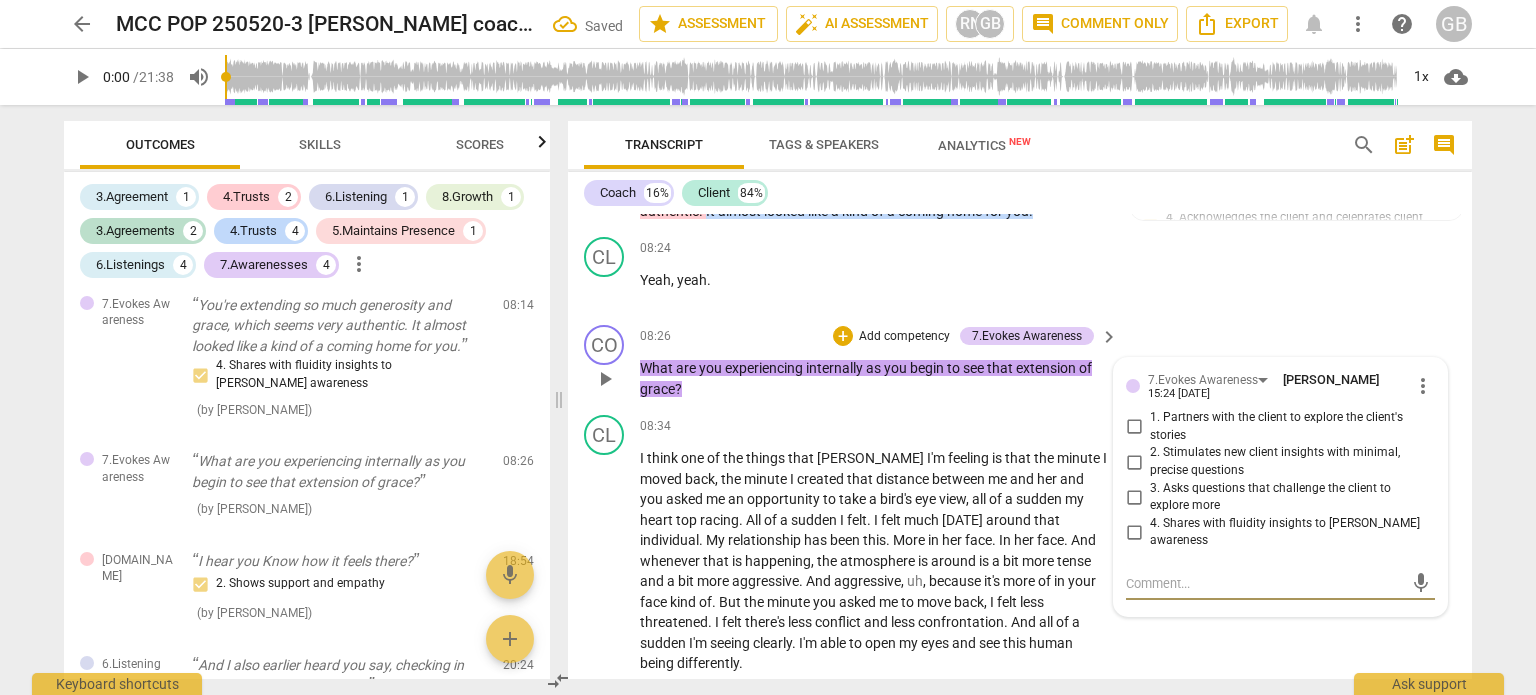 click on "3. Asks questions that challenge the client to explore more" at bounding box center (1134, 497) 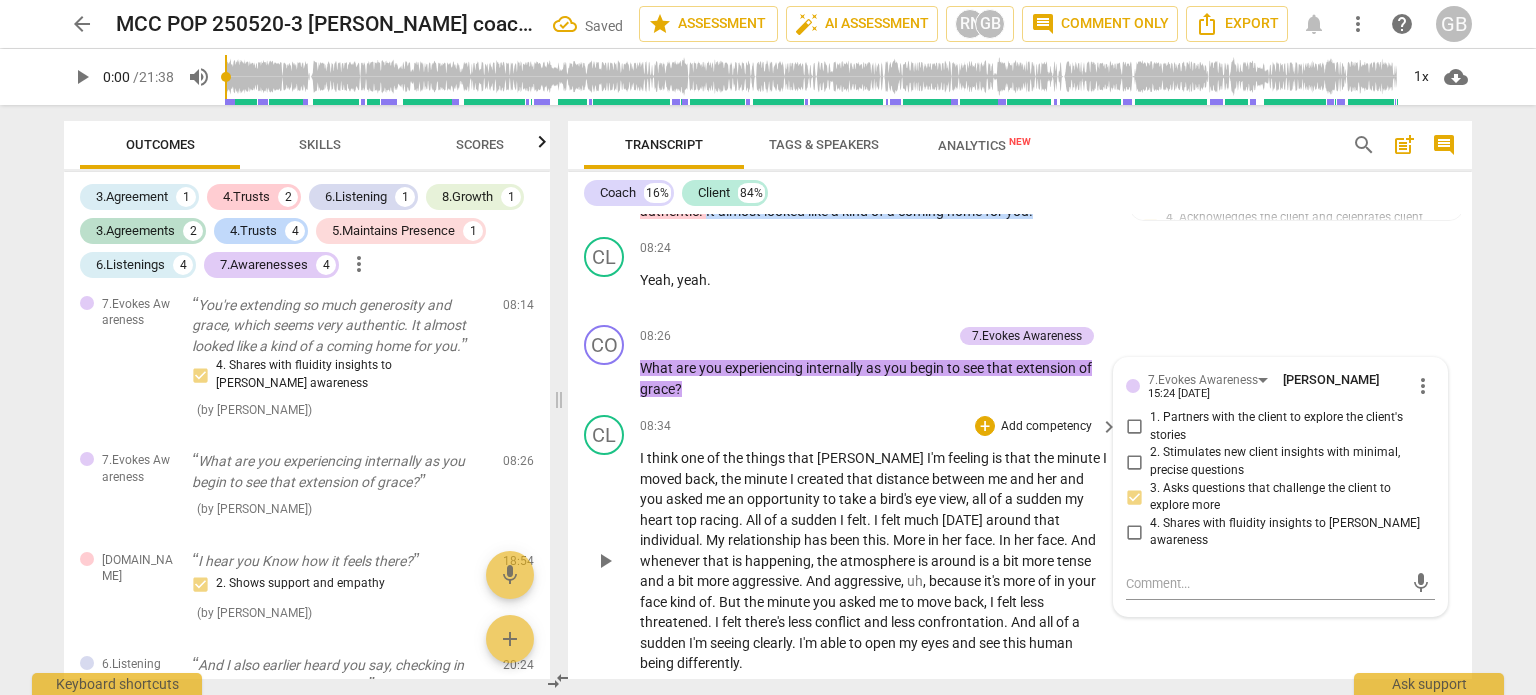 click on "and" at bounding box center (1023, 479) 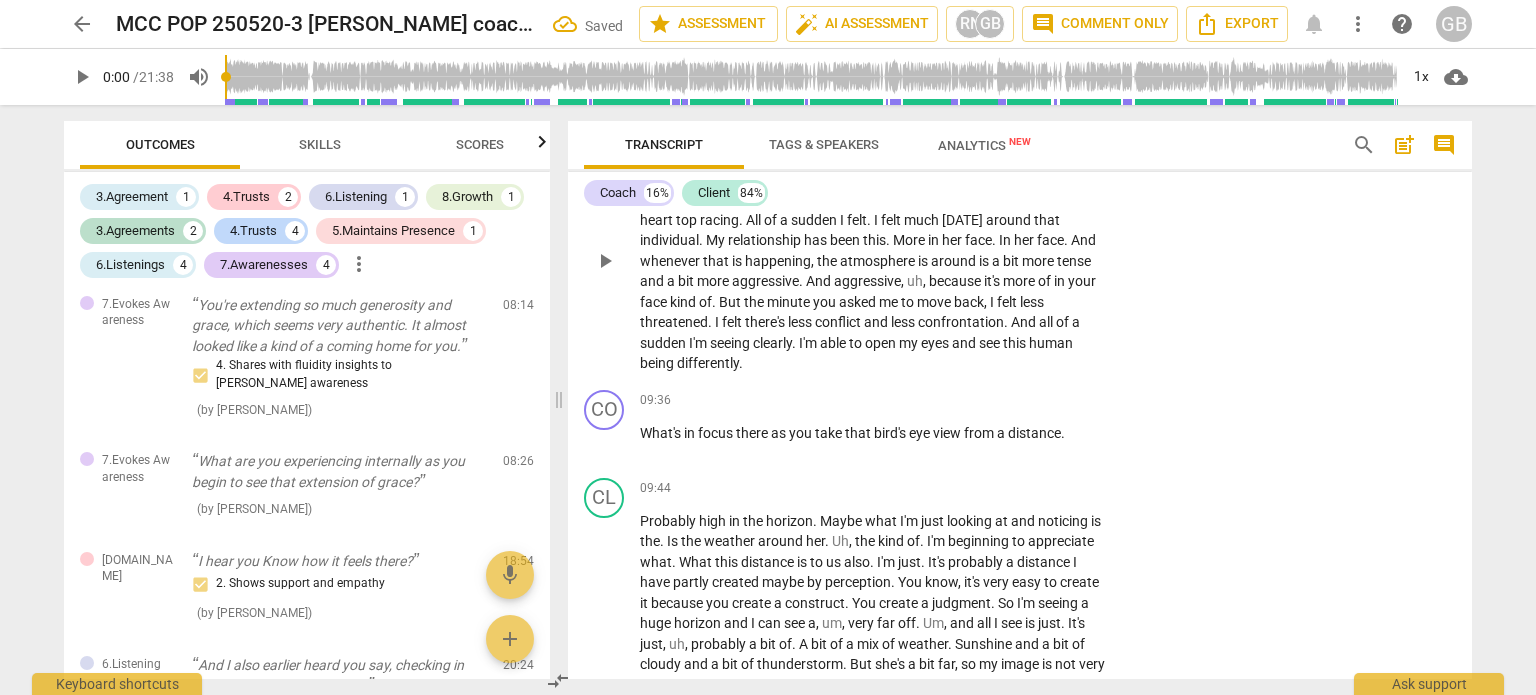 scroll, scrollTop: 3056, scrollLeft: 0, axis: vertical 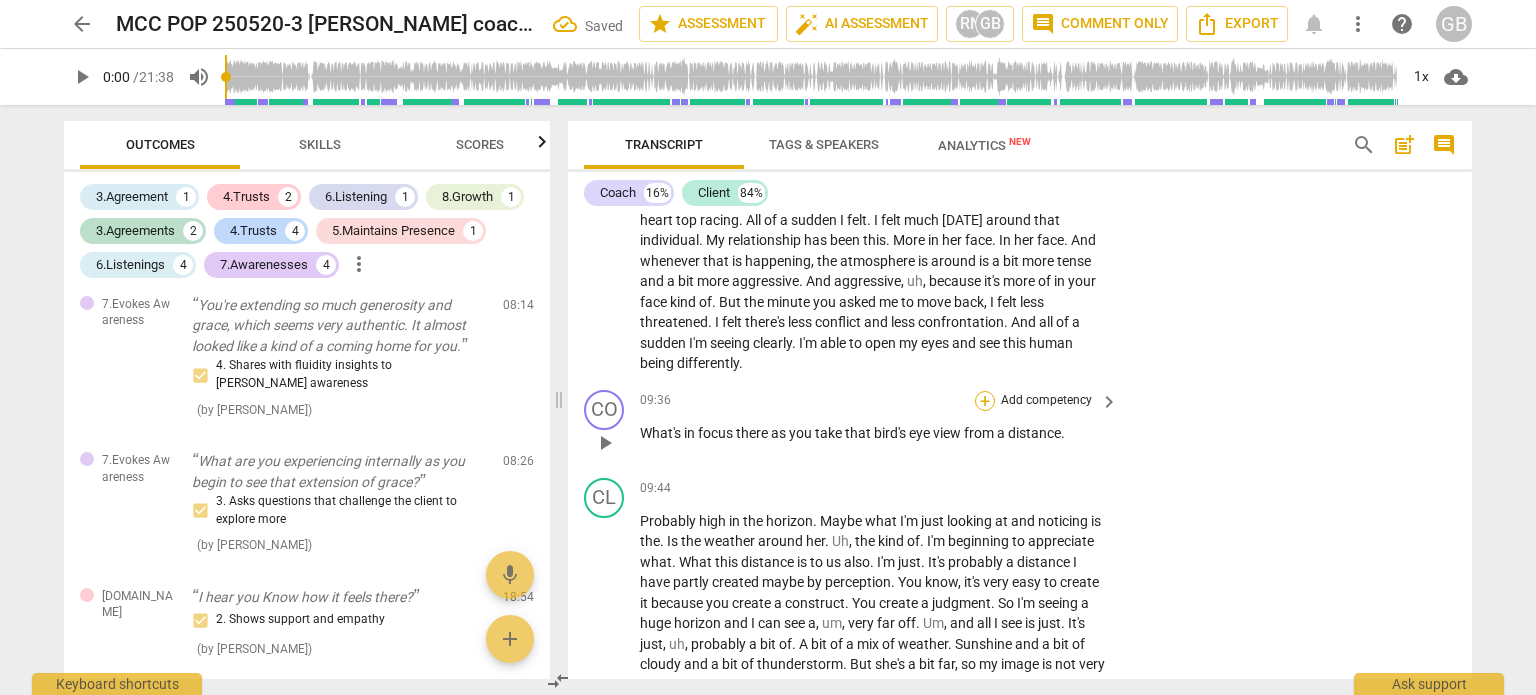 click on "+" at bounding box center (985, 401) 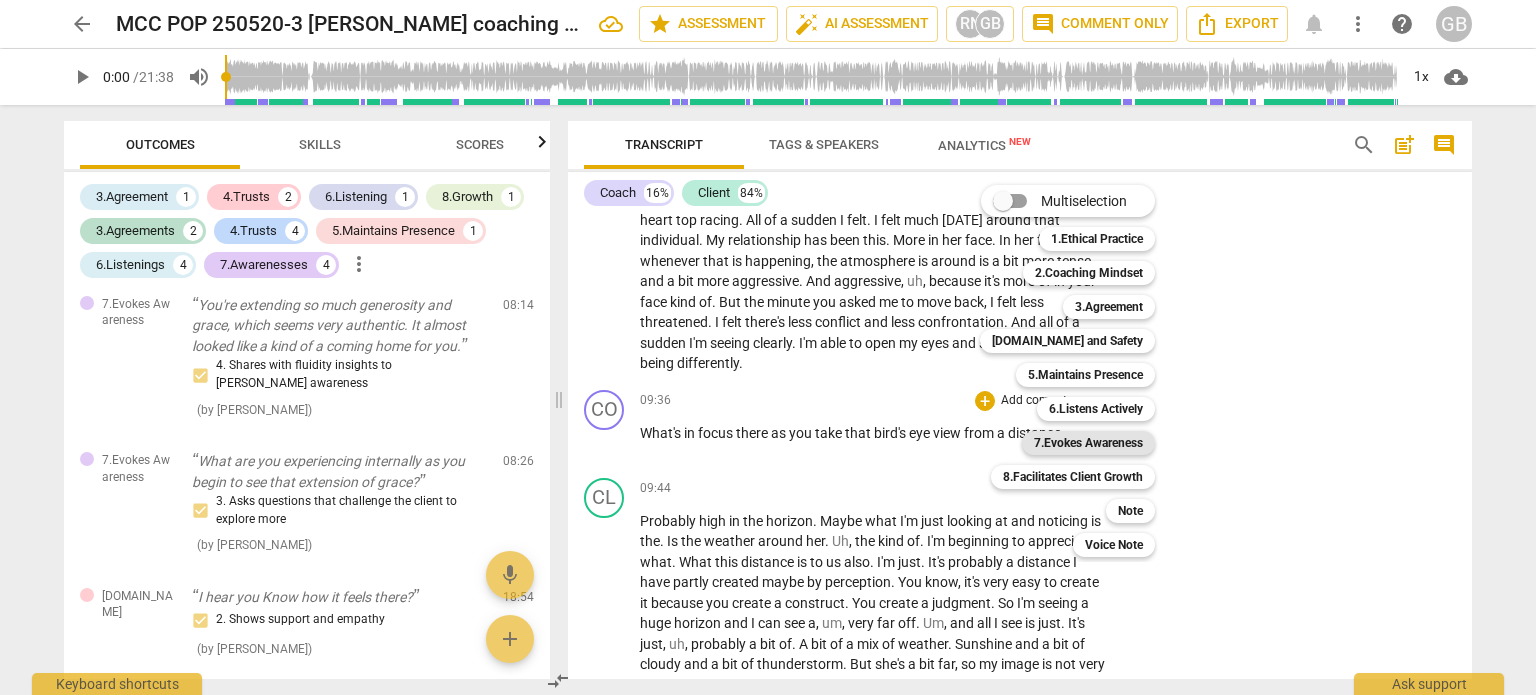 click on "7.Evokes Awareness" at bounding box center [1088, 443] 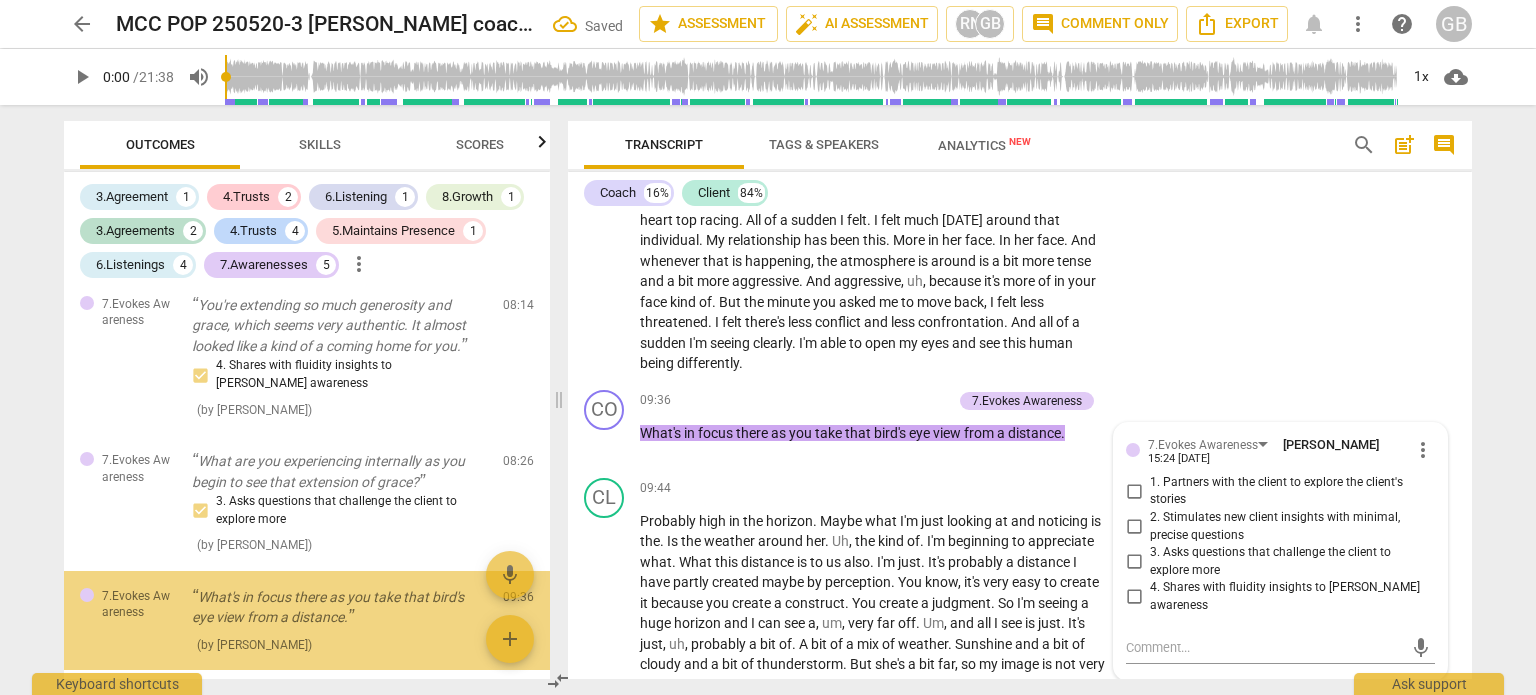scroll, scrollTop: 2372, scrollLeft: 0, axis: vertical 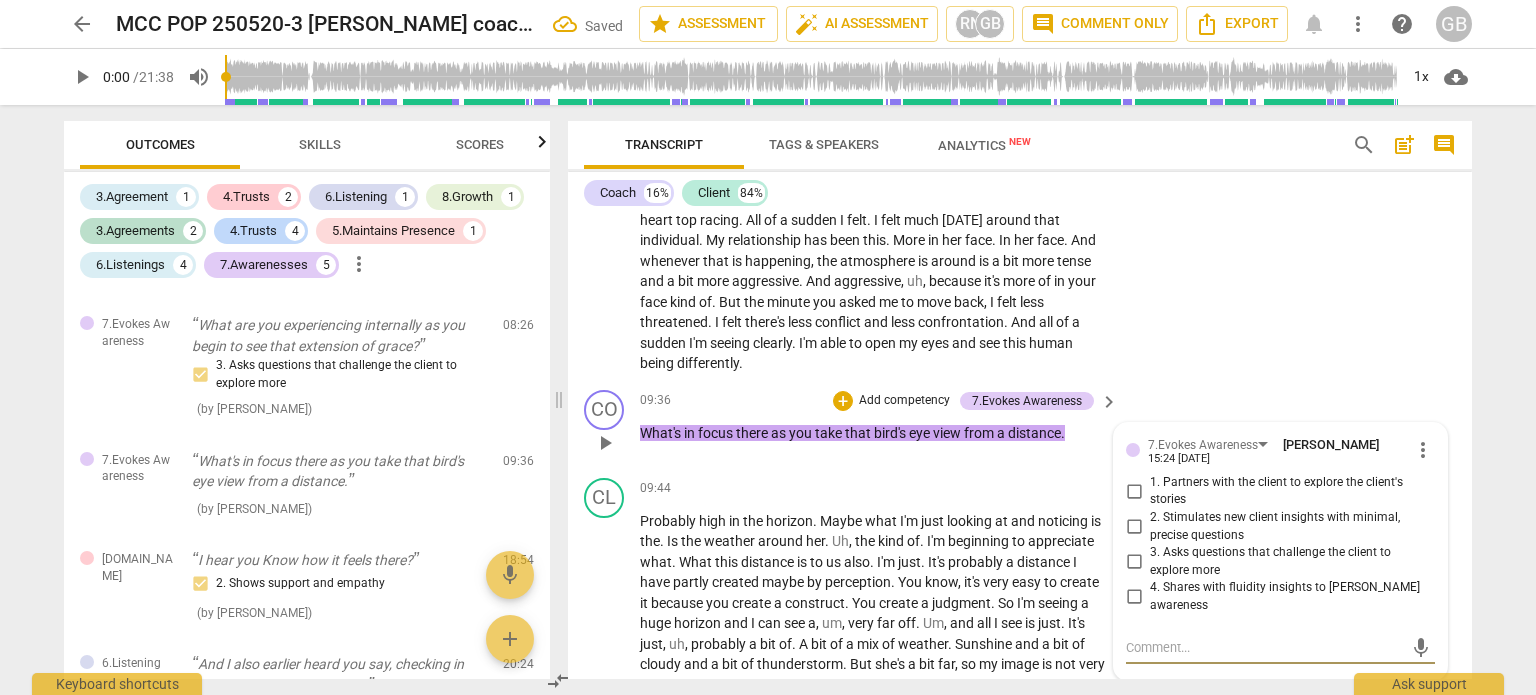 click on "3. Asks questions that challenge the client to explore more" at bounding box center (1134, 562) 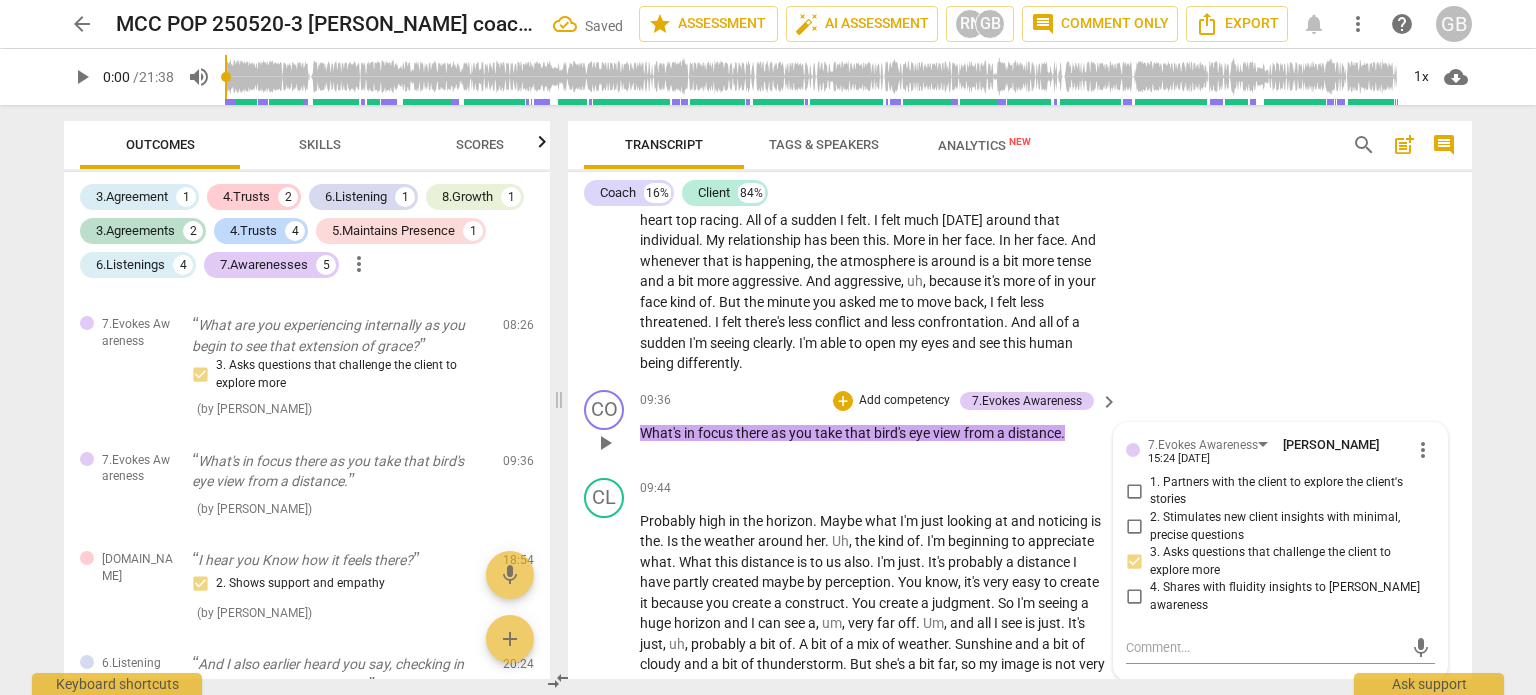 click on "2. Stimulates new client insights with minimal, precise questions" at bounding box center (1134, 527) 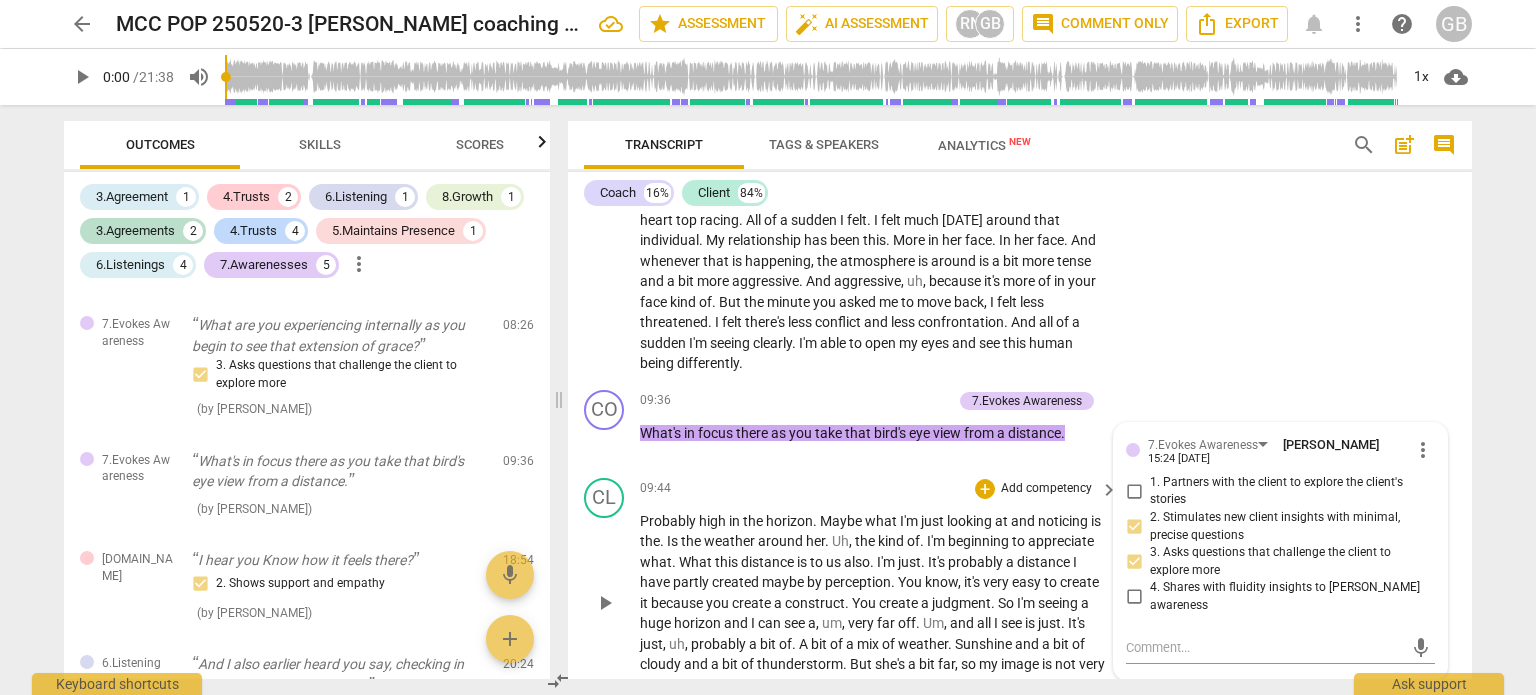 click on "kind" at bounding box center [892, 541] 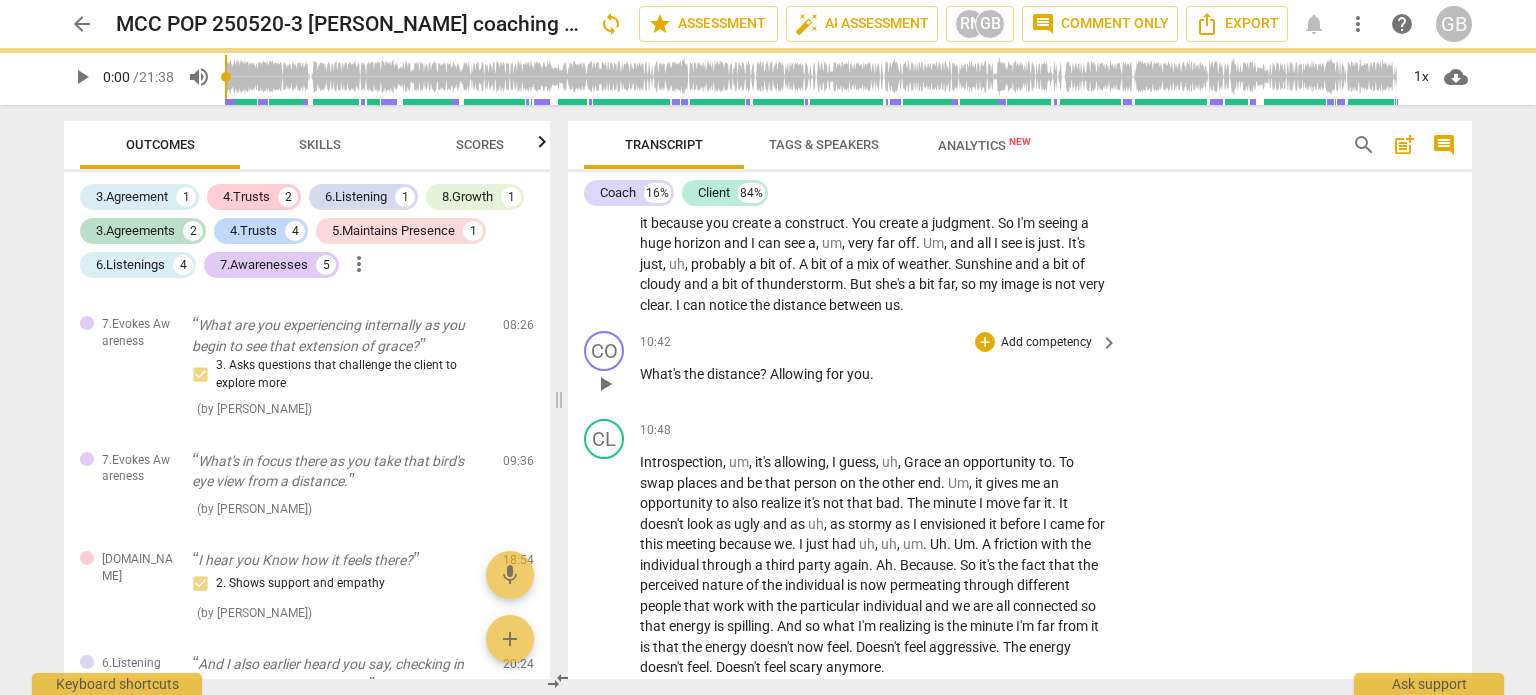 scroll, scrollTop: 3456, scrollLeft: 0, axis: vertical 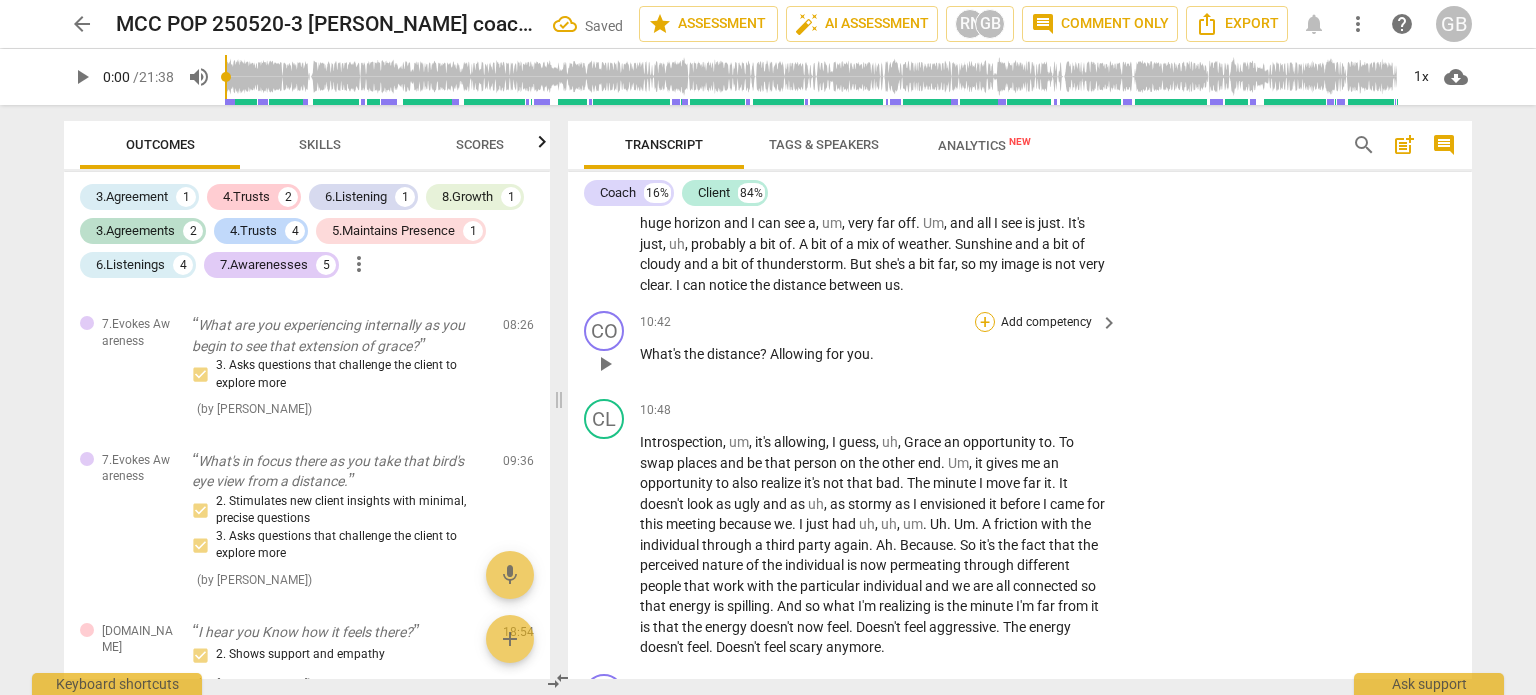 click on "+" at bounding box center [985, 322] 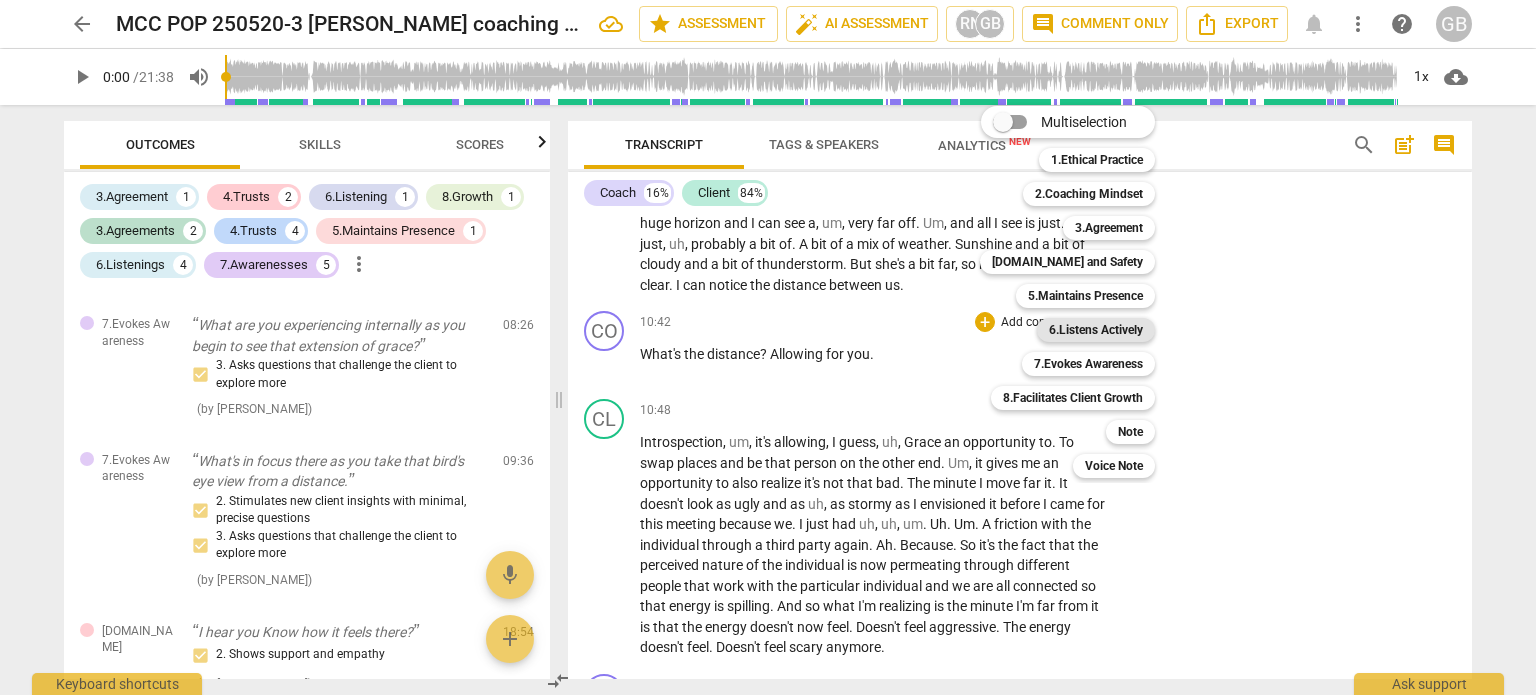 click on "6.Listens Actively" at bounding box center (1096, 330) 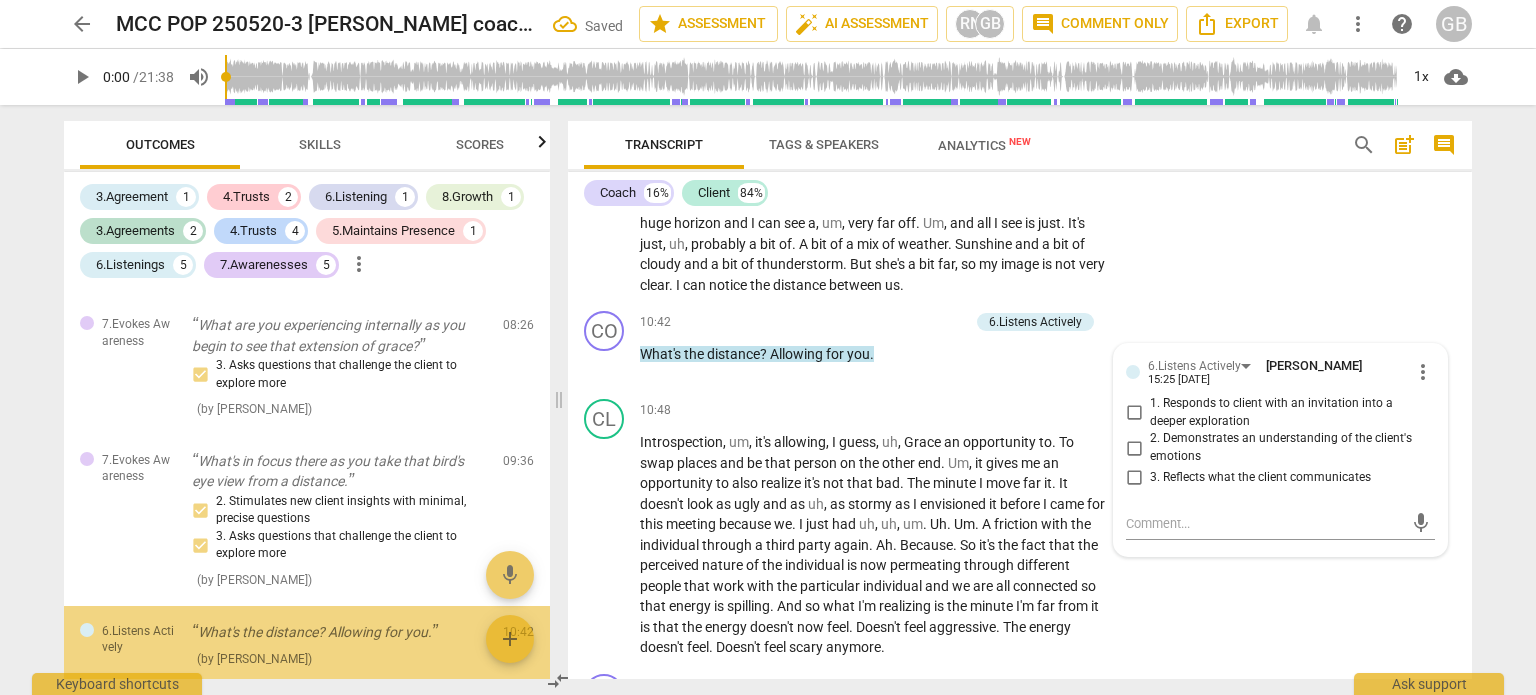 scroll, scrollTop: 2534, scrollLeft: 0, axis: vertical 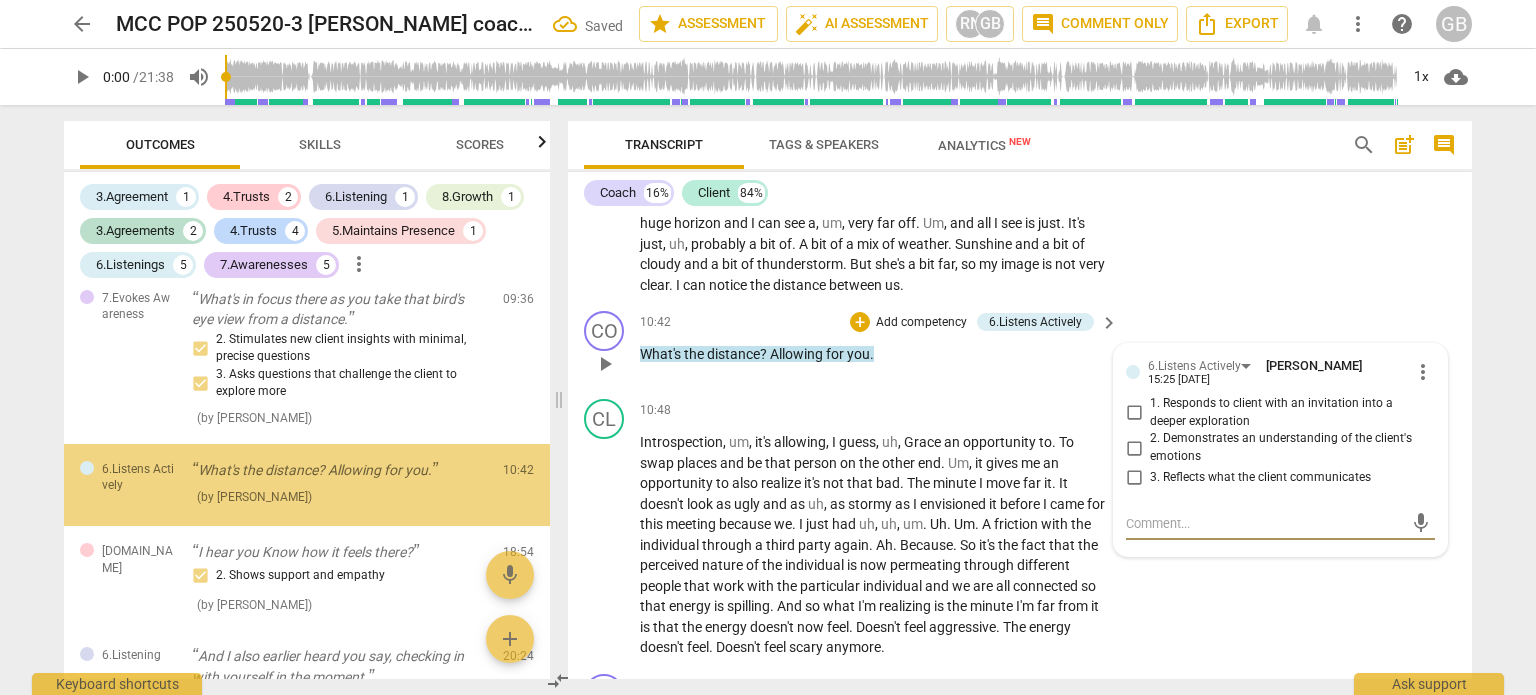 click on "1. Responds to client with an invitation into a deeper exploration" at bounding box center (1134, 413) 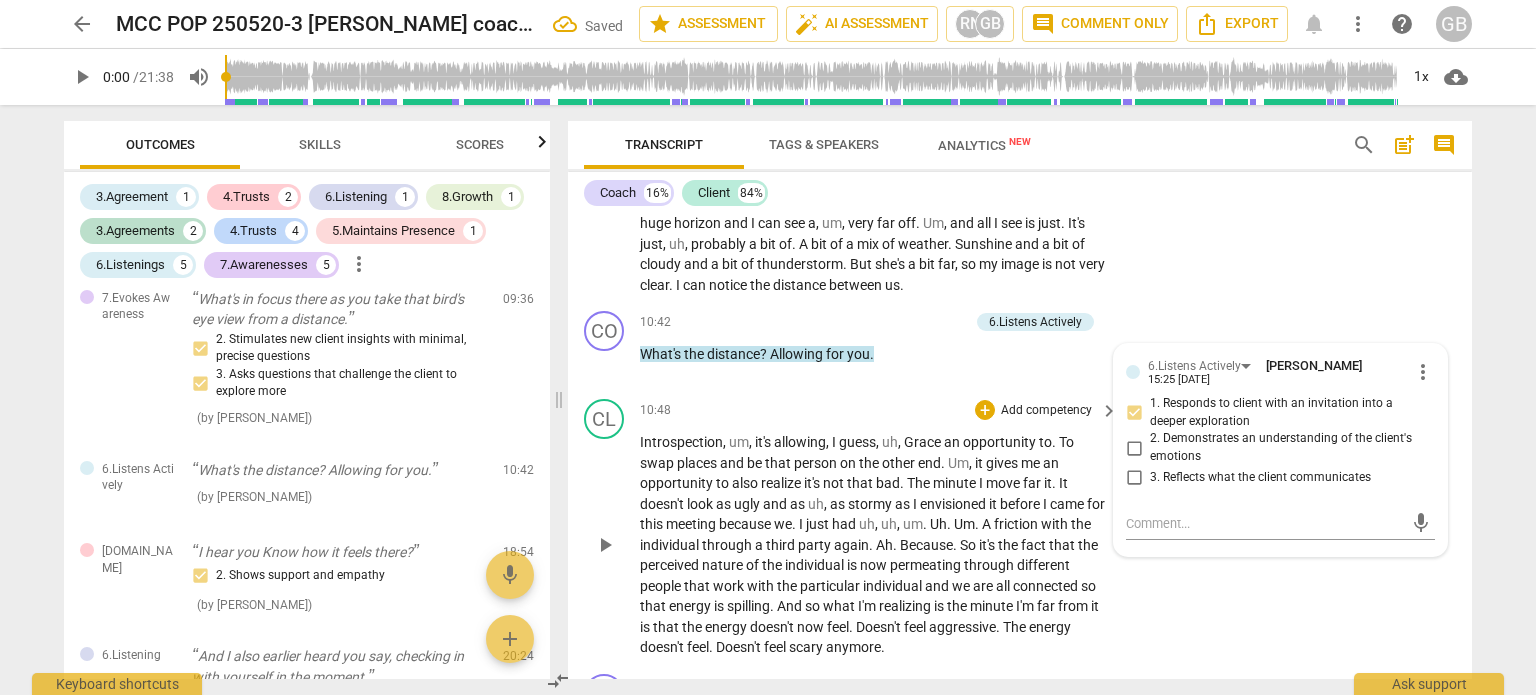 click on "I" at bounding box center [916, 504] 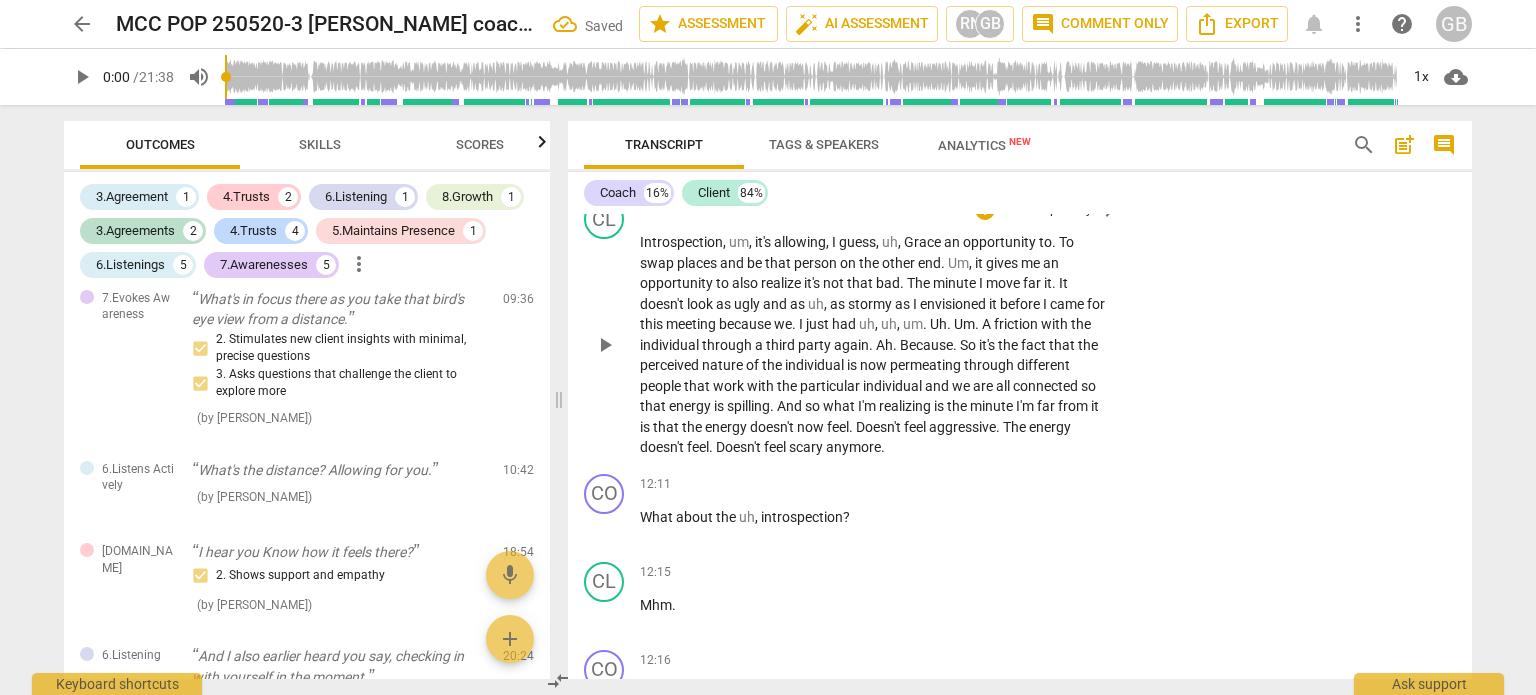 scroll, scrollTop: 3756, scrollLeft: 0, axis: vertical 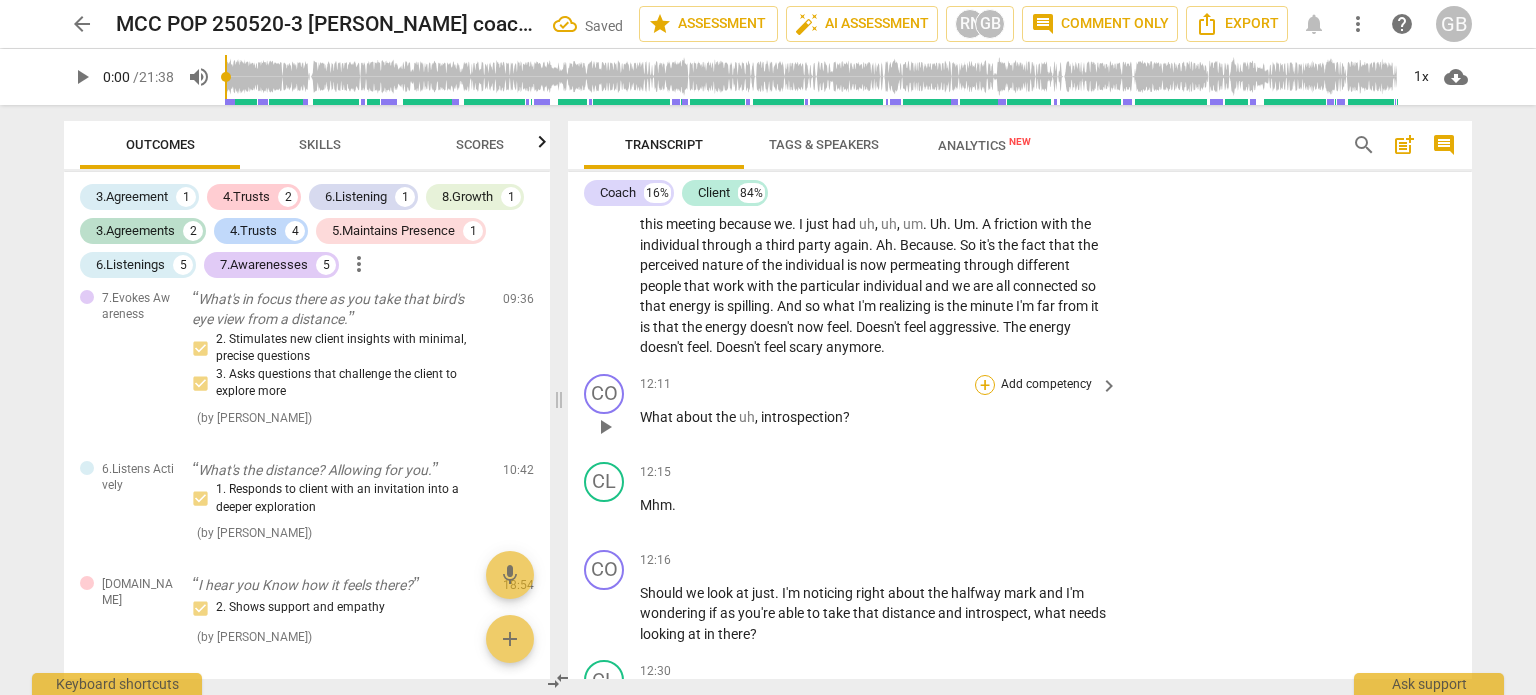 click on "+" at bounding box center (985, 385) 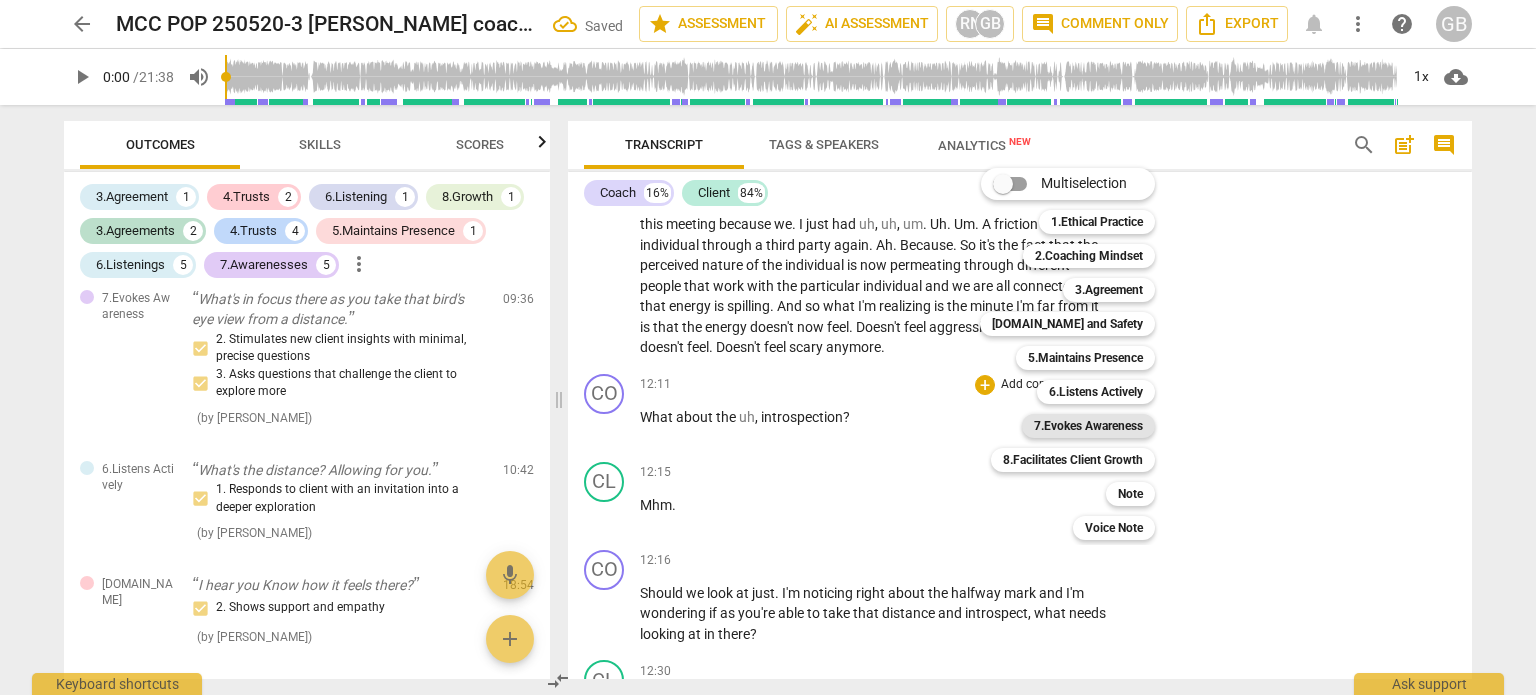 click on "7.Evokes Awareness" at bounding box center (1088, 426) 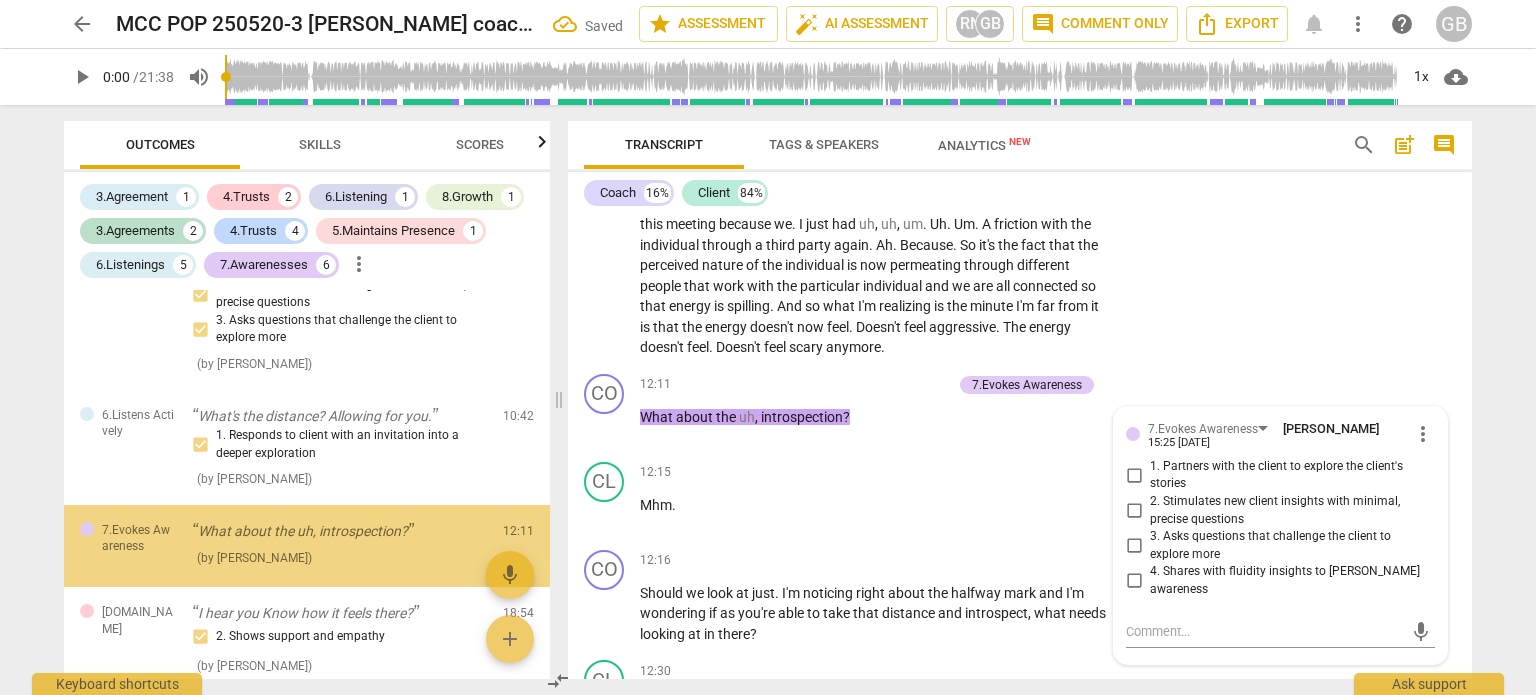 scroll, scrollTop: 2649, scrollLeft: 0, axis: vertical 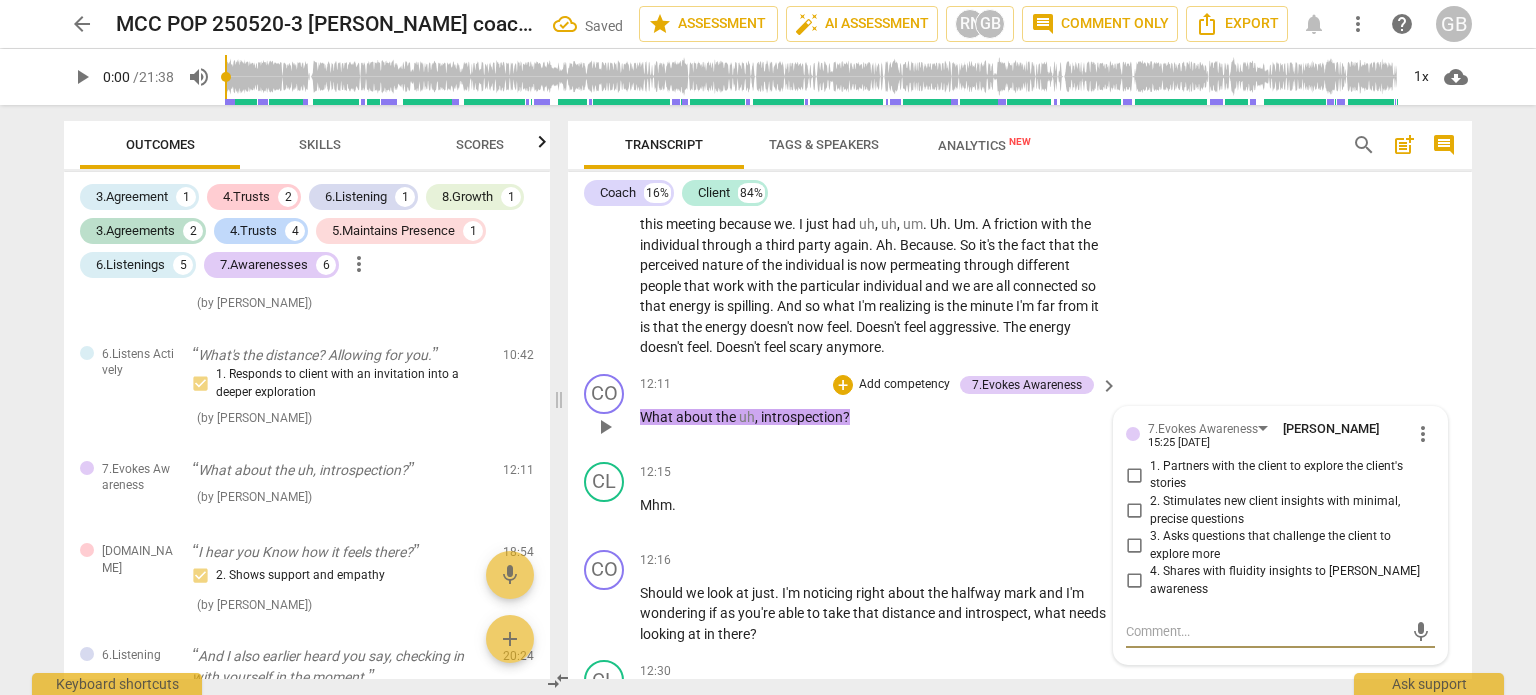 click on "2. Stimulates new client insights with minimal, precise questions" at bounding box center [1272, 510] 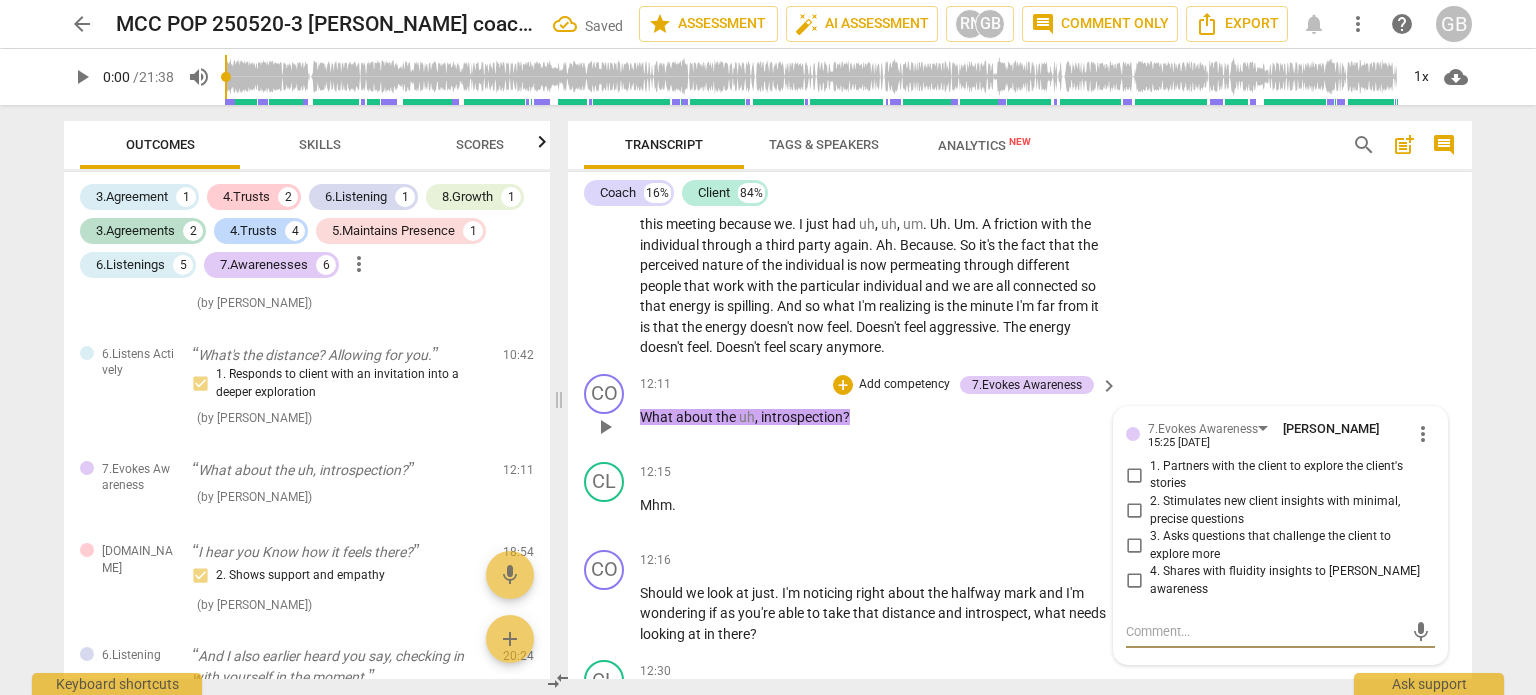 click on "2. Stimulates new client insights with minimal, precise questions" at bounding box center [1134, 511] 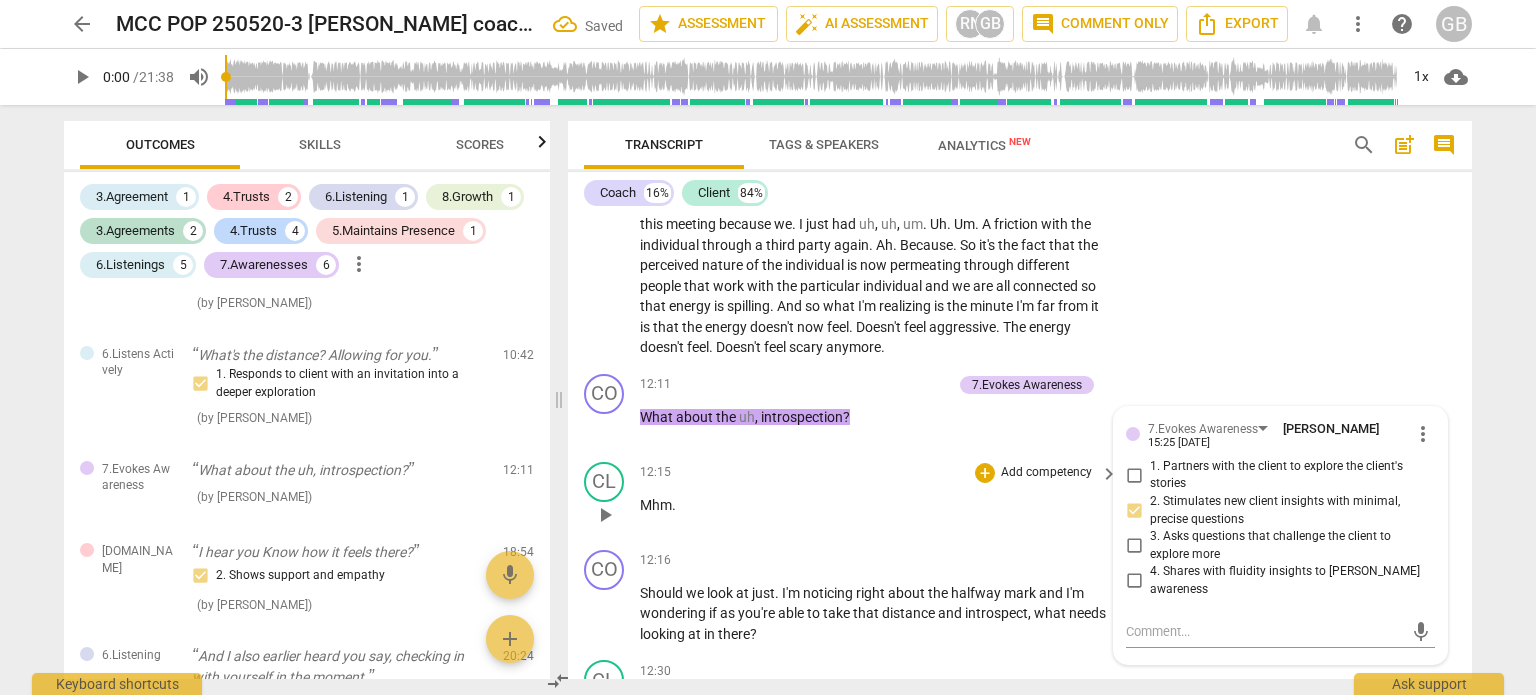 click on "12:15 + Add competency keyboard_arrow_right Mhm ." at bounding box center [880, 498] 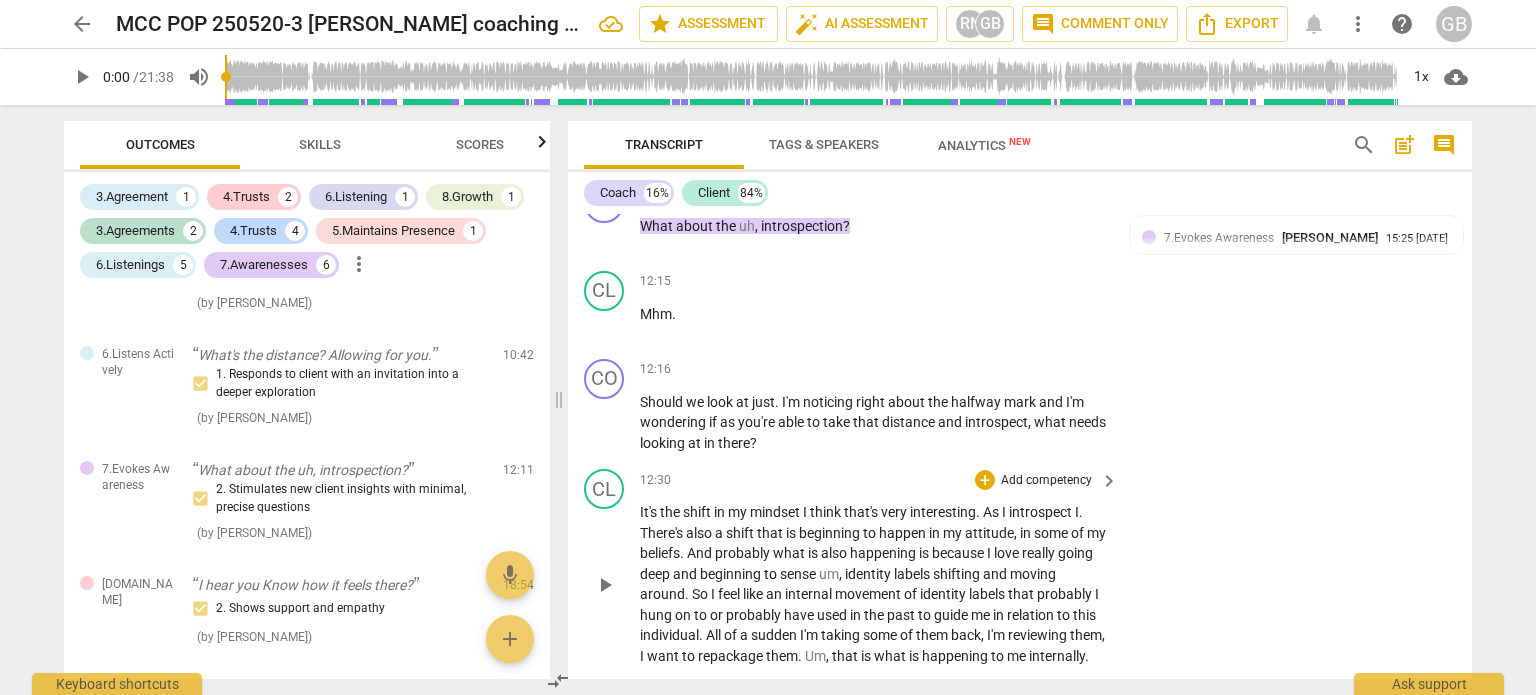 scroll, scrollTop: 3956, scrollLeft: 0, axis: vertical 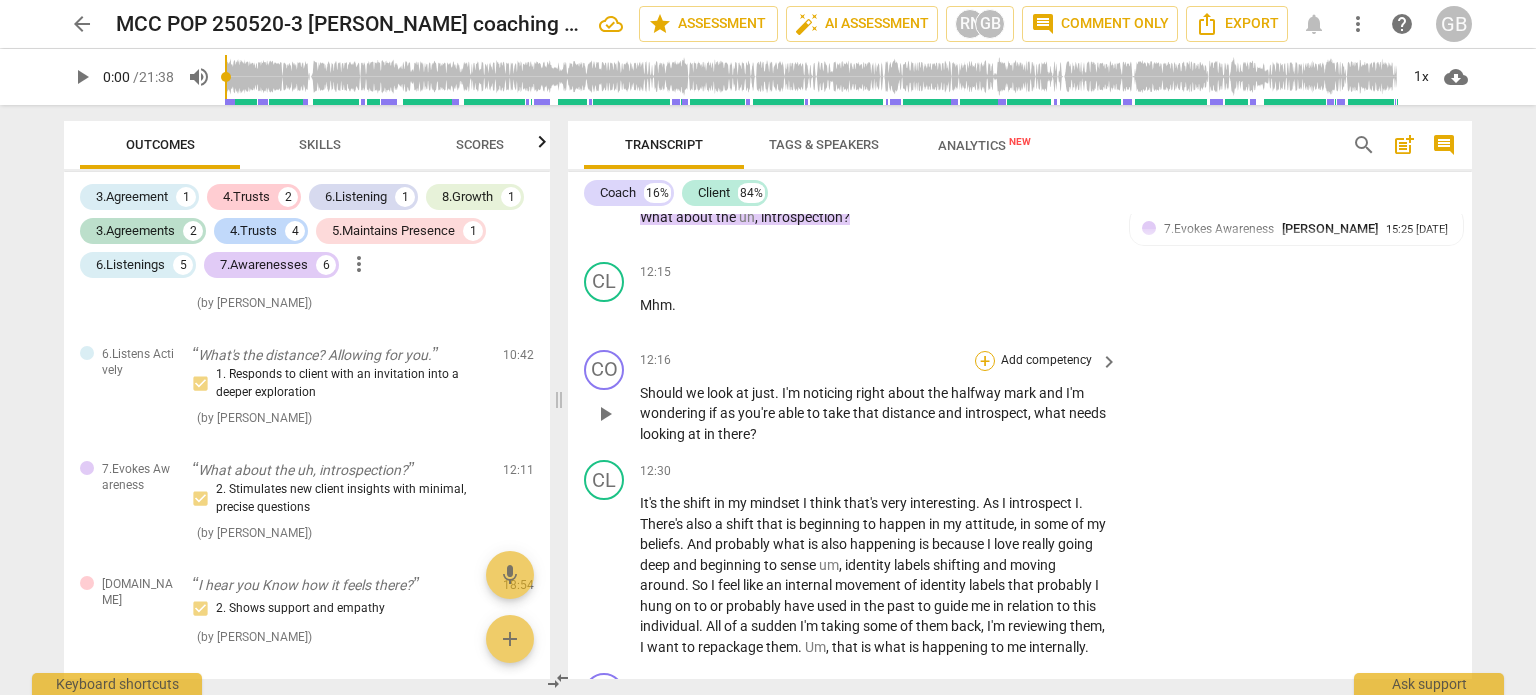 click on "+" at bounding box center [985, 361] 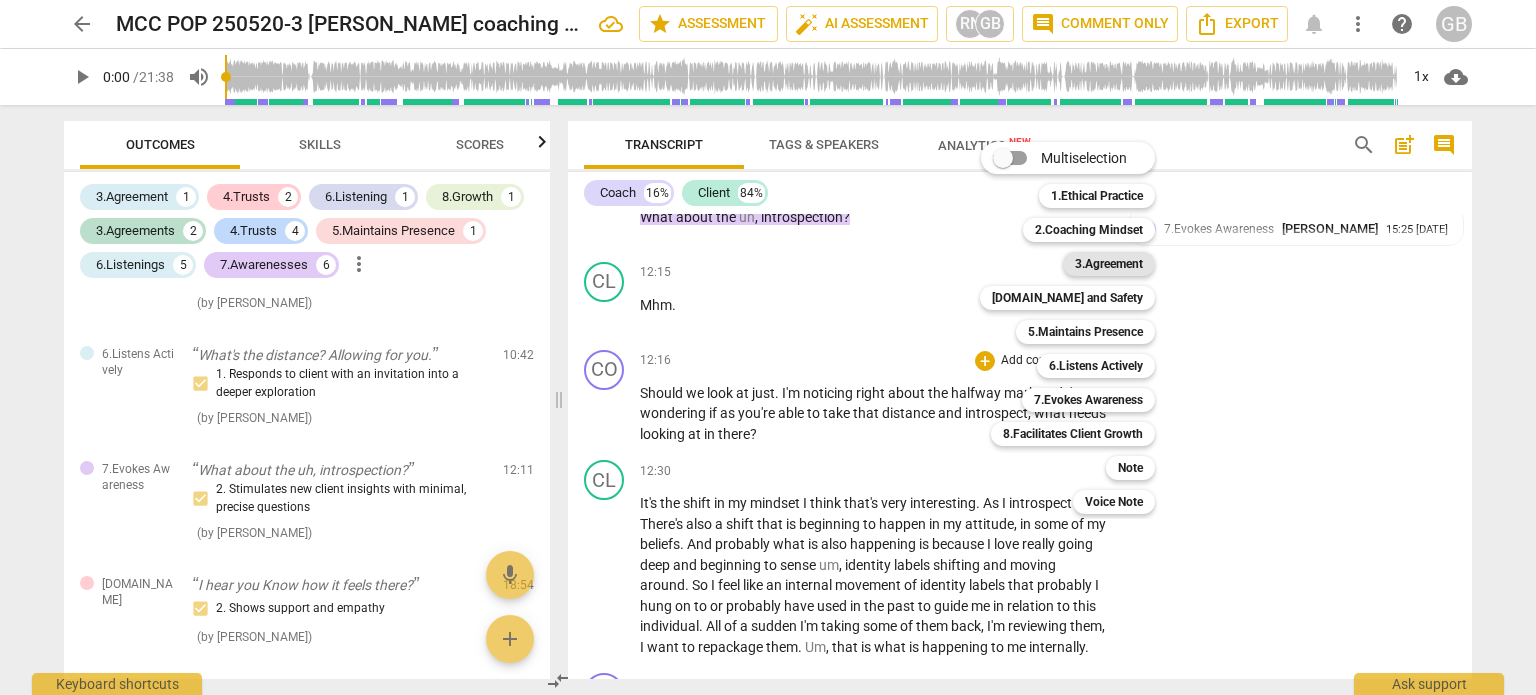 click on "3.Agreement" at bounding box center (1109, 264) 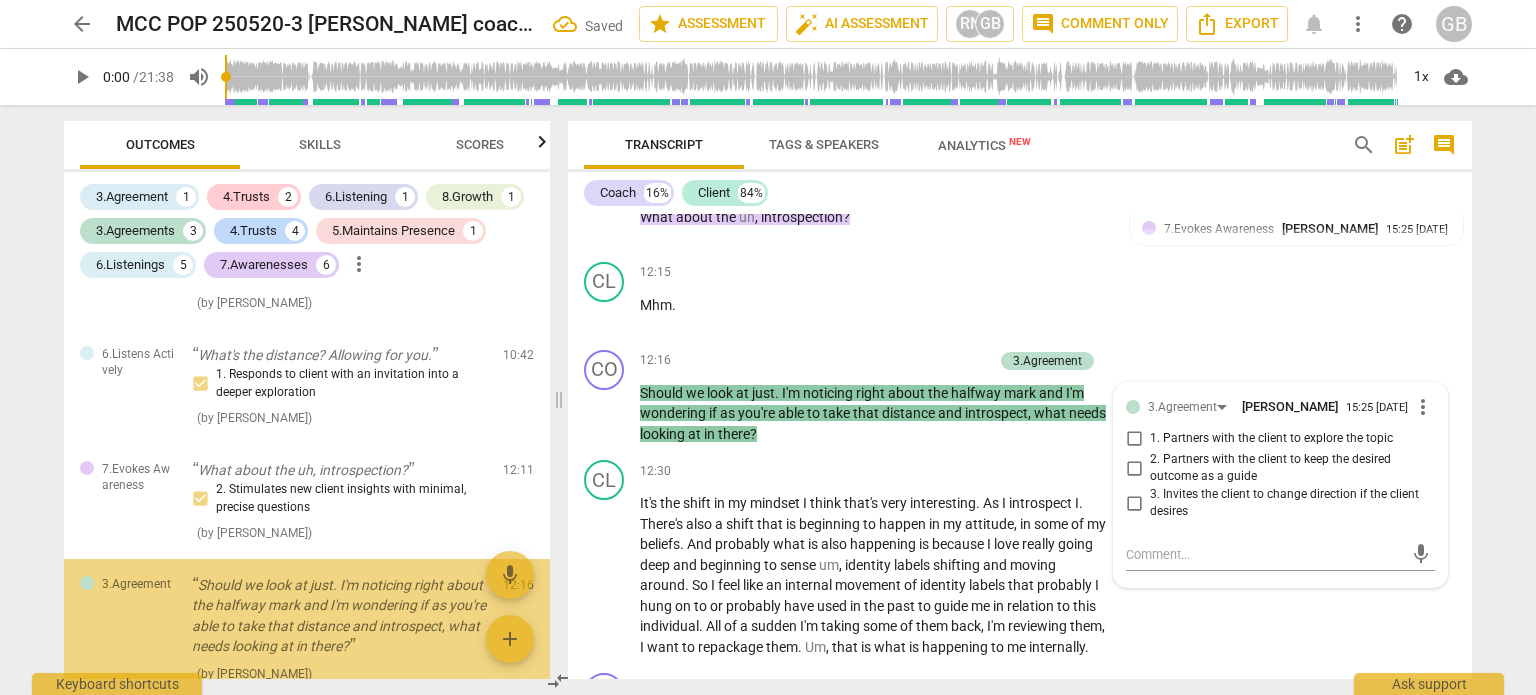 scroll, scrollTop: 2793, scrollLeft: 0, axis: vertical 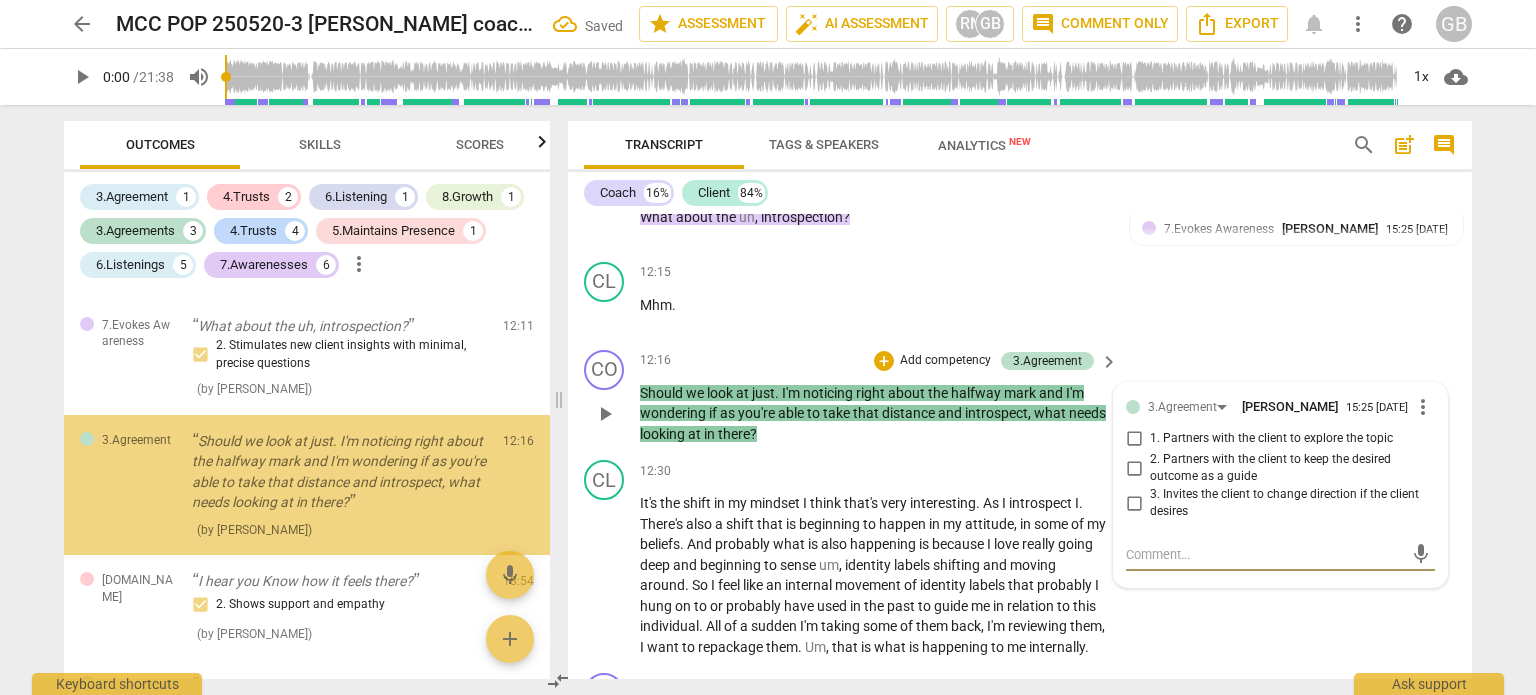 click on "1. Partners with the client to explore the topic" at bounding box center (1134, 439) 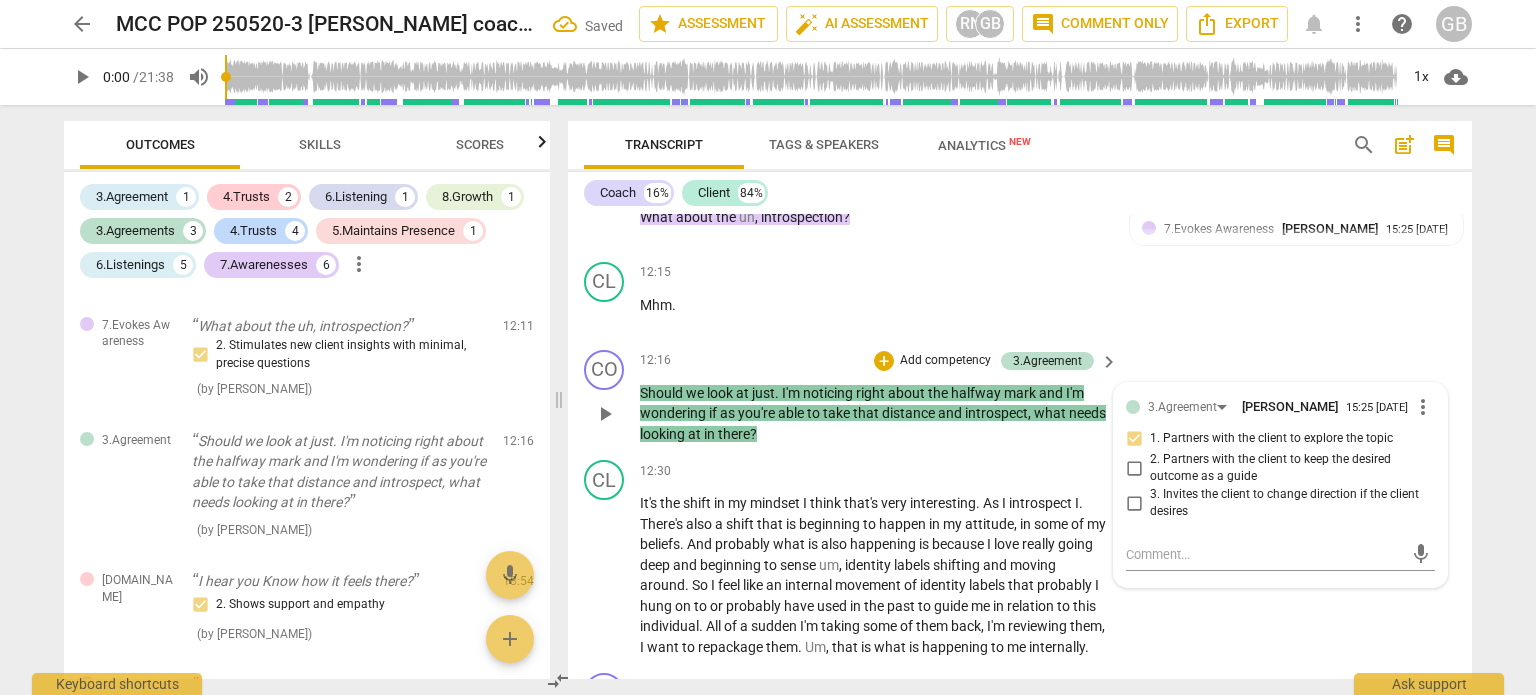 click on "Should   we   look   at   just .   I'm   noticing   right   about   the   halfway   mark   and   I'm   wondering   if   as   you're   able   to   take   that   distance   and   introspect ,   what   needs   looking   at   in   there ?" at bounding box center (874, 414) 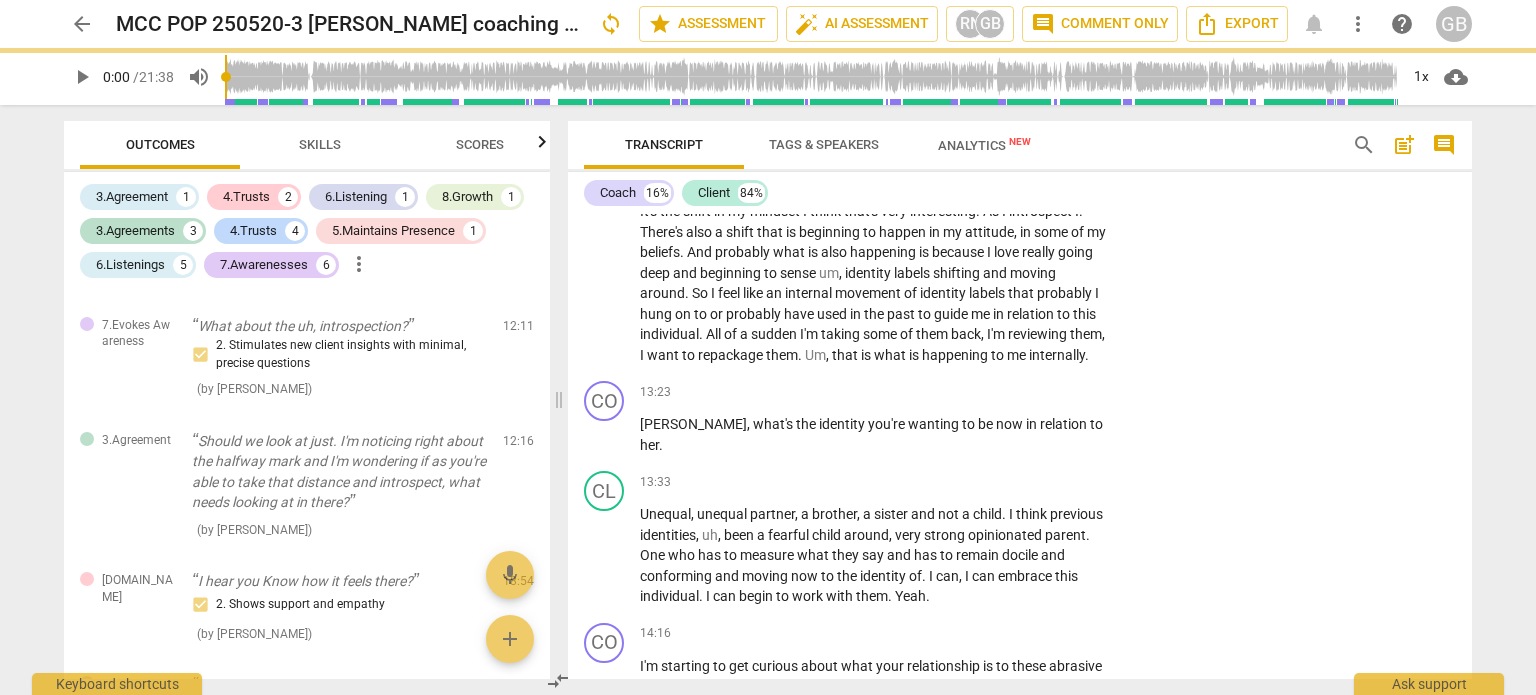 scroll, scrollTop: 4256, scrollLeft: 0, axis: vertical 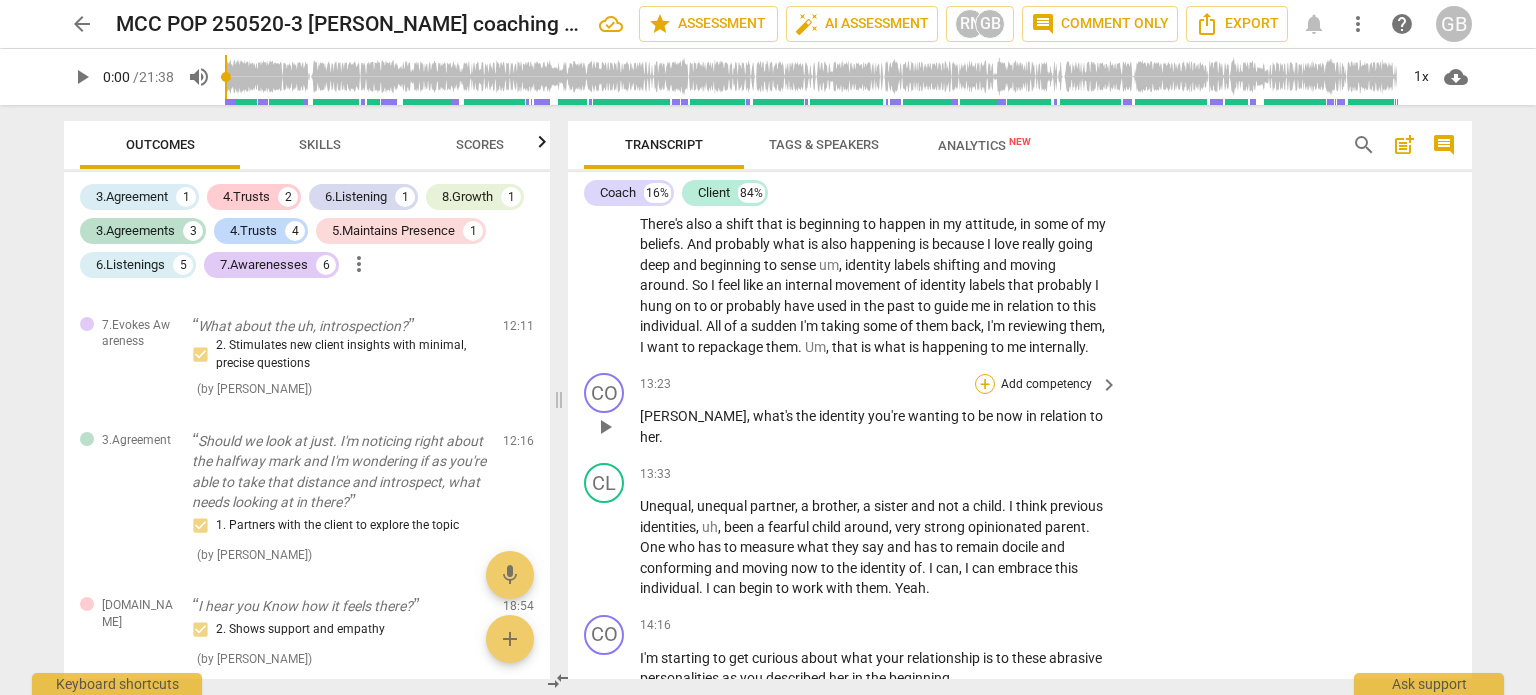 click on "+" at bounding box center (985, 384) 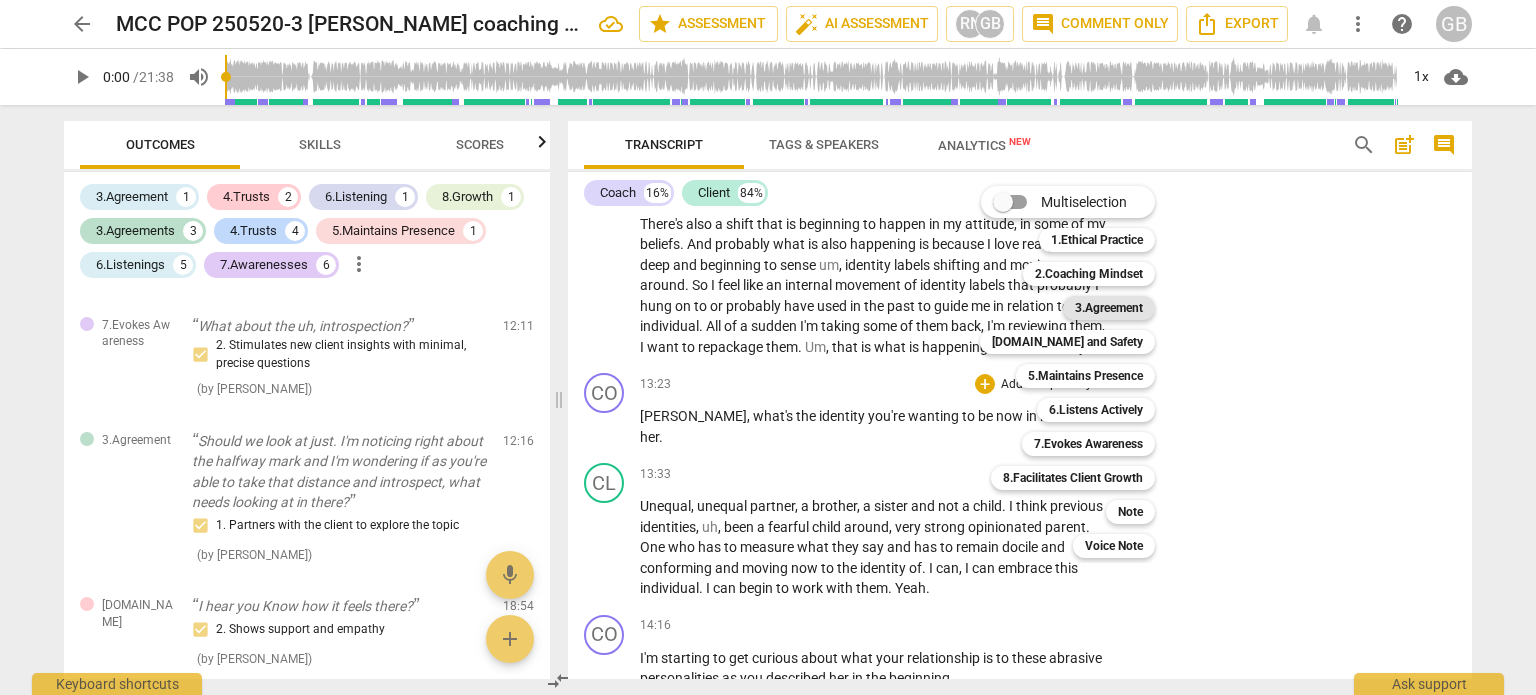 click on "3.Agreement" at bounding box center [1109, 308] 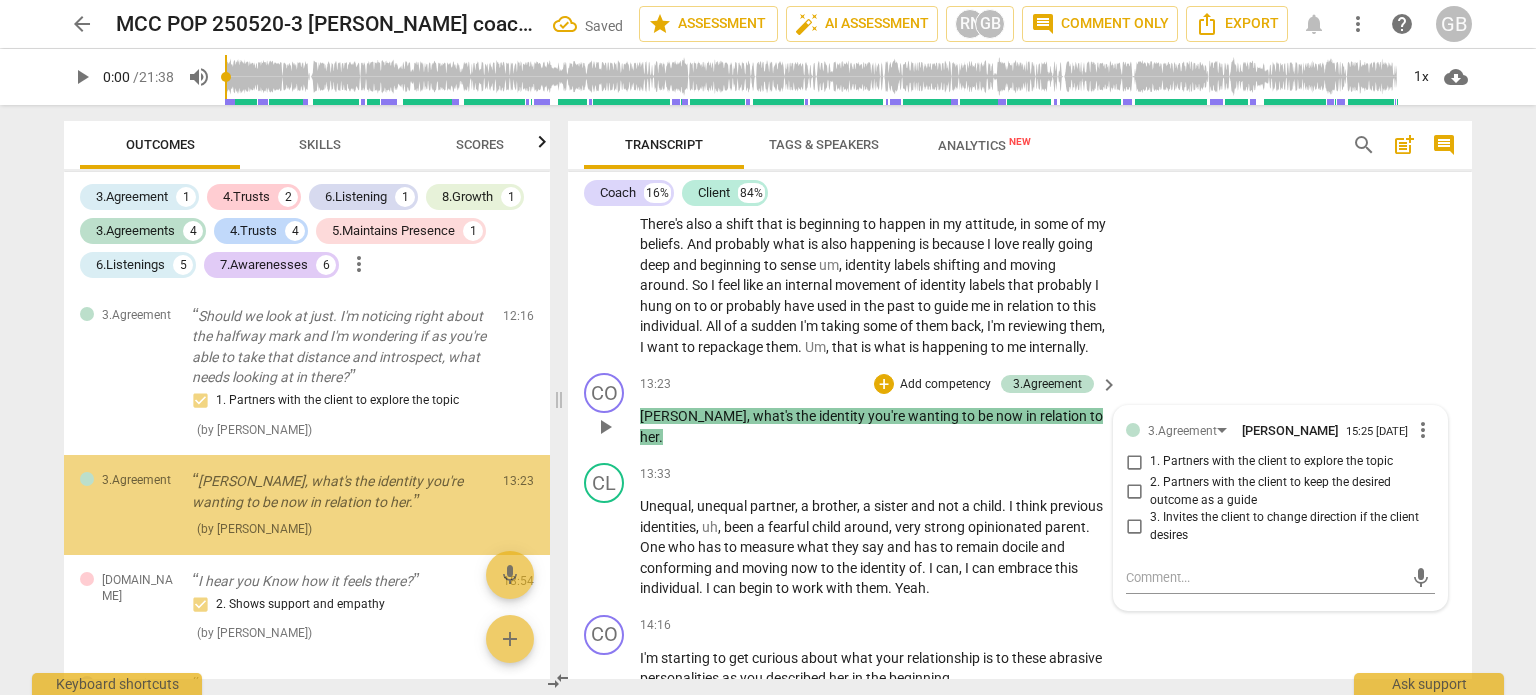 scroll, scrollTop: 2938, scrollLeft: 0, axis: vertical 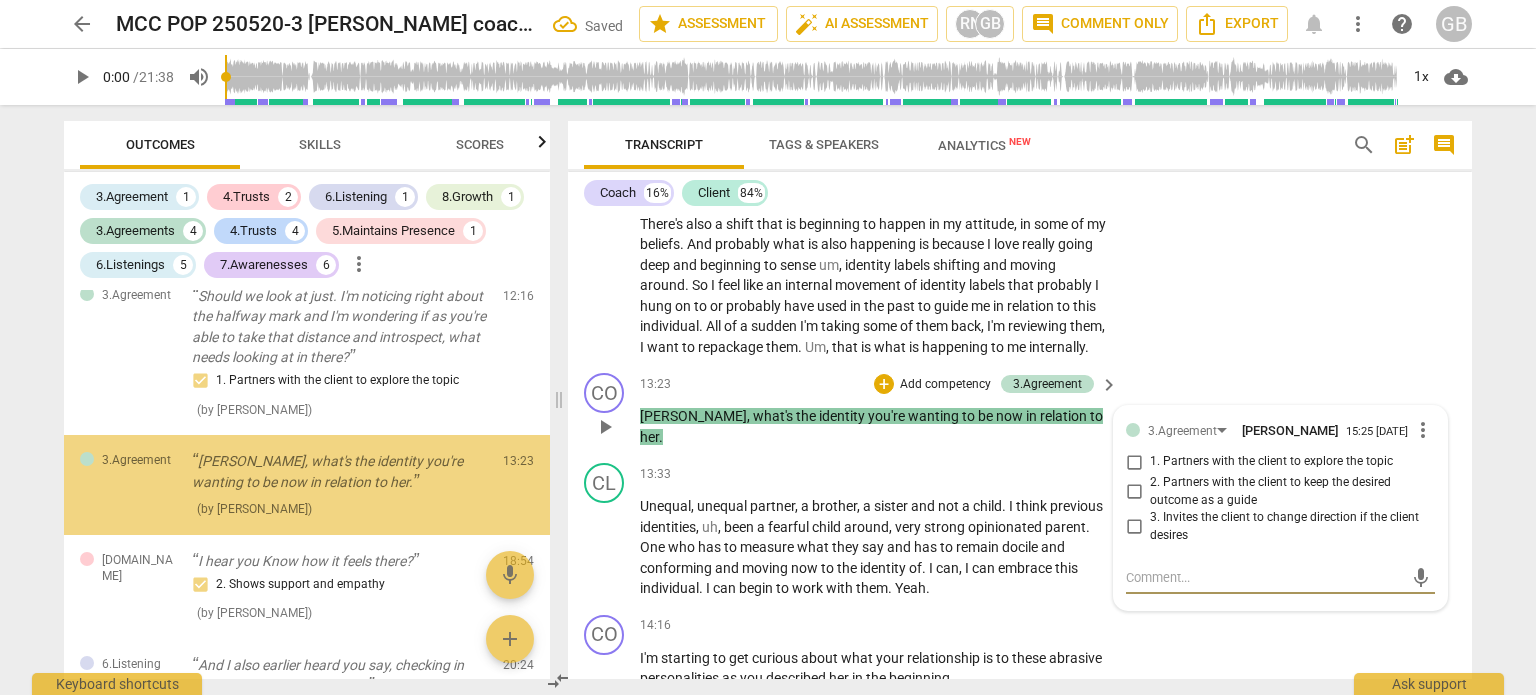 click on "1. Partners with the client to explore the topic" at bounding box center [1134, 462] 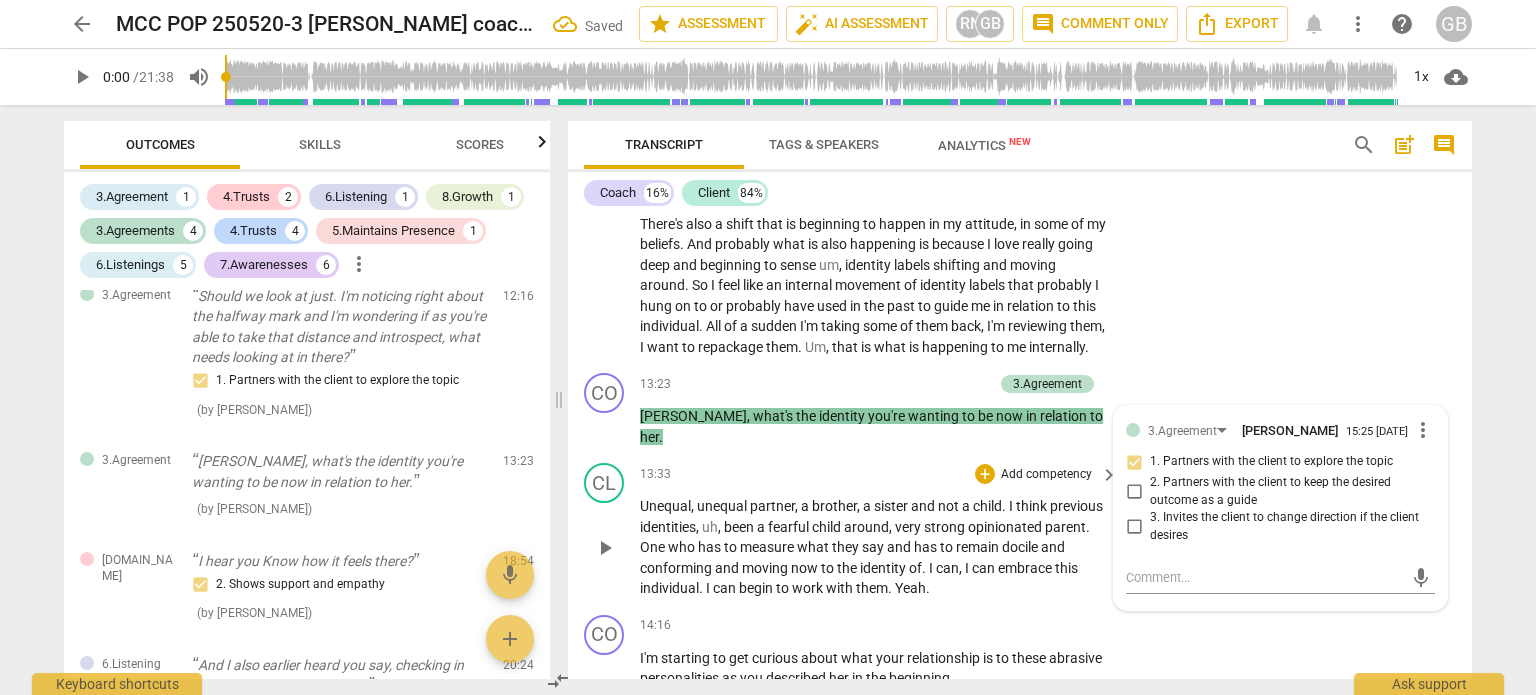 click on "sister" at bounding box center [892, 506] 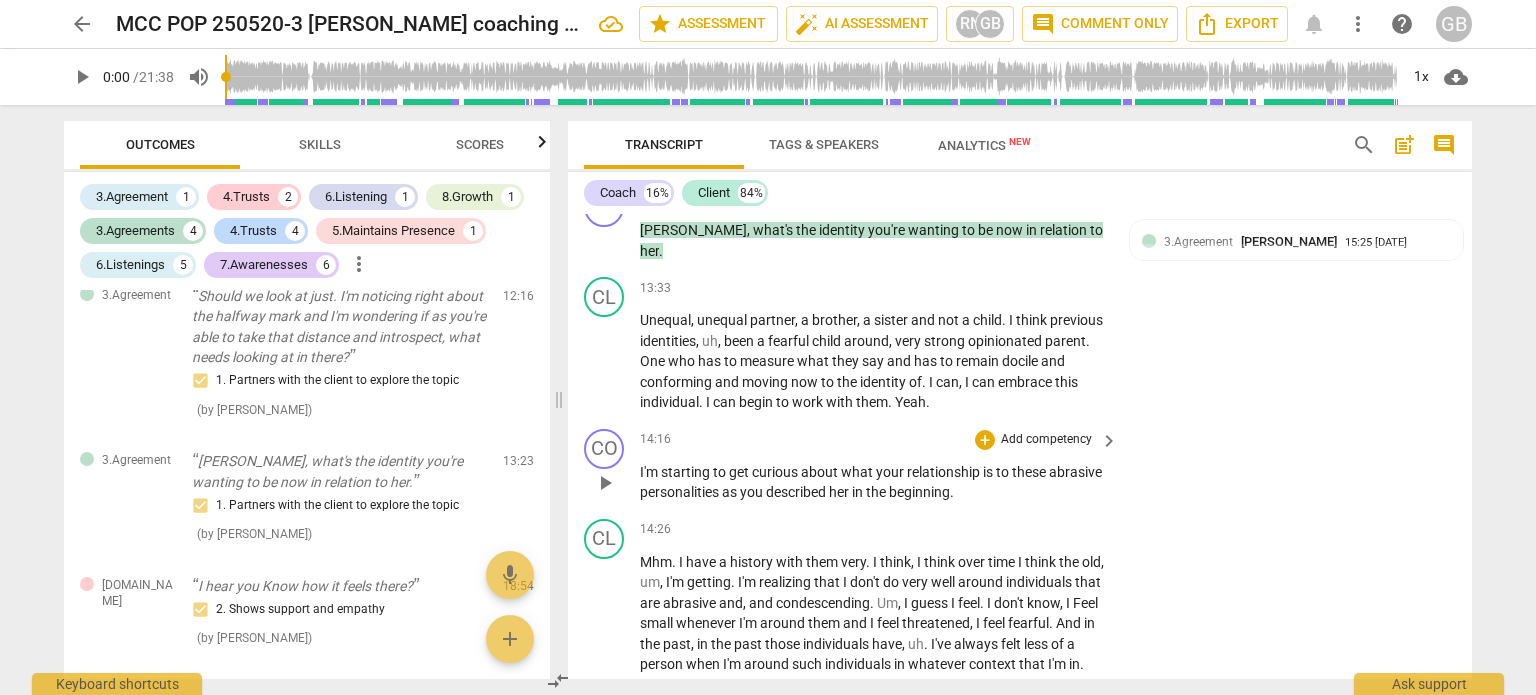 scroll, scrollTop: 4456, scrollLeft: 0, axis: vertical 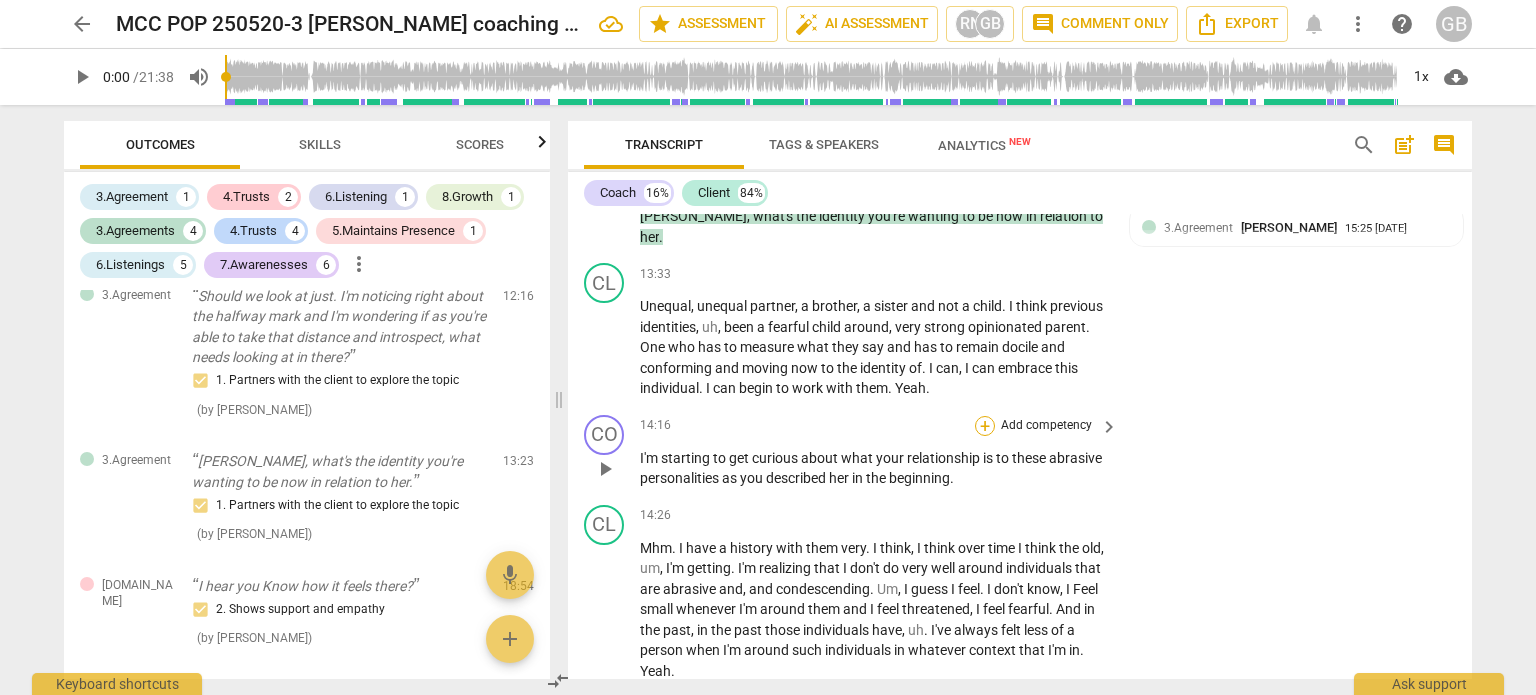 click on "+" at bounding box center [985, 426] 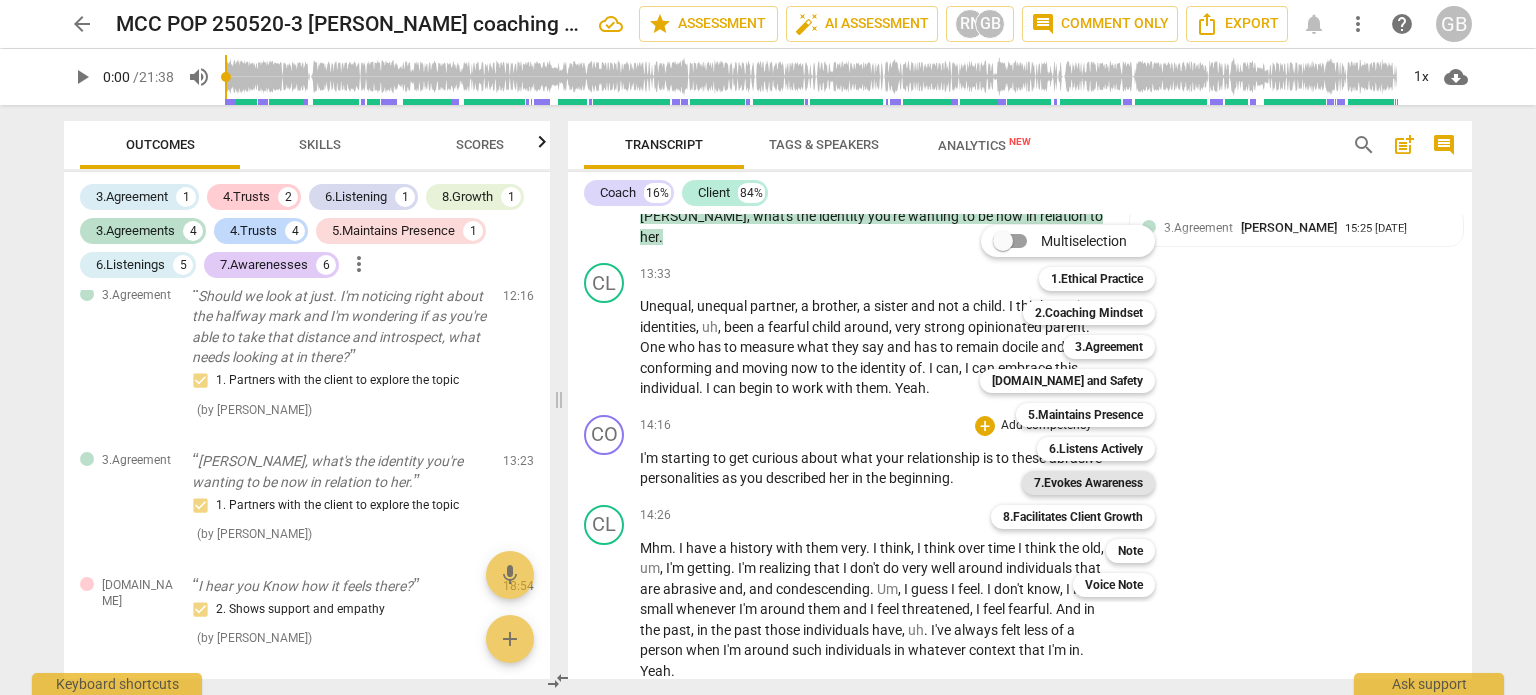 click on "7.Evokes Awareness" at bounding box center (1088, 483) 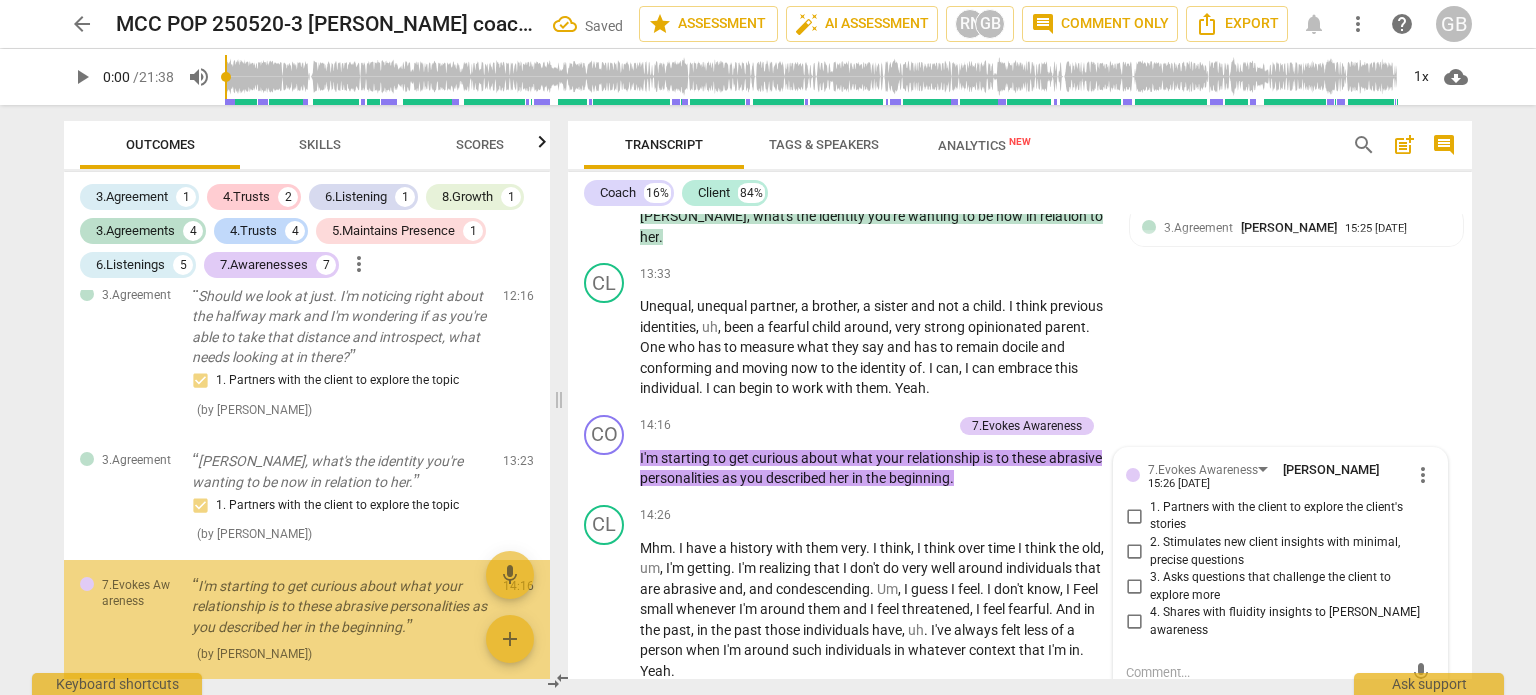 scroll, scrollTop: 3073, scrollLeft: 0, axis: vertical 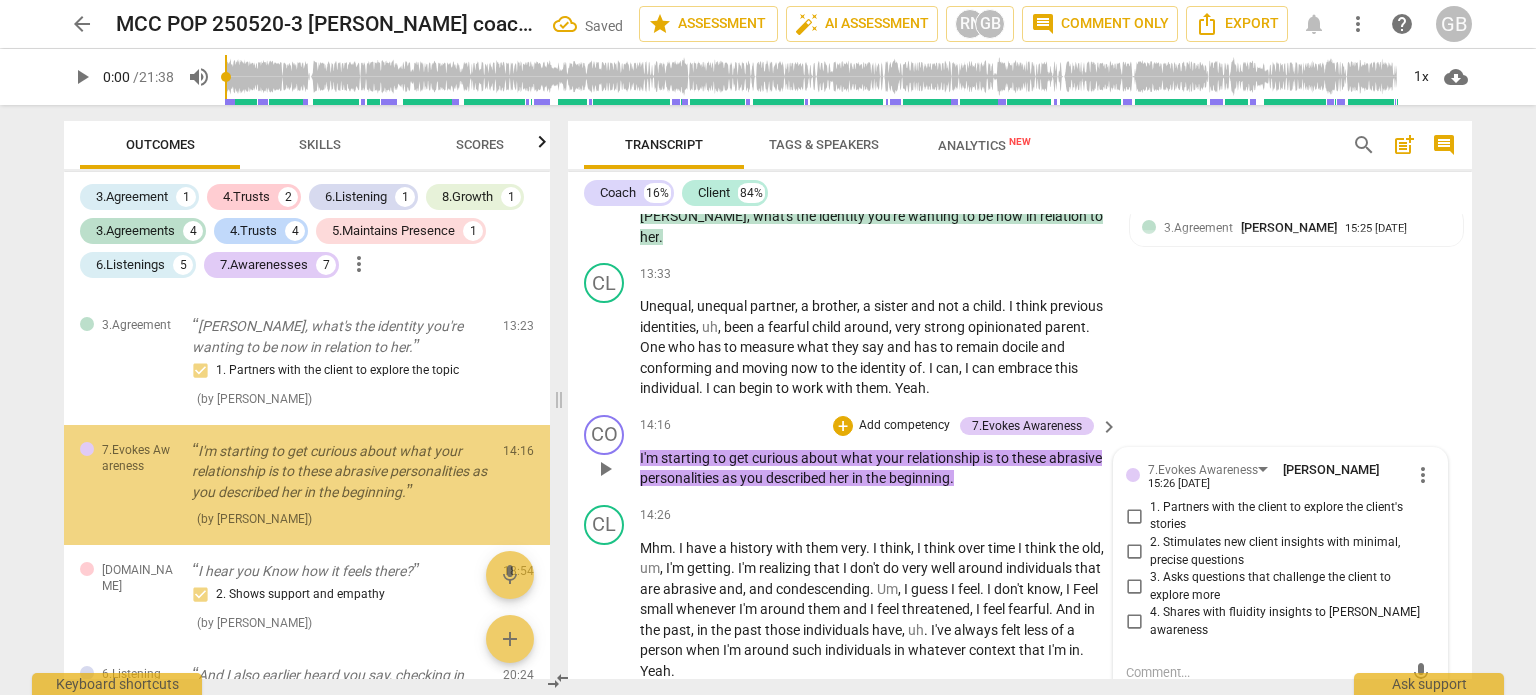 click on "4. Shares with fluidity insights to [PERSON_NAME] awareness" at bounding box center [1288, 621] 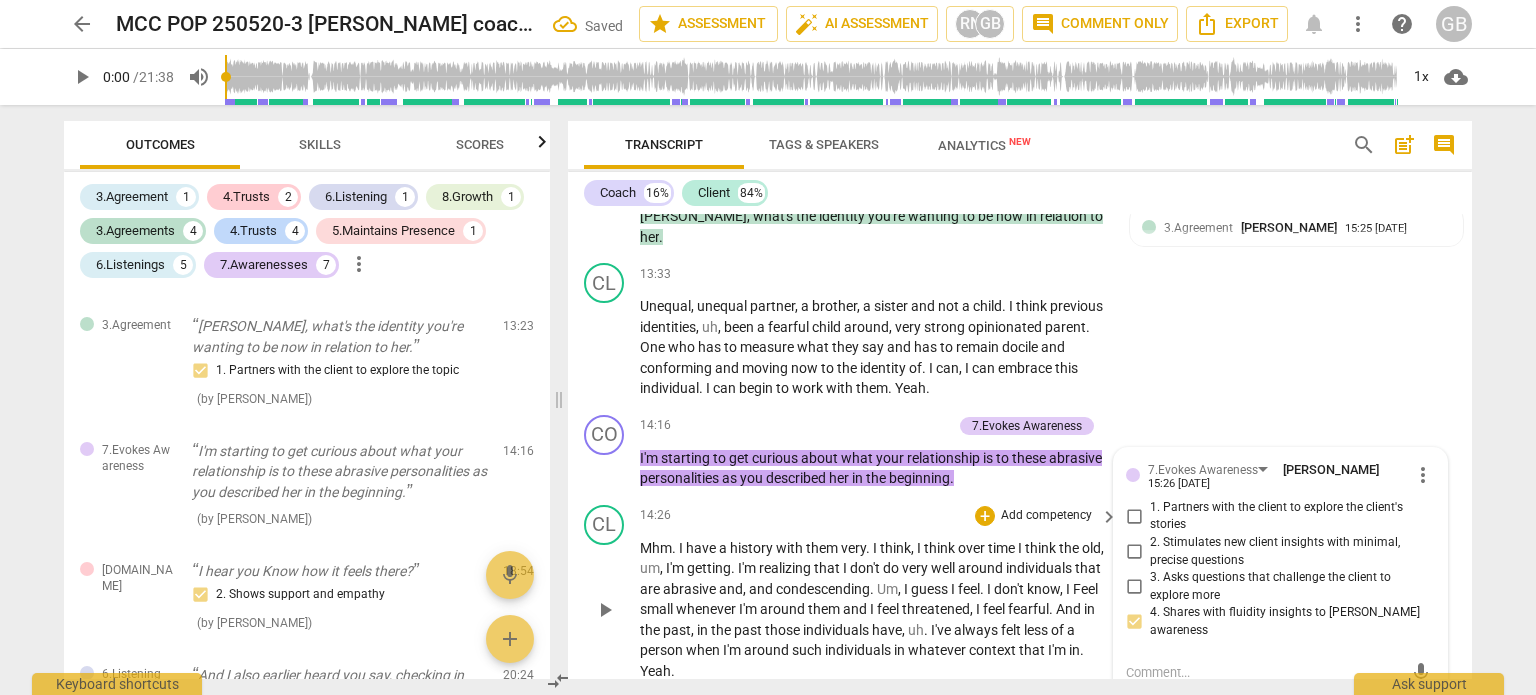 click on "them" at bounding box center [823, 548] 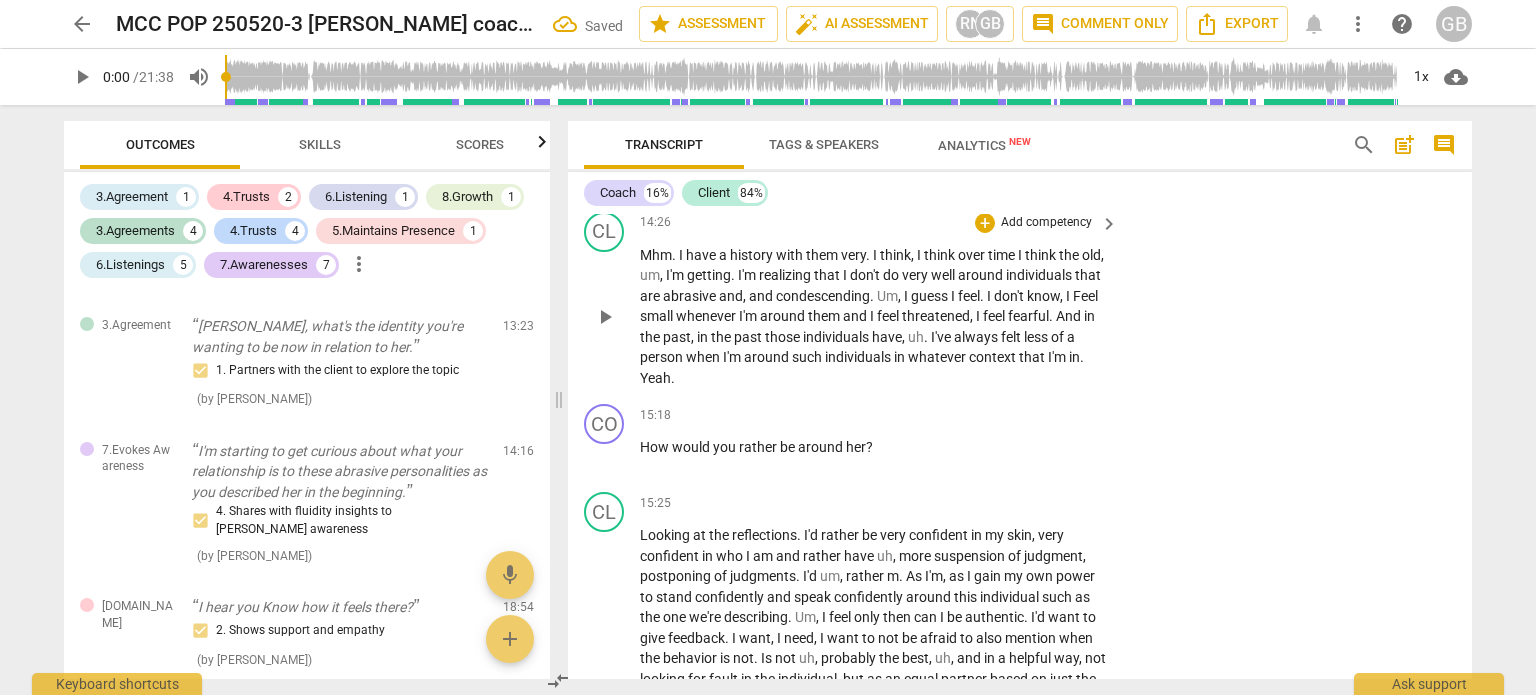 scroll, scrollTop: 4756, scrollLeft: 0, axis: vertical 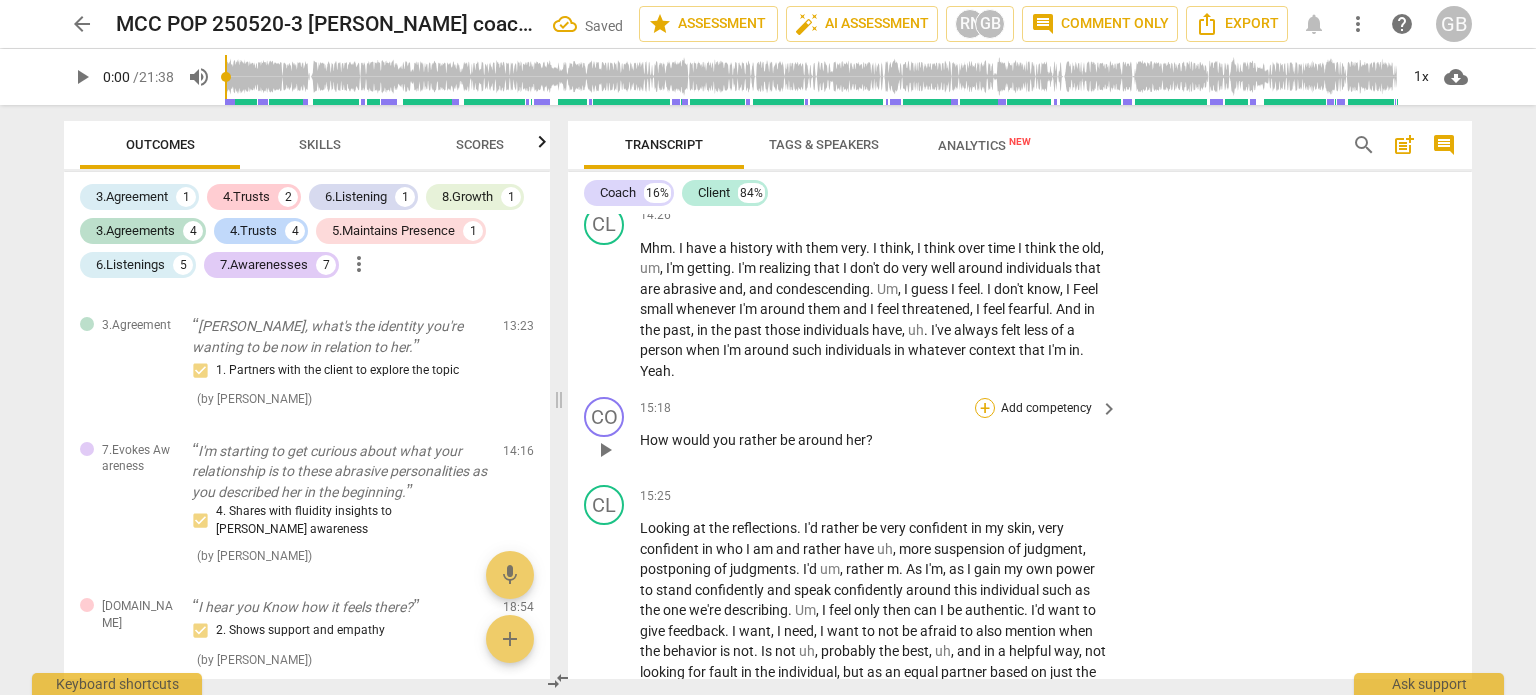 click on "+" at bounding box center (985, 408) 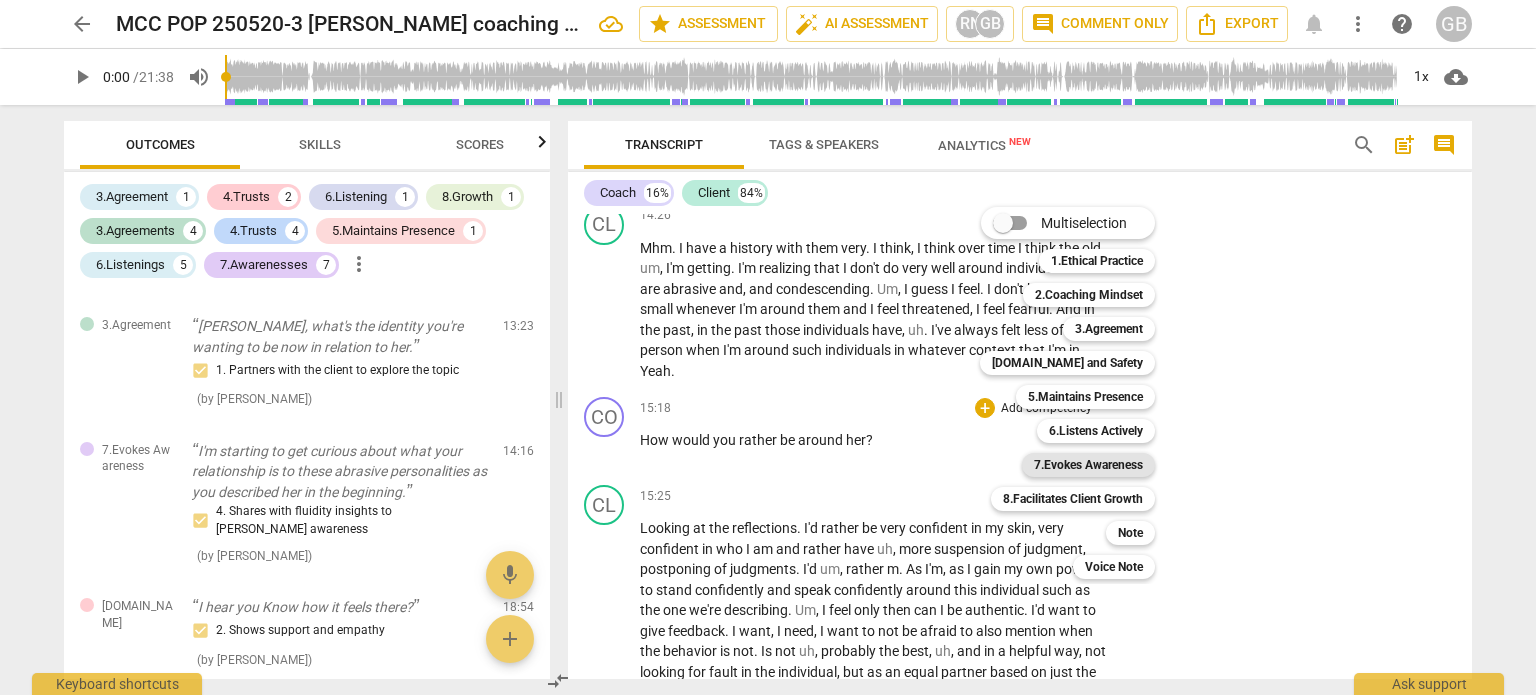 click on "7.Evokes Awareness" at bounding box center [1088, 465] 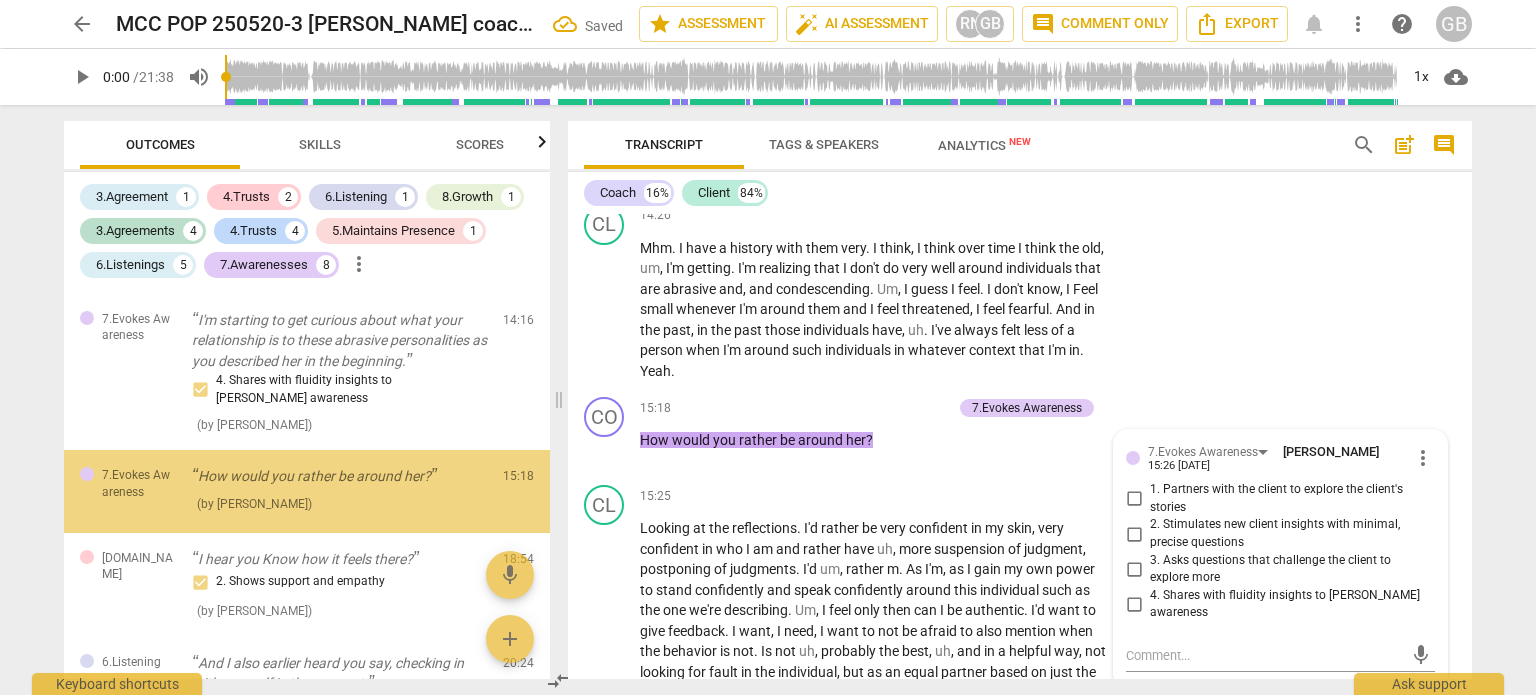 scroll, scrollTop: 3211, scrollLeft: 0, axis: vertical 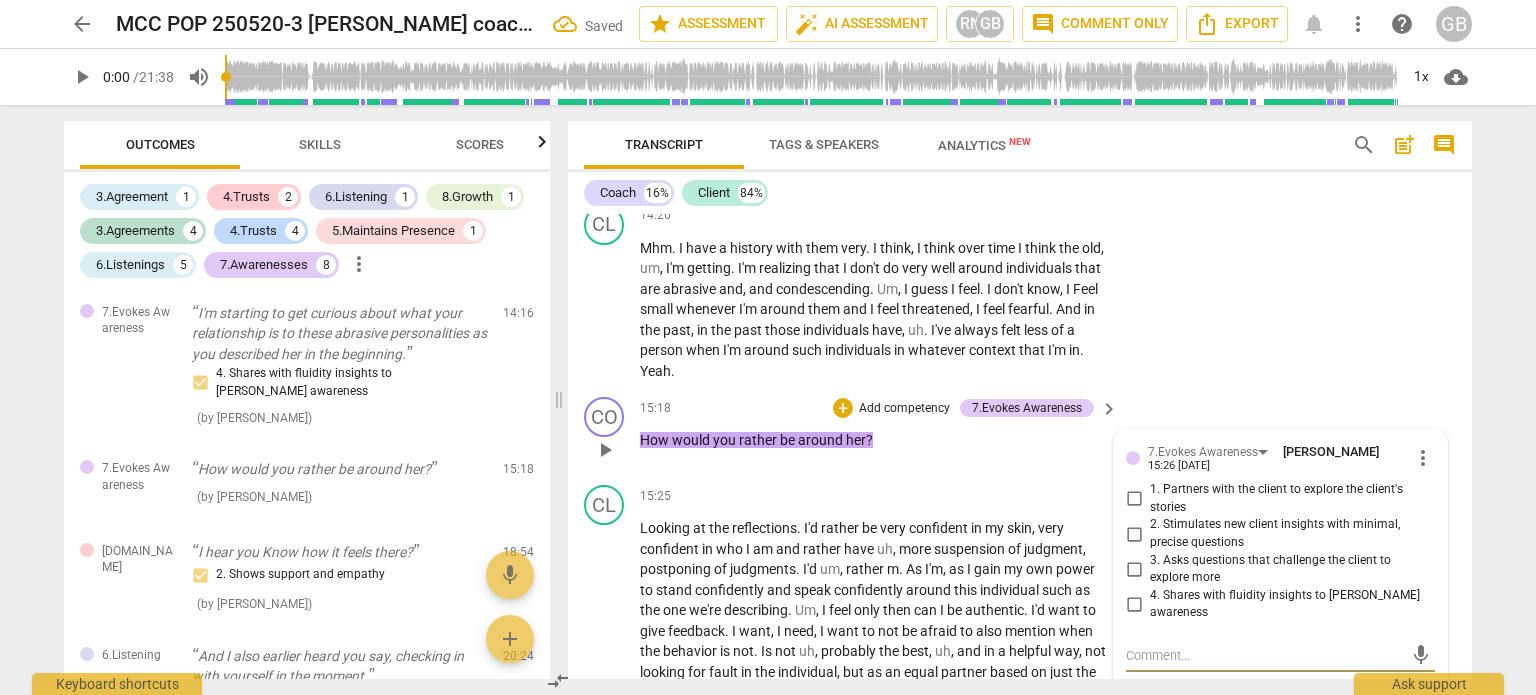 click on "3. Asks questions that challenge the client to explore more" at bounding box center [1134, 569] 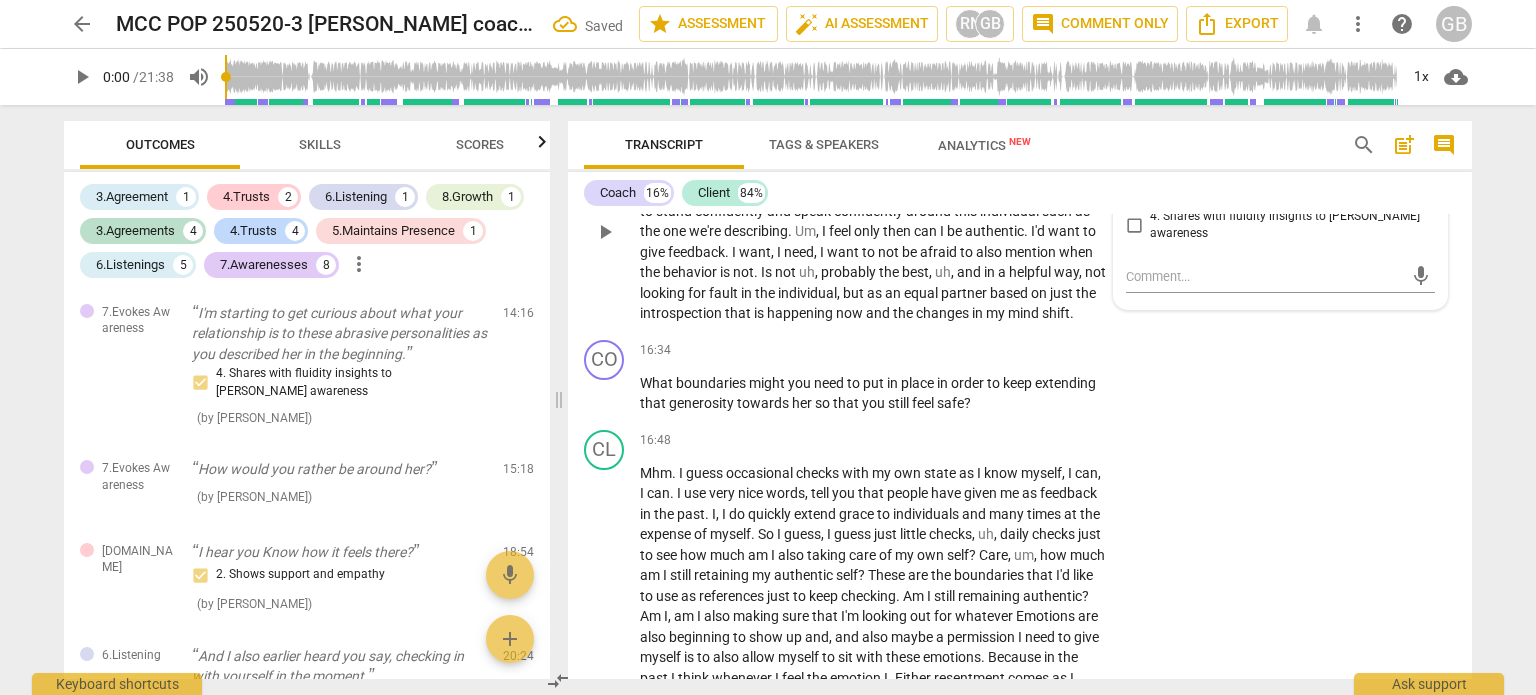 scroll, scrollTop: 5156, scrollLeft: 0, axis: vertical 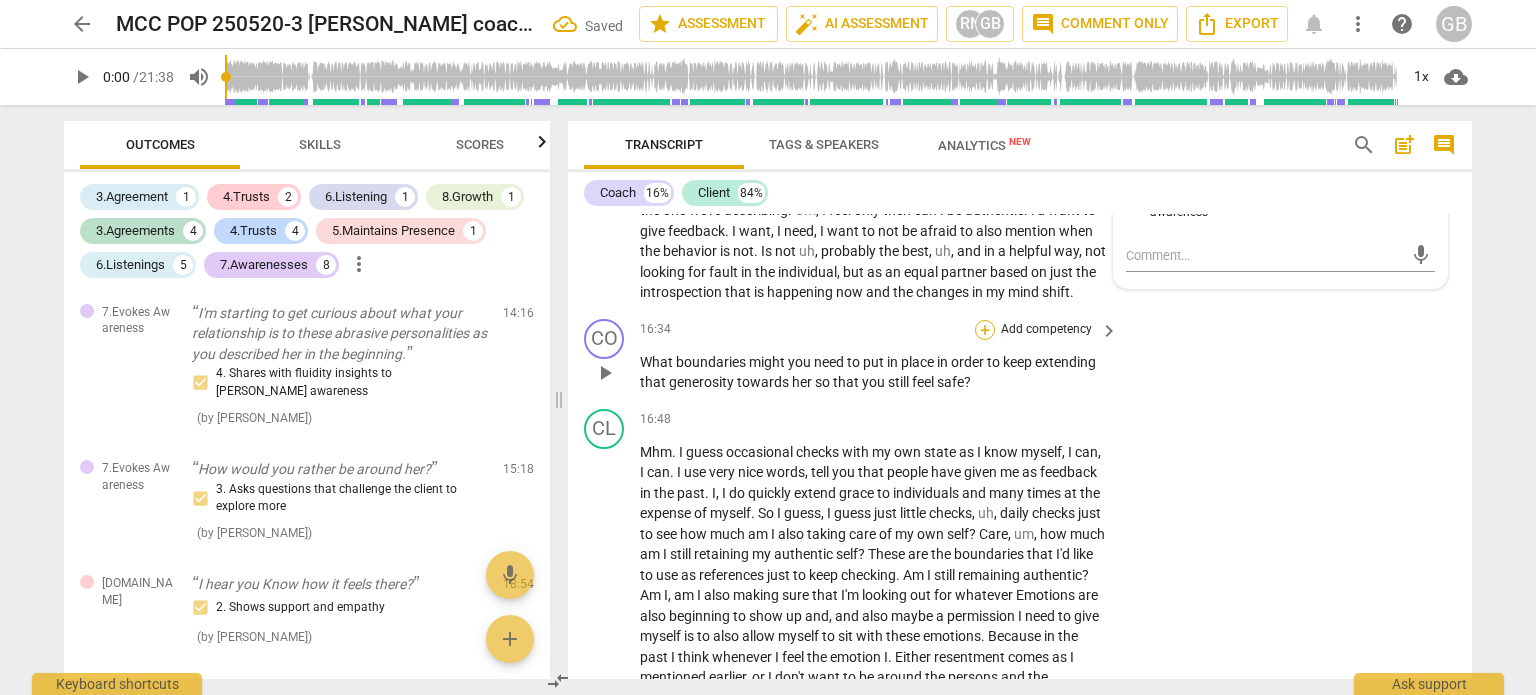 click on "+" at bounding box center (985, 330) 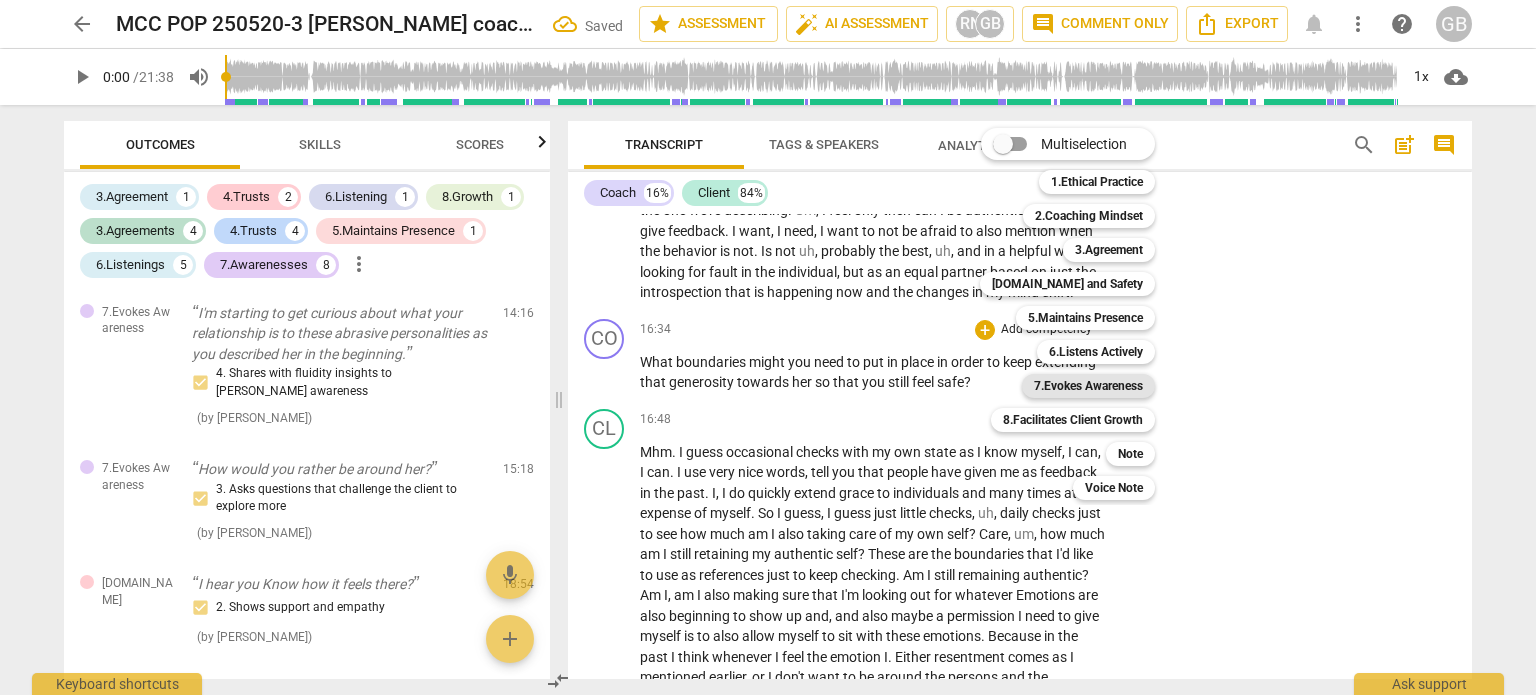 click on "7.Evokes Awareness" at bounding box center (1088, 386) 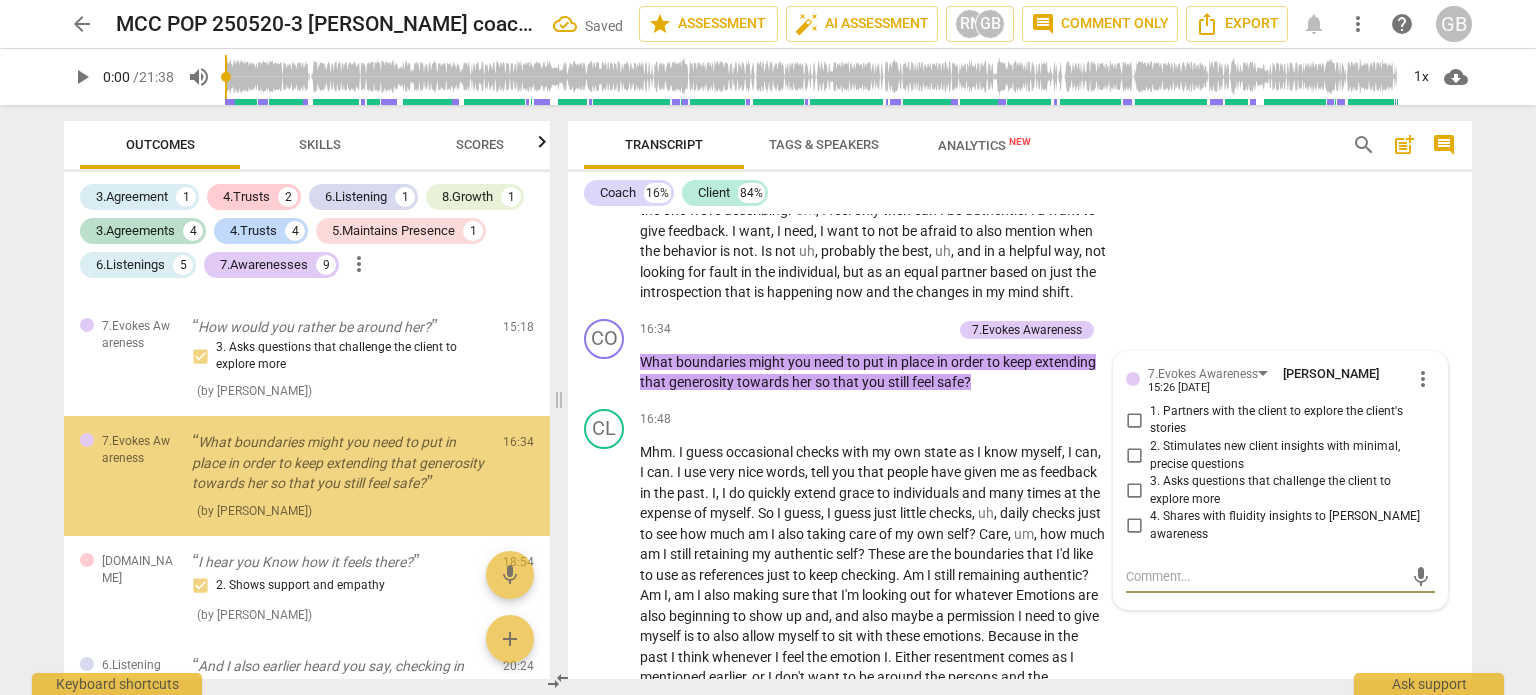 scroll, scrollTop: 3355, scrollLeft: 0, axis: vertical 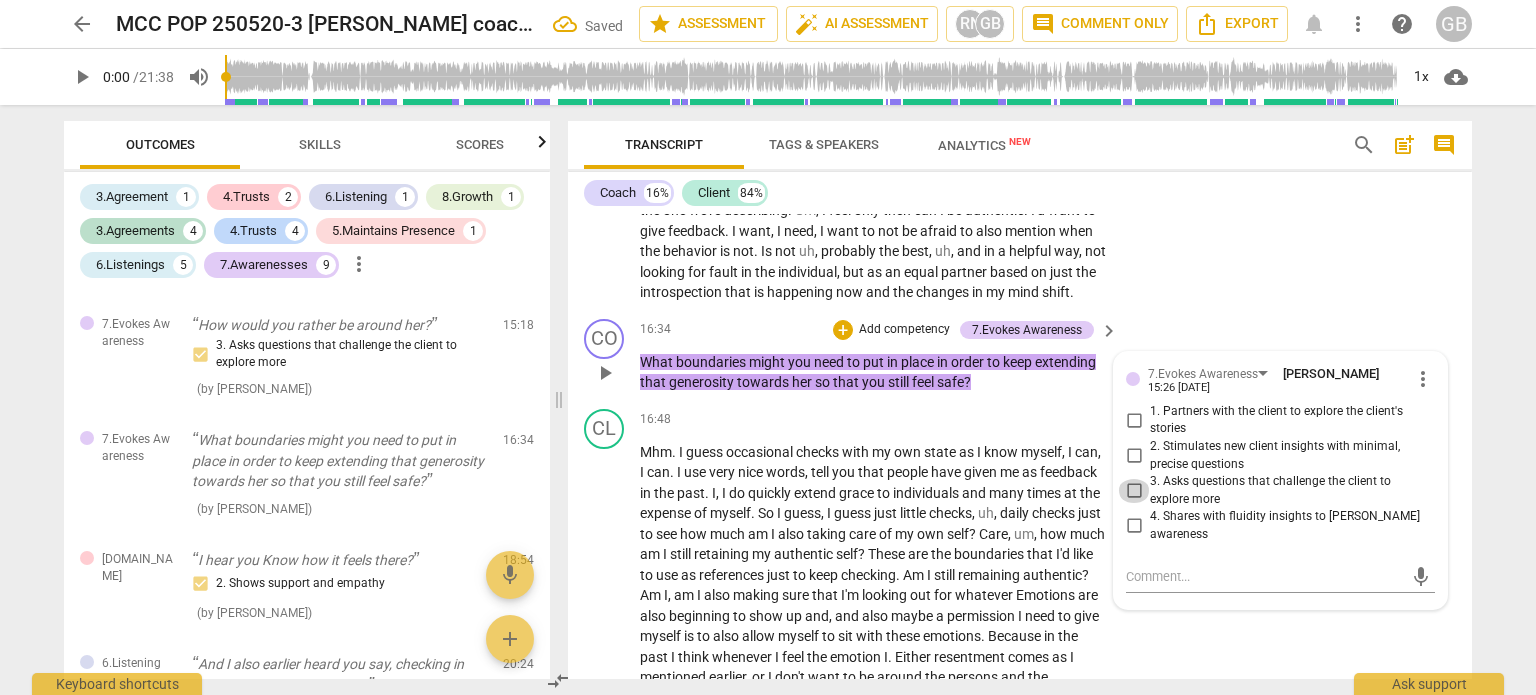 click on "3. Asks questions that challenge the client to explore more" at bounding box center (1134, 491) 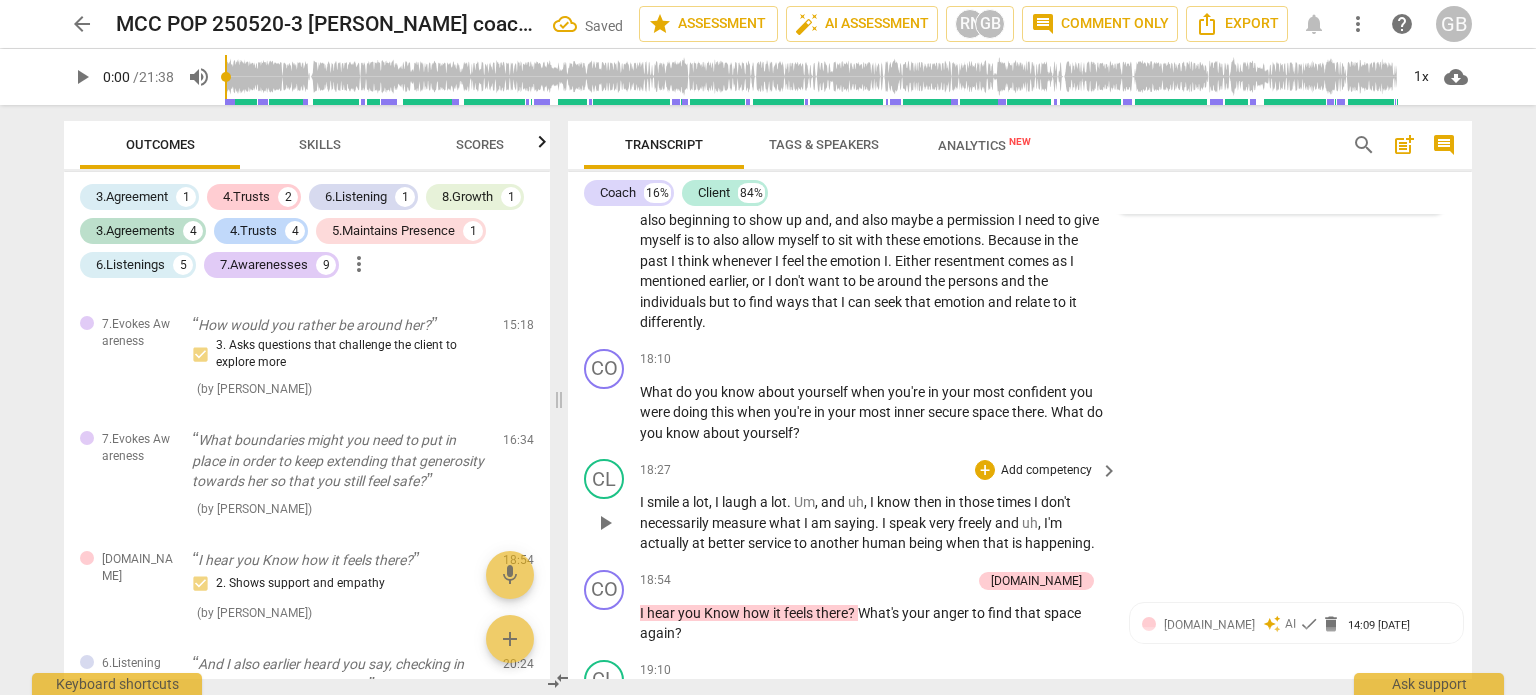 scroll, scrollTop: 5556, scrollLeft: 0, axis: vertical 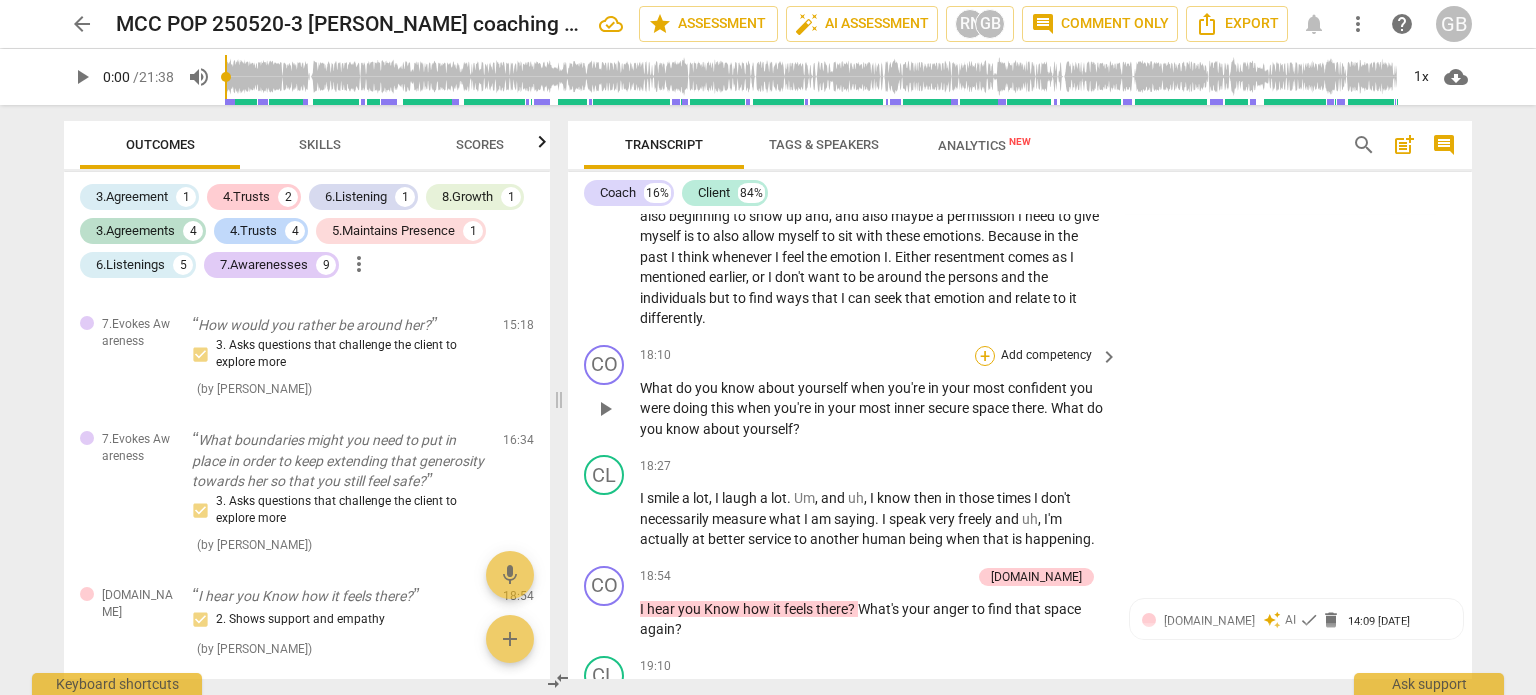 click on "+" at bounding box center (985, 356) 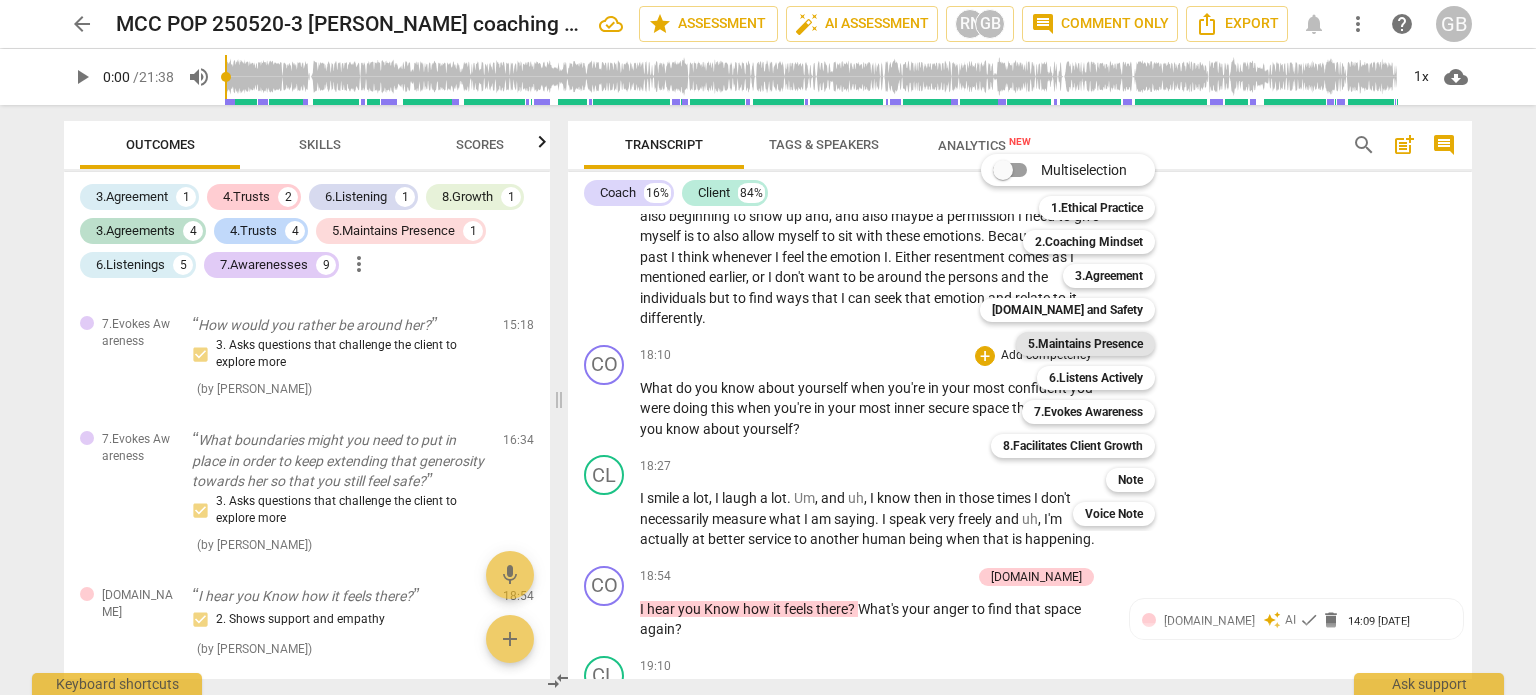 click on "5.Maintains Presence" at bounding box center (1085, 344) 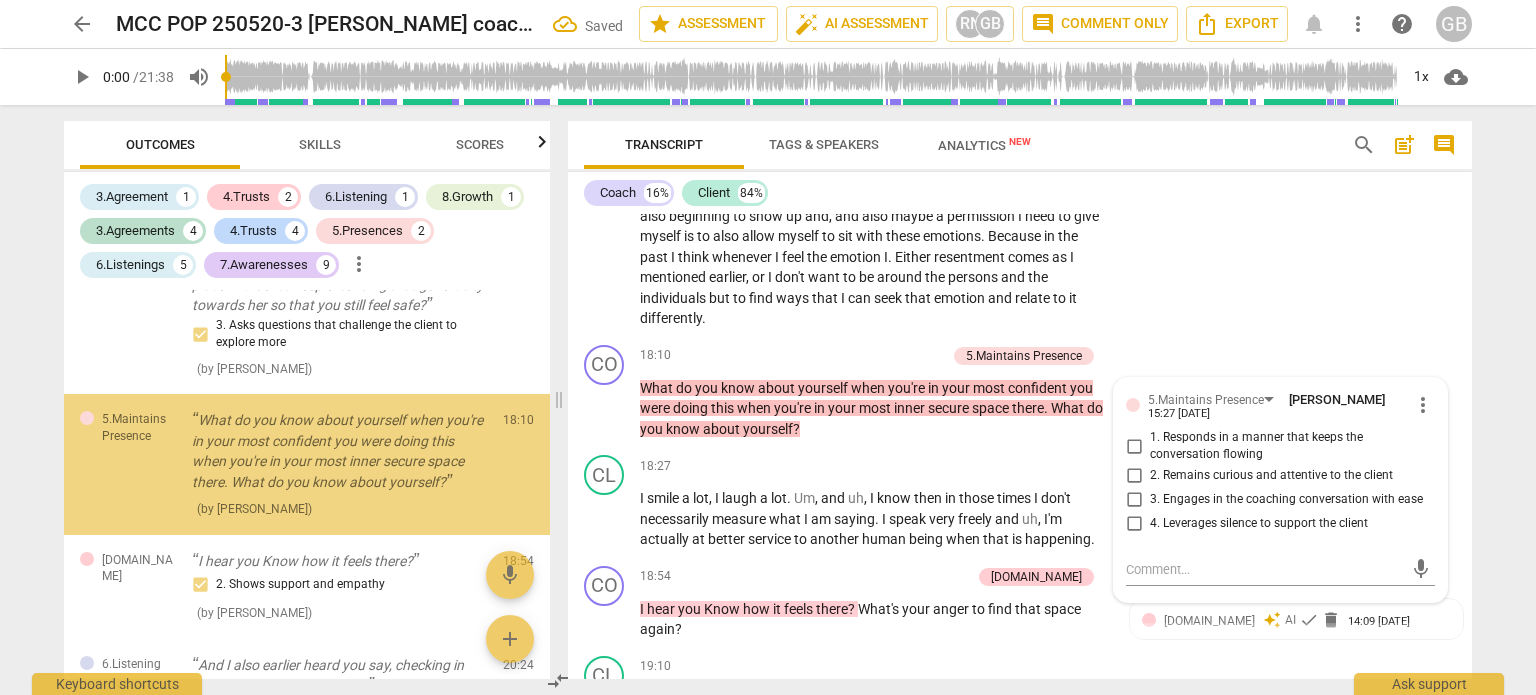 scroll, scrollTop: 3532, scrollLeft: 0, axis: vertical 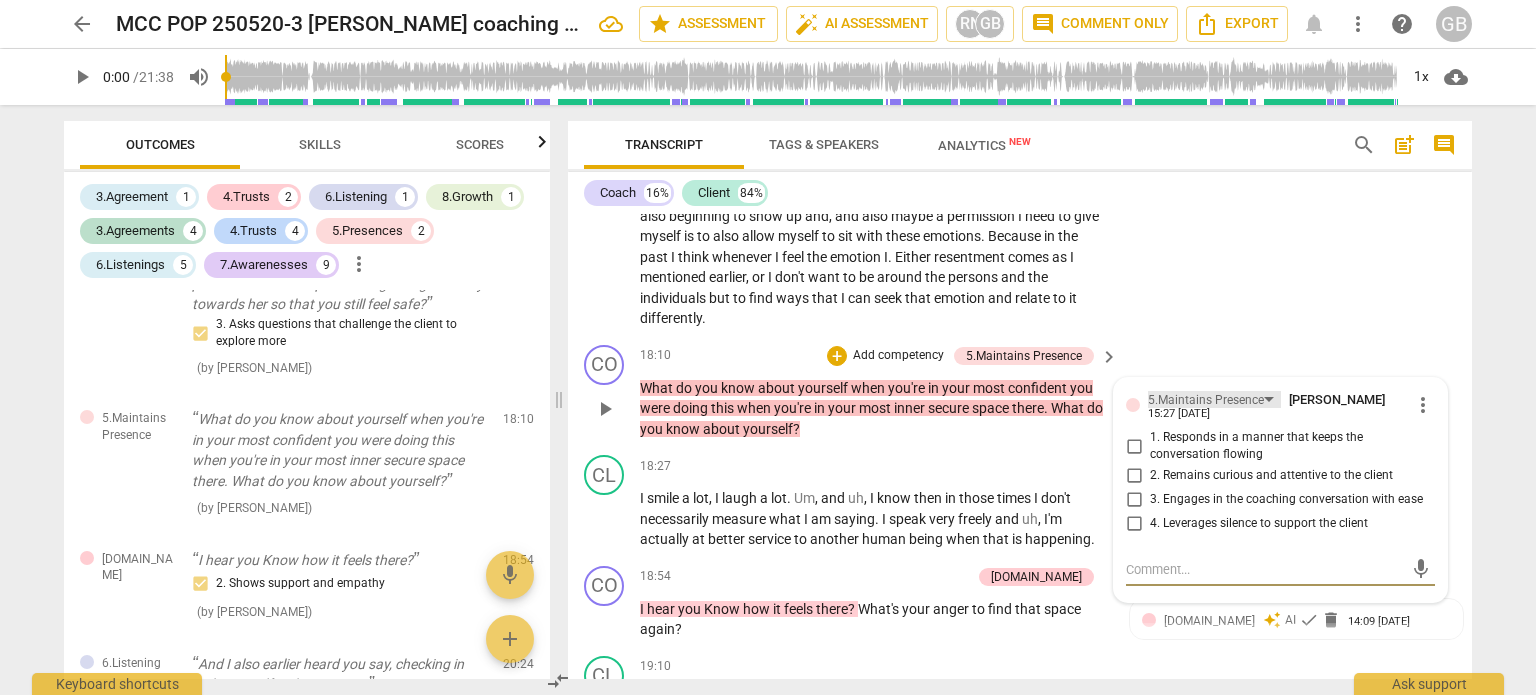 click on "5.Maintains Presence" at bounding box center [1206, 400] 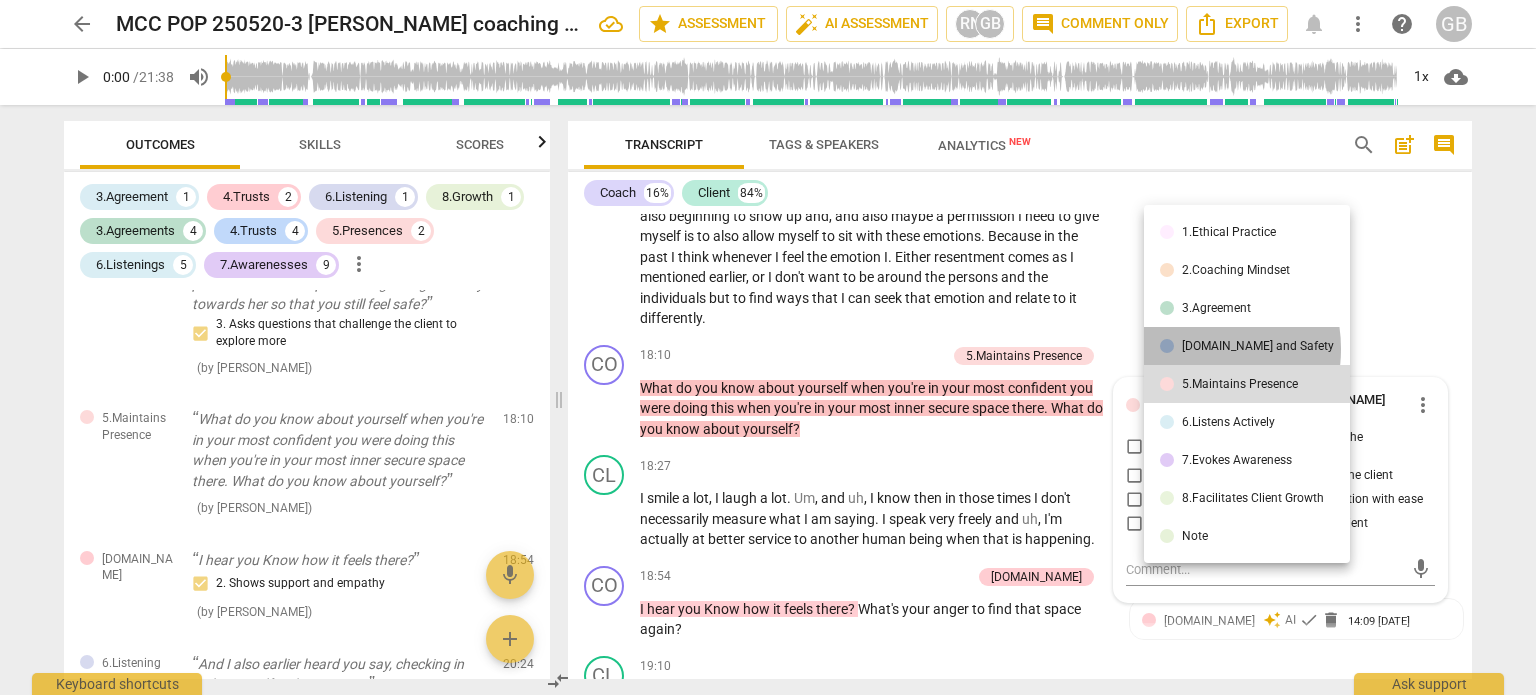 click on "[DOMAIN_NAME] and Safety" at bounding box center (1258, 346) 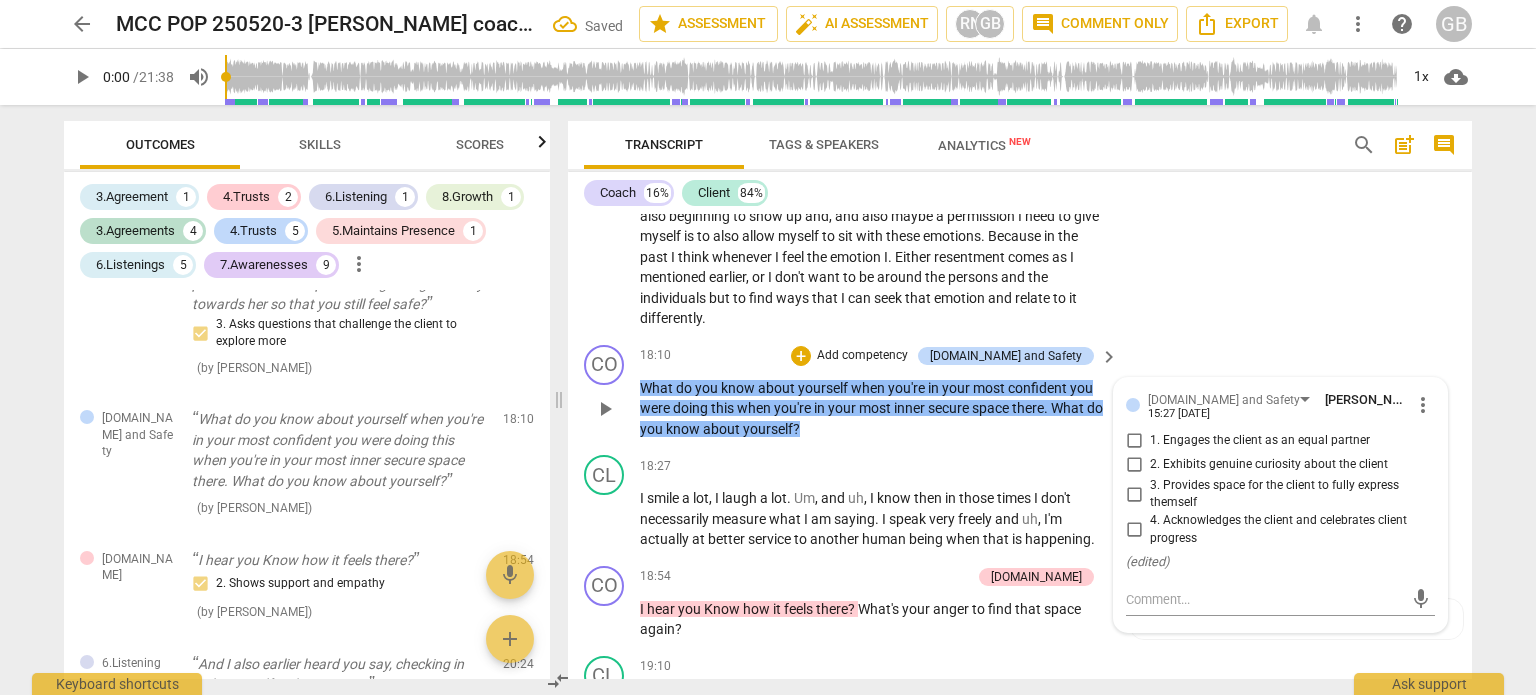 click on "2. Exhibits genuine curiosity about the client" at bounding box center (1134, 465) 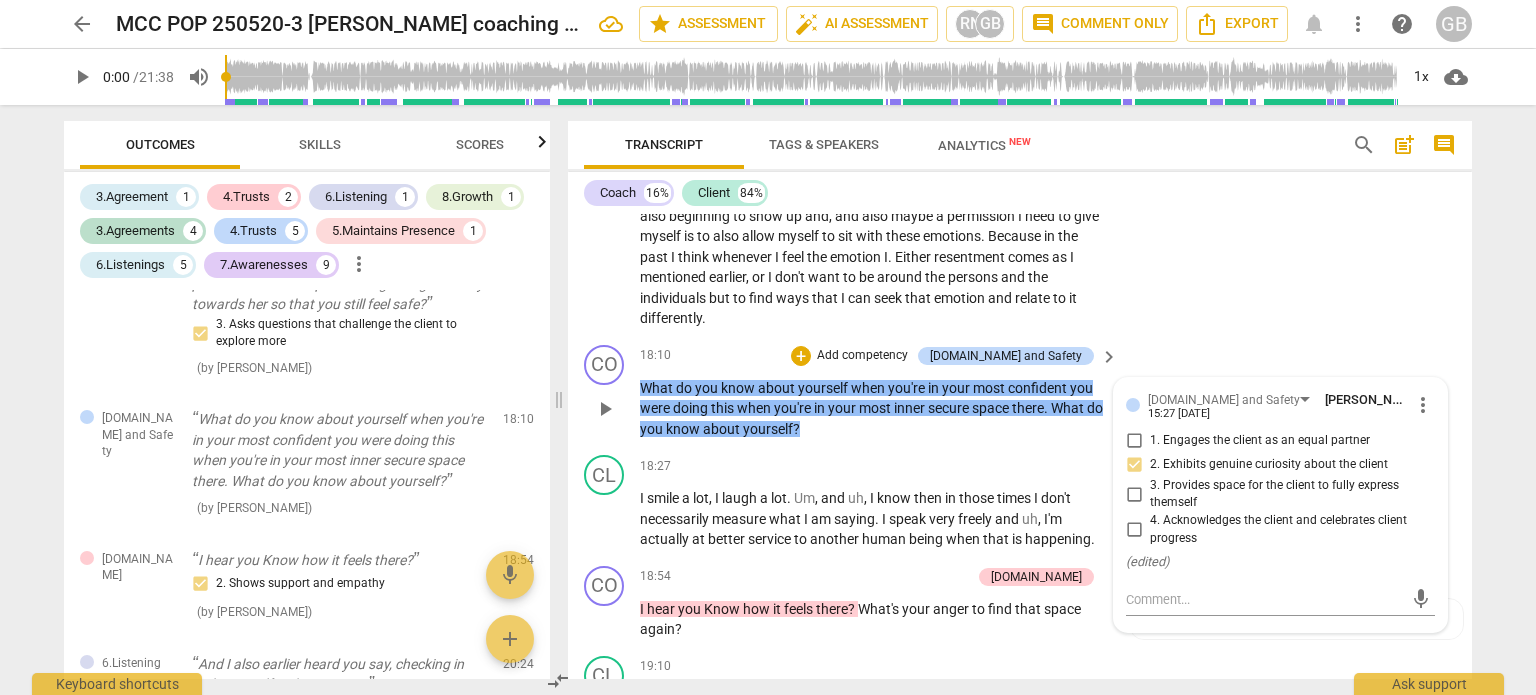 click on "CO play_arrow pause 18:10 + Add competency [DOMAIN_NAME] and Safety keyboard_arrow_right What   do   you   know   about   yourself   when   you're   in   your   most   confident   you   were   doing   this   when   you're   in   your   most   inner   secure   space   there .   What   do   you   know   about   yourself ? [DOMAIN_NAME] and Safety [PERSON_NAME] 15:27 [DATE] more_vert 1. Engages the client as an equal partner  2. Exhibits genuine curiosity about the client 3. Provides space for the client to fully express themself 4. Acknowledges the client and celebrates client progress  ( edited ) mic" at bounding box center (1020, 392) 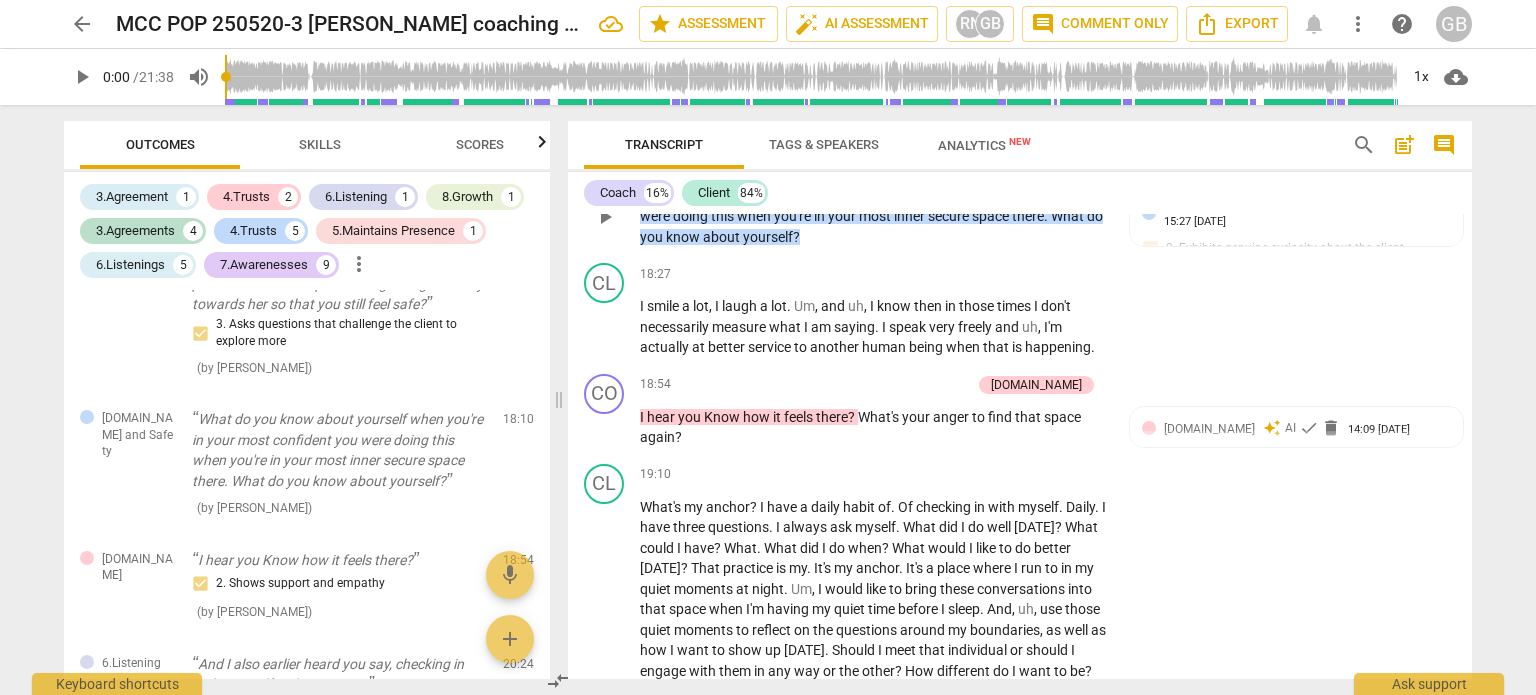scroll, scrollTop: 5756, scrollLeft: 0, axis: vertical 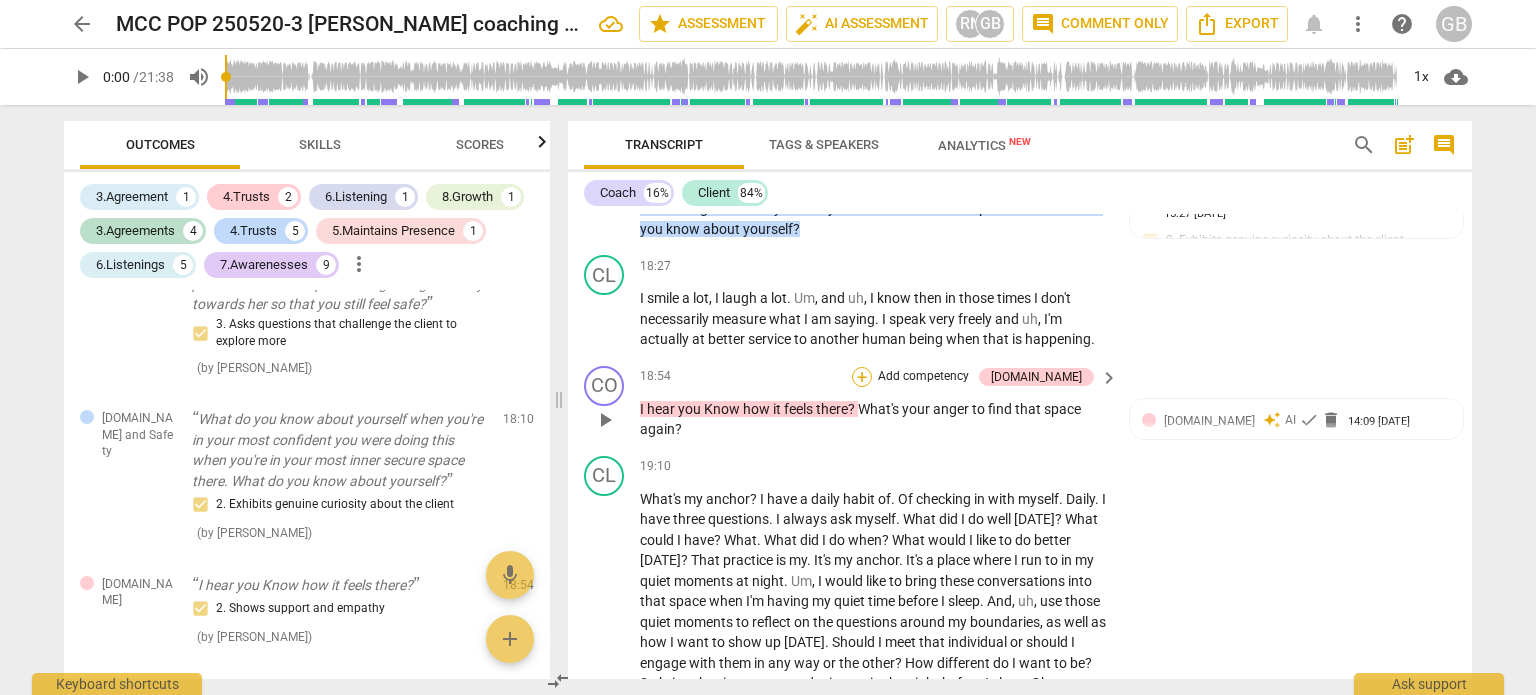 click on "+" at bounding box center (862, 377) 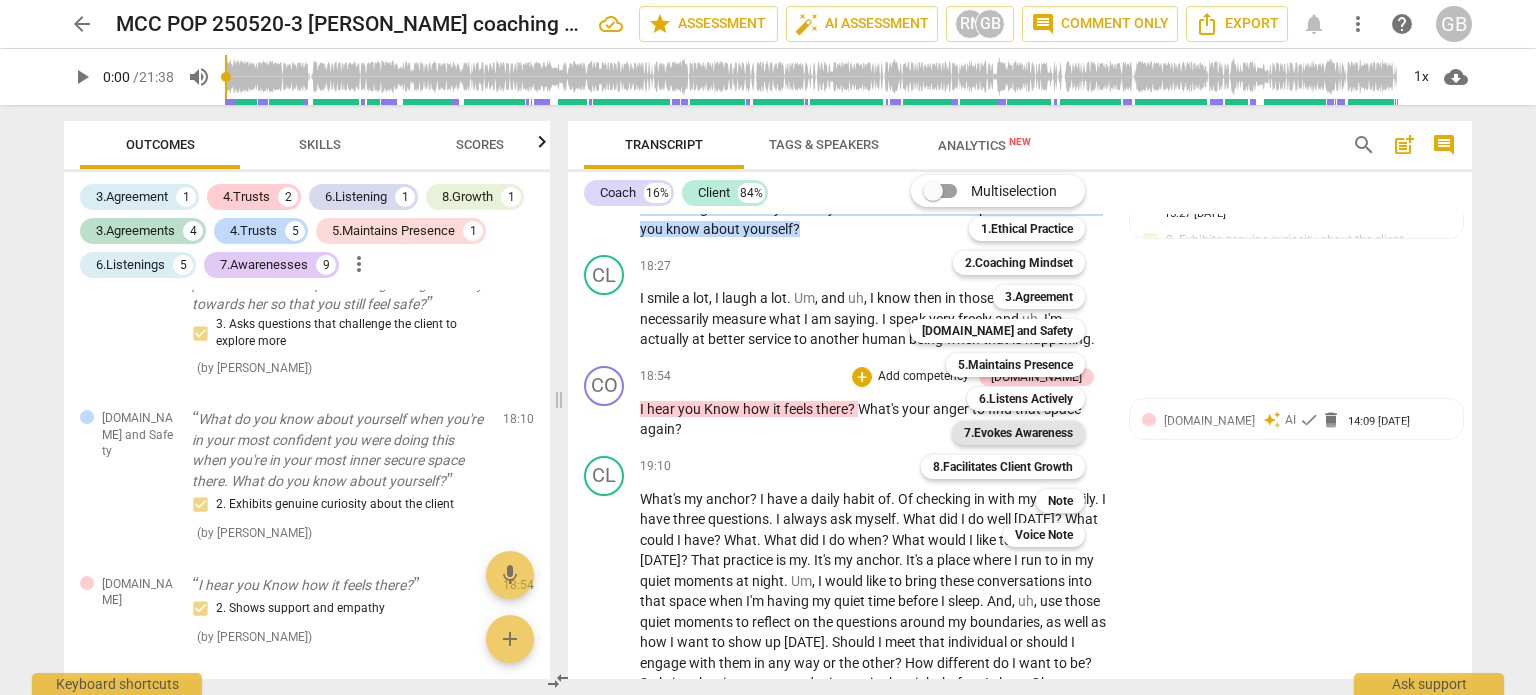 click on "7.Evokes Awareness" at bounding box center (1018, 433) 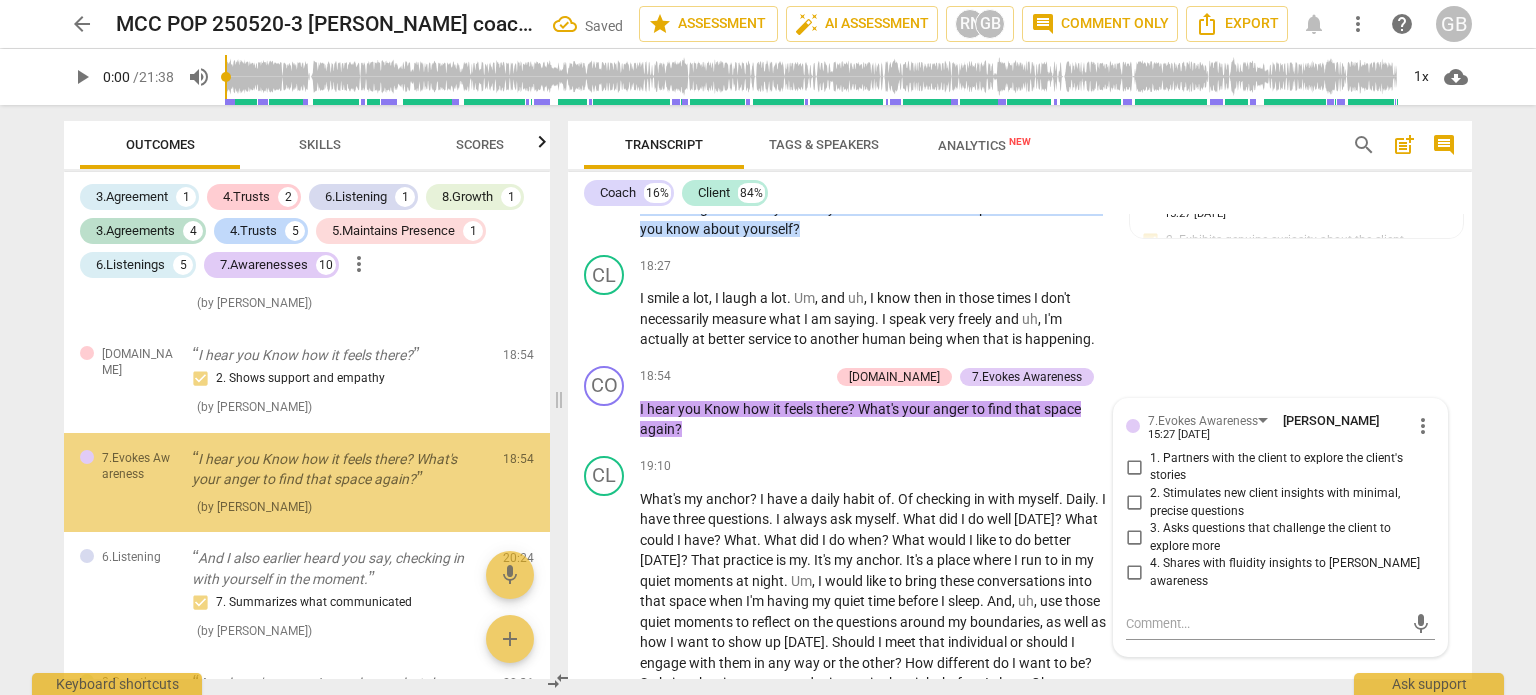 scroll, scrollTop: 3780, scrollLeft: 0, axis: vertical 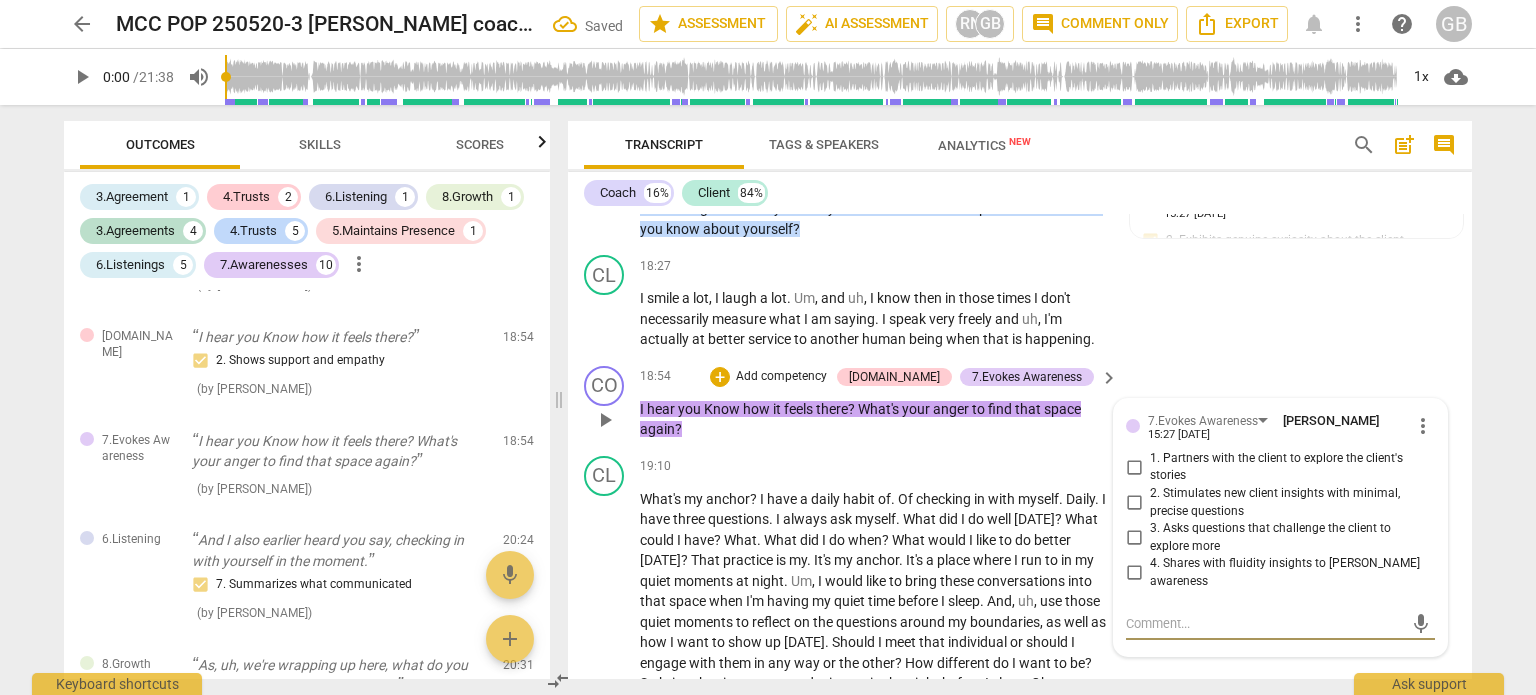 click on "4. Shares with fluidity insights to [PERSON_NAME] awareness" at bounding box center (1134, 573) 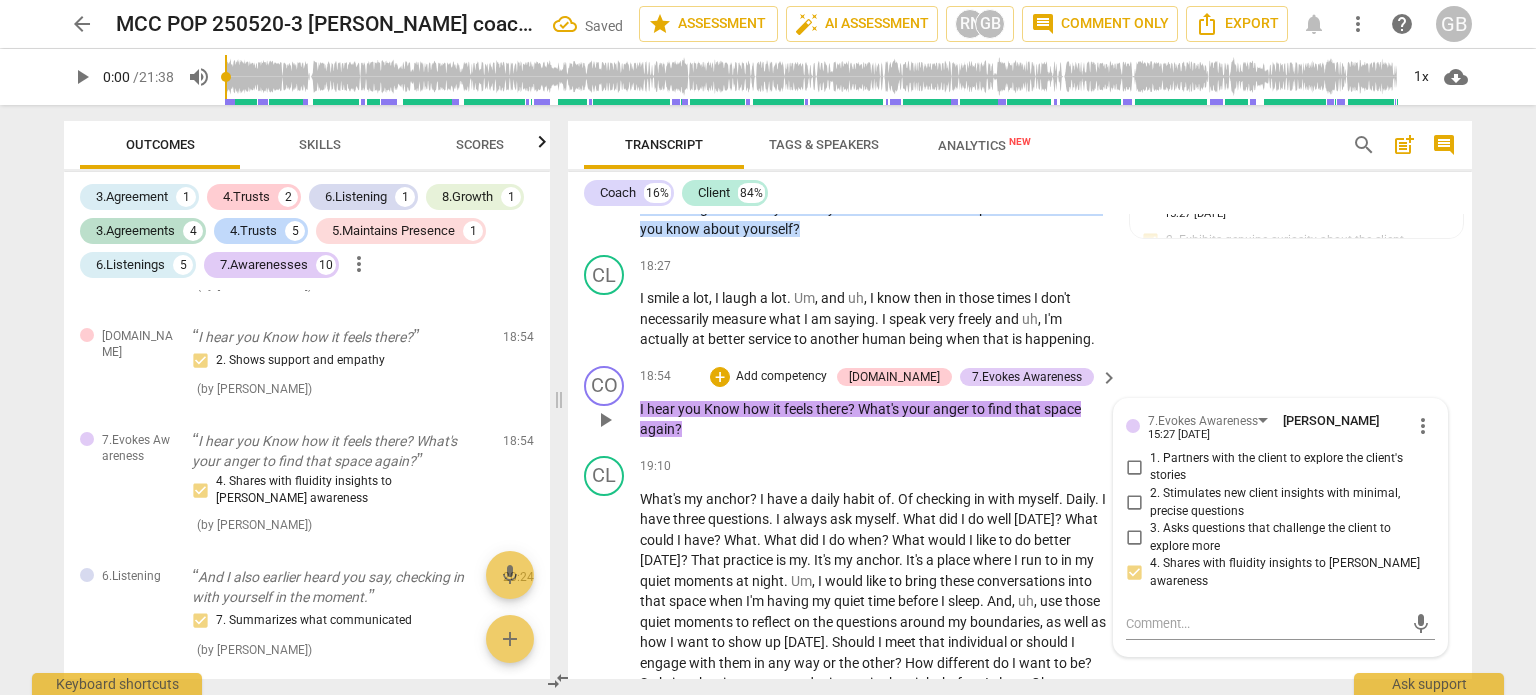 click on "2. Stimulates new client insights with minimal, precise questions" at bounding box center [1134, 503] 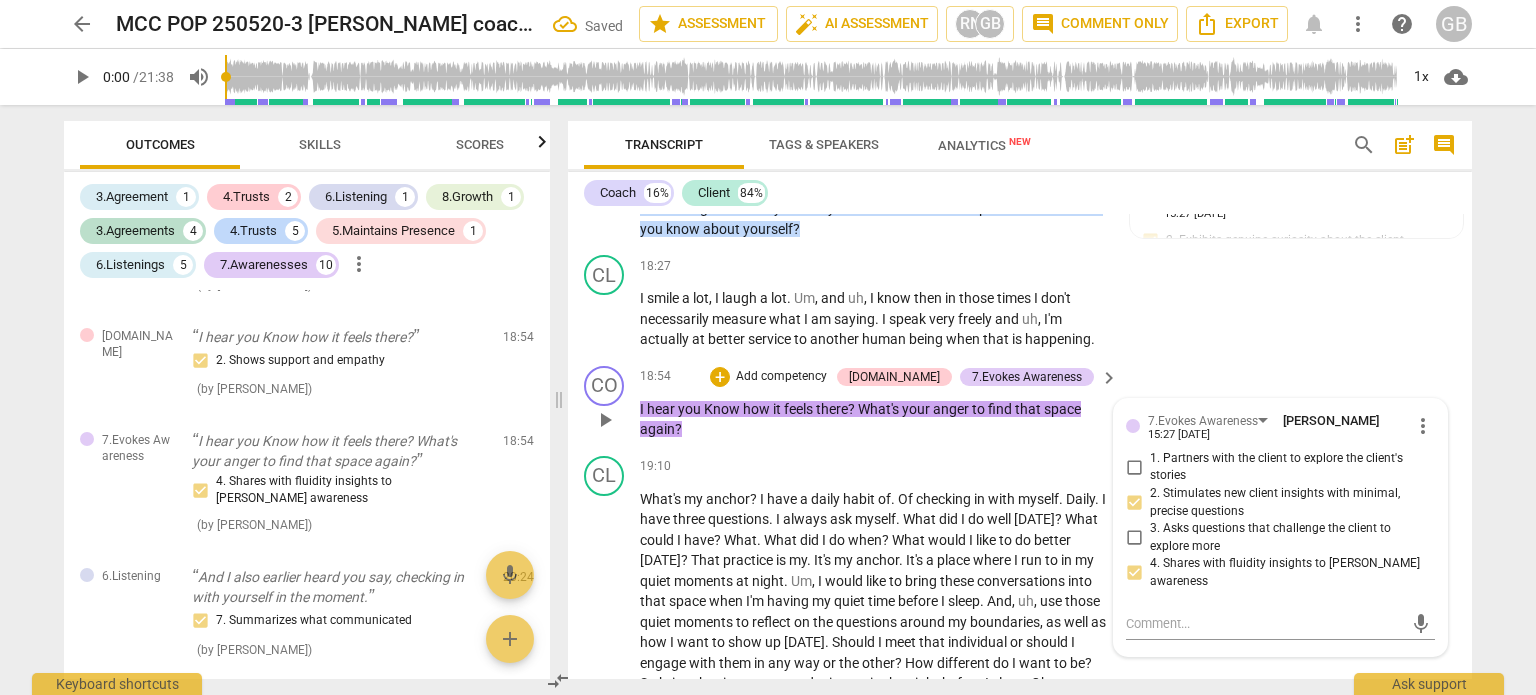 click on "2. Stimulates new client insights with minimal, precise questions" at bounding box center (1134, 503) 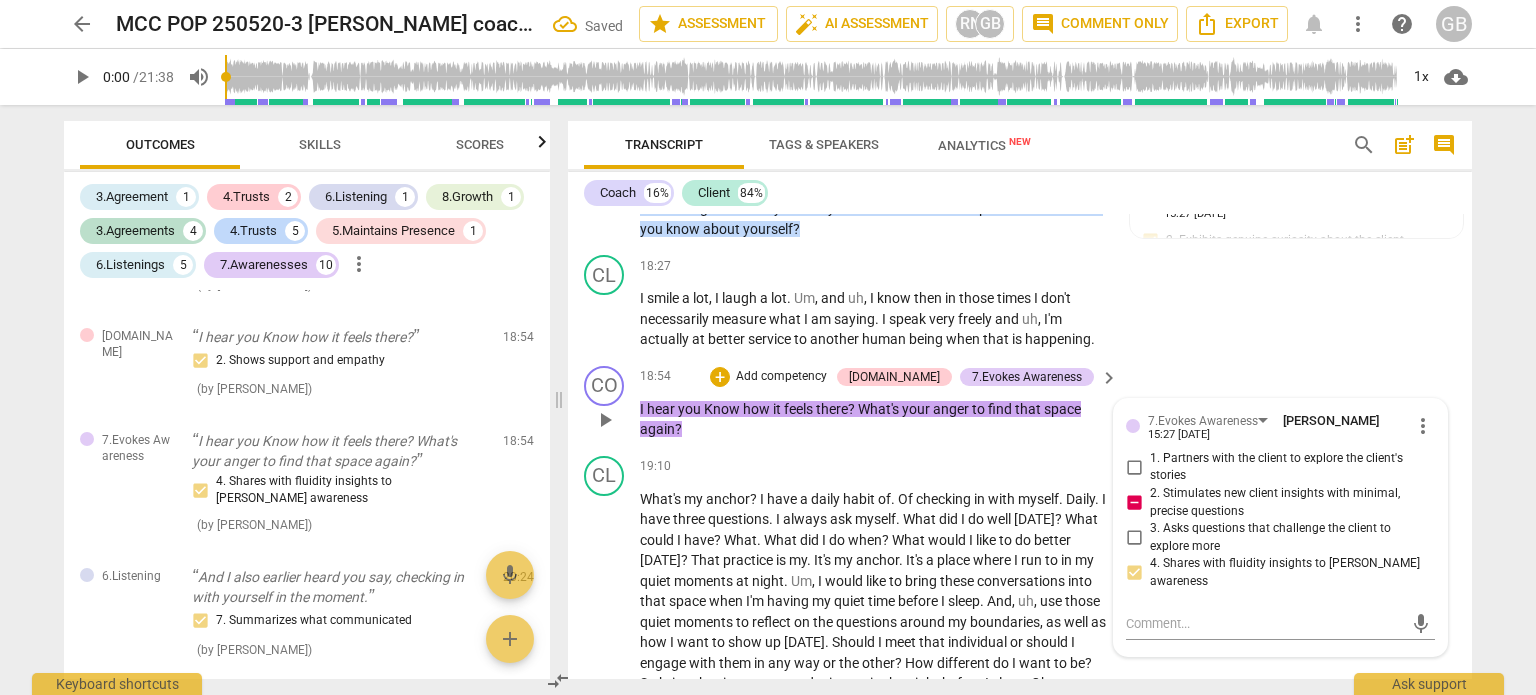 click on "2. Stimulates new client insights with minimal, precise questions" at bounding box center (1134, 503) 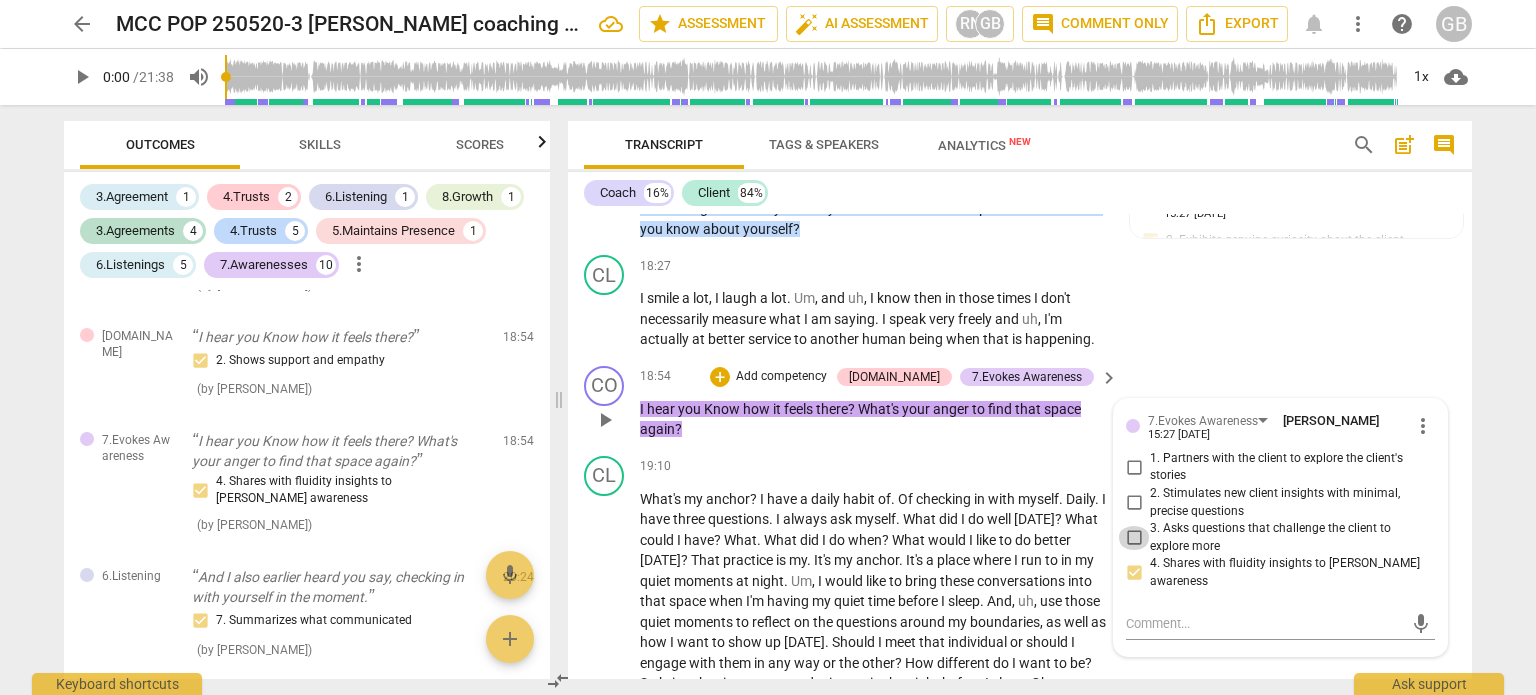 click on "3. Asks questions that challenge the client to explore more" at bounding box center (1134, 538) 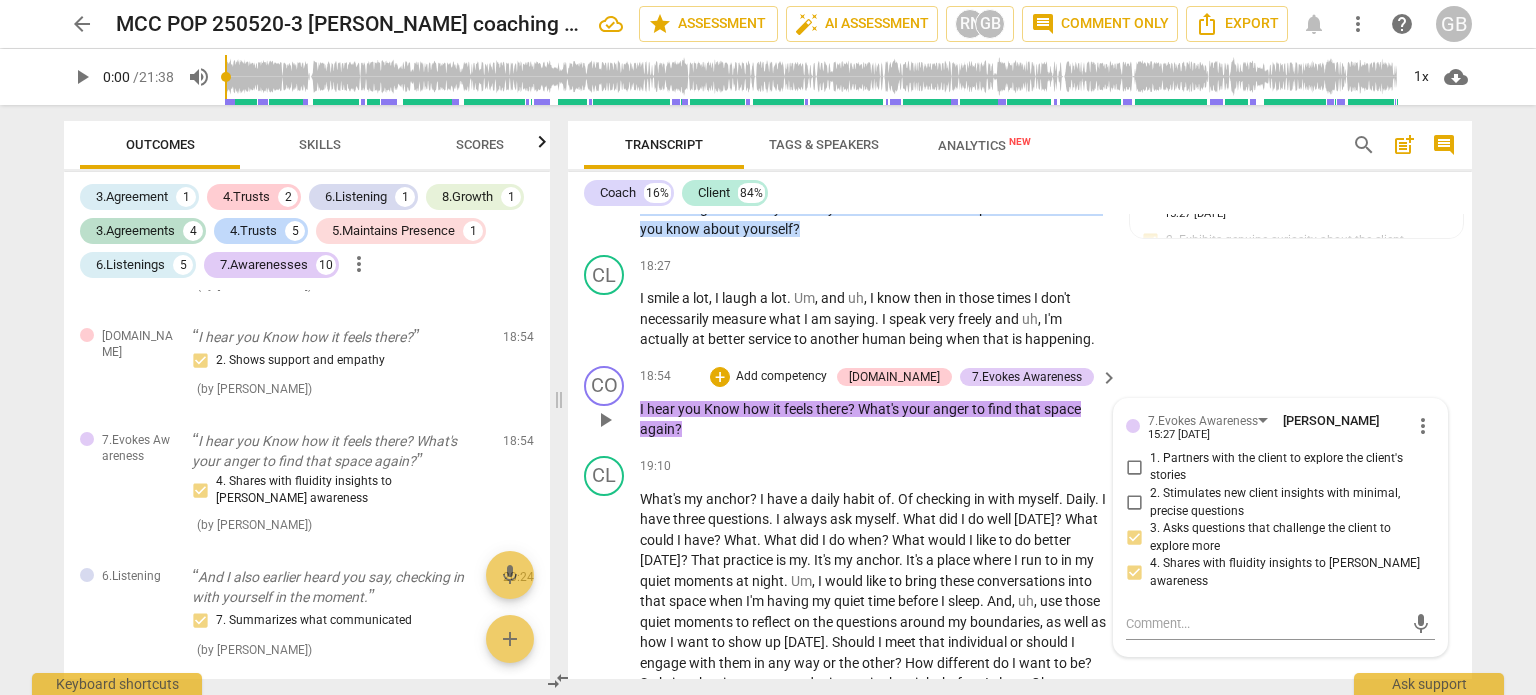 click on "2. Stimulates new client insights with minimal, precise questions" at bounding box center (1134, 503) 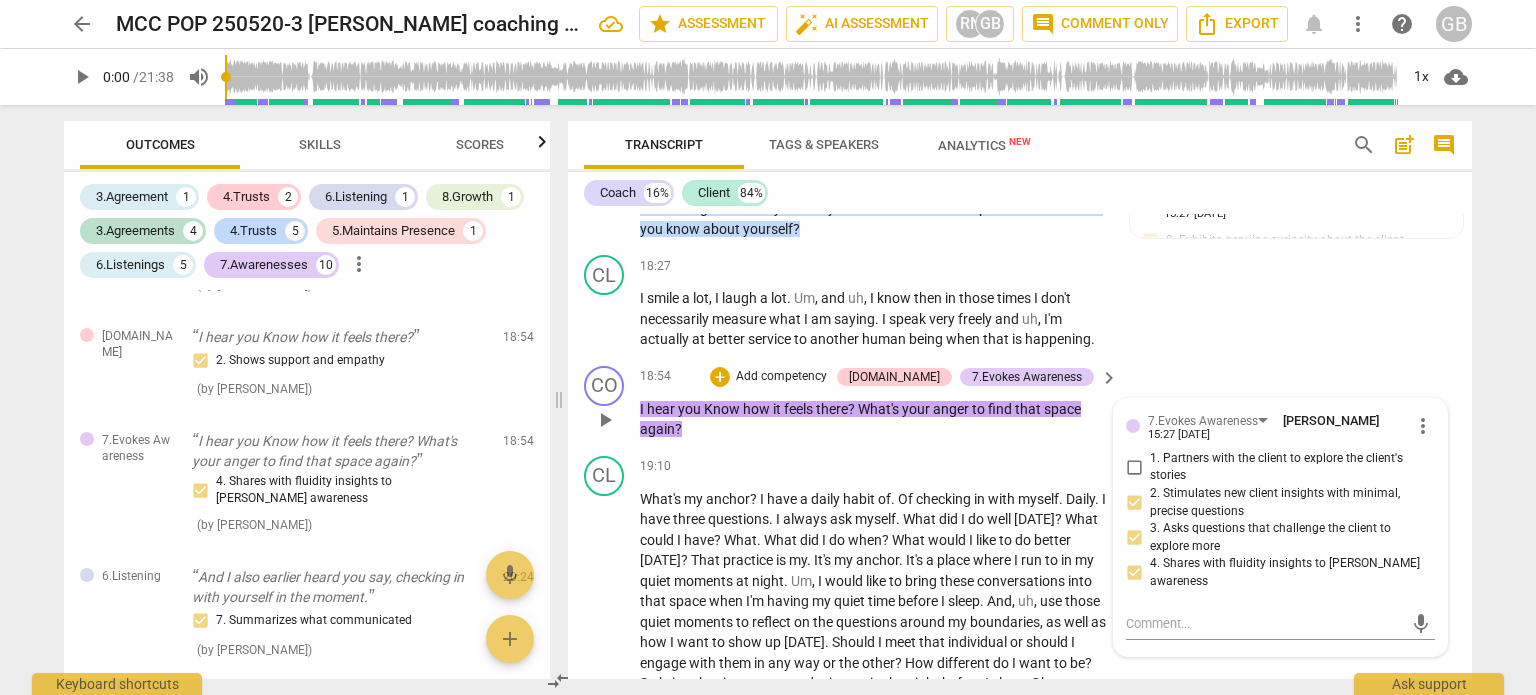 click on "3. Asks questions that challenge the client to explore more" at bounding box center [1134, 538] 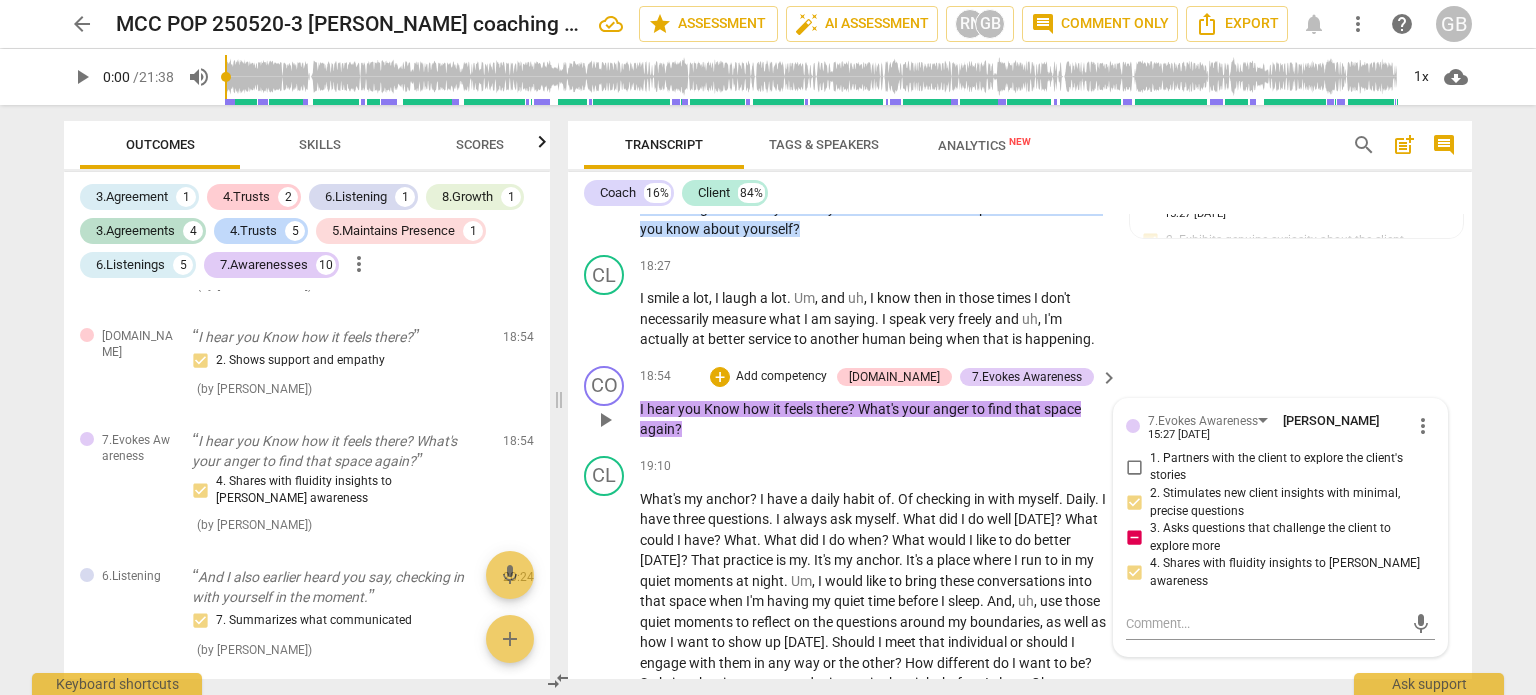 click on "3. Asks questions that challenge the client to explore more" at bounding box center [1134, 538] 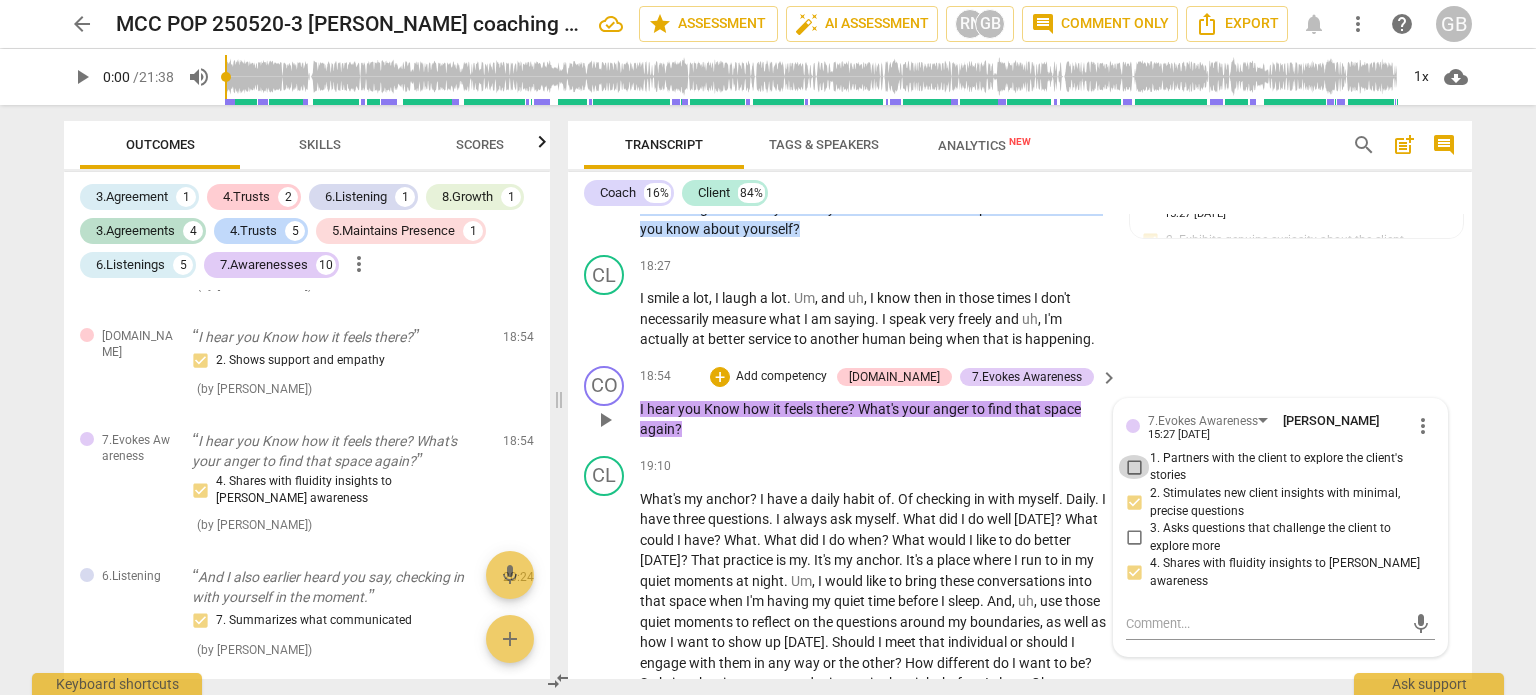click on "1. Partners with the client to explore the client's stories" at bounding box center (1134, 467) 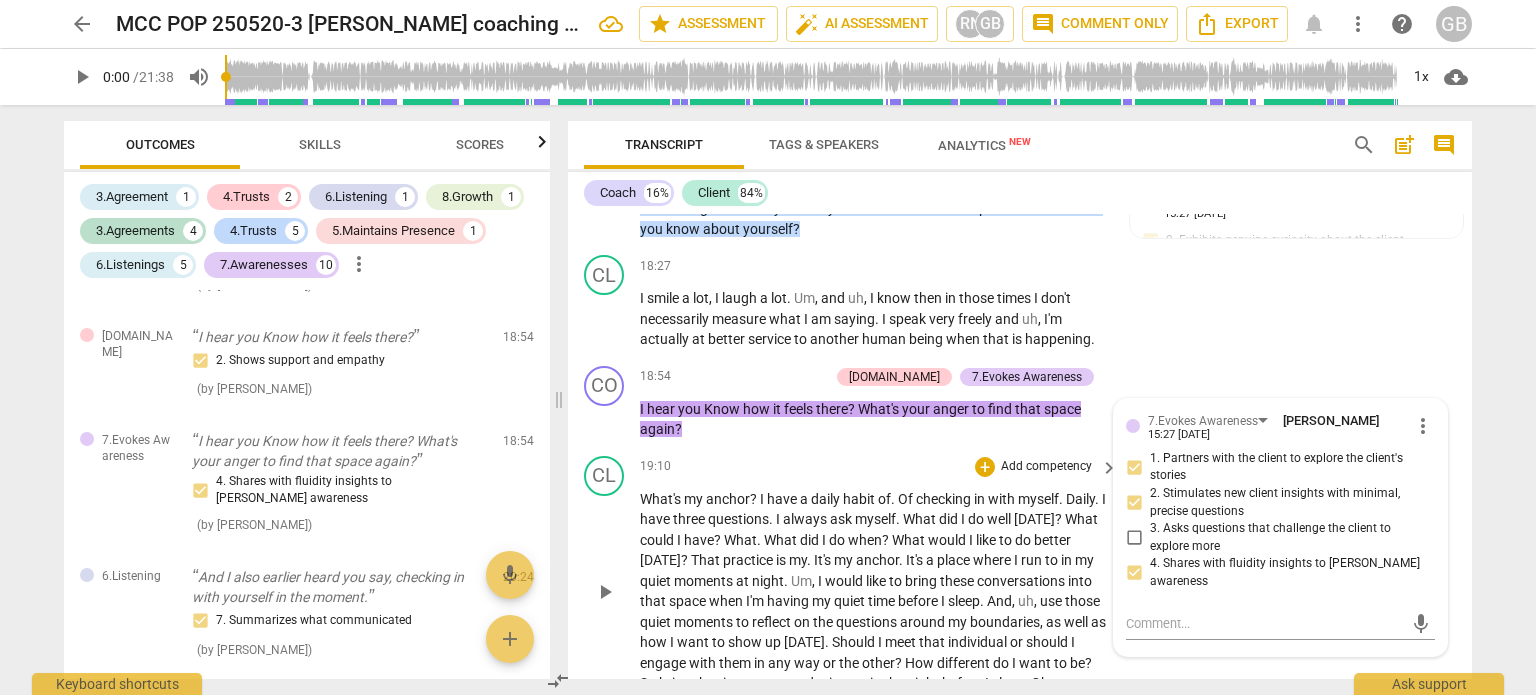 click on "did" at bounding box center [950, 519] 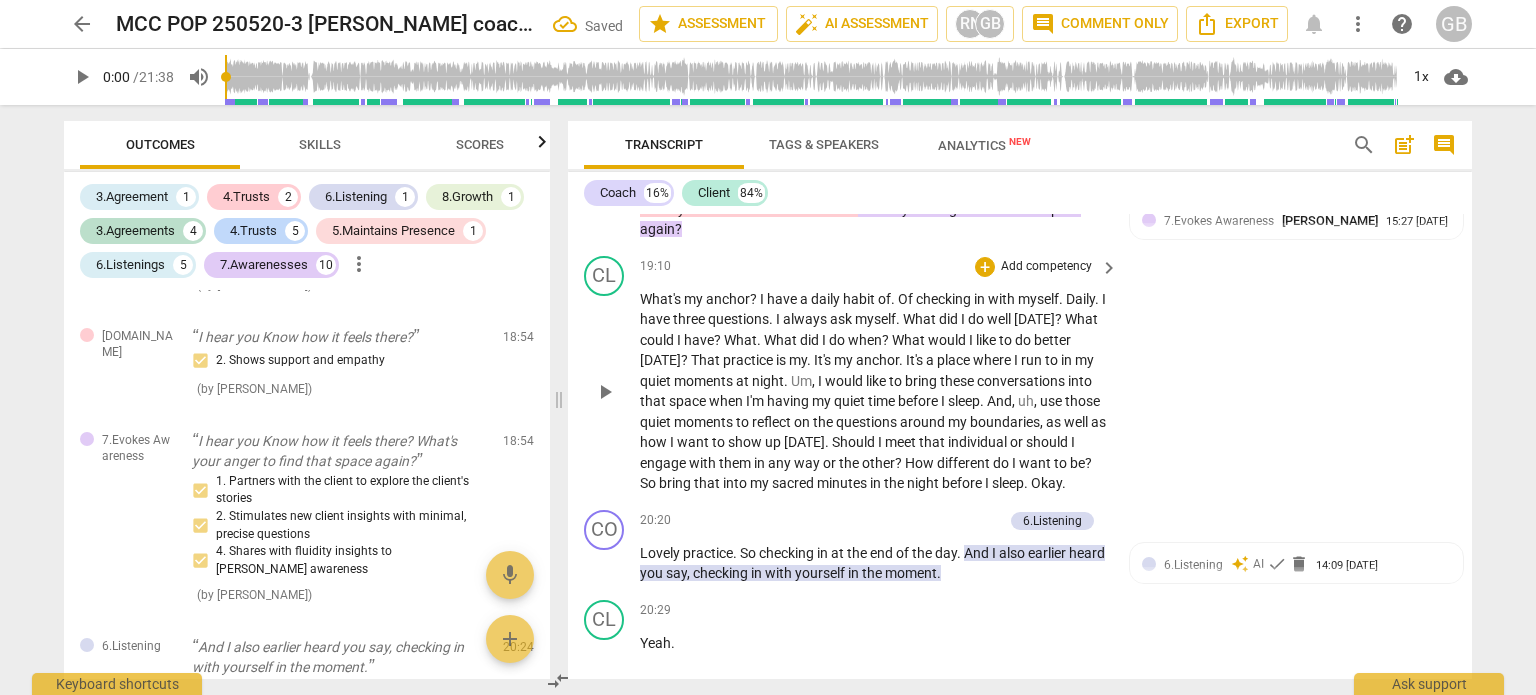 scroll, scrollTop: 6056, scrollLeft: 0, axis: vertical 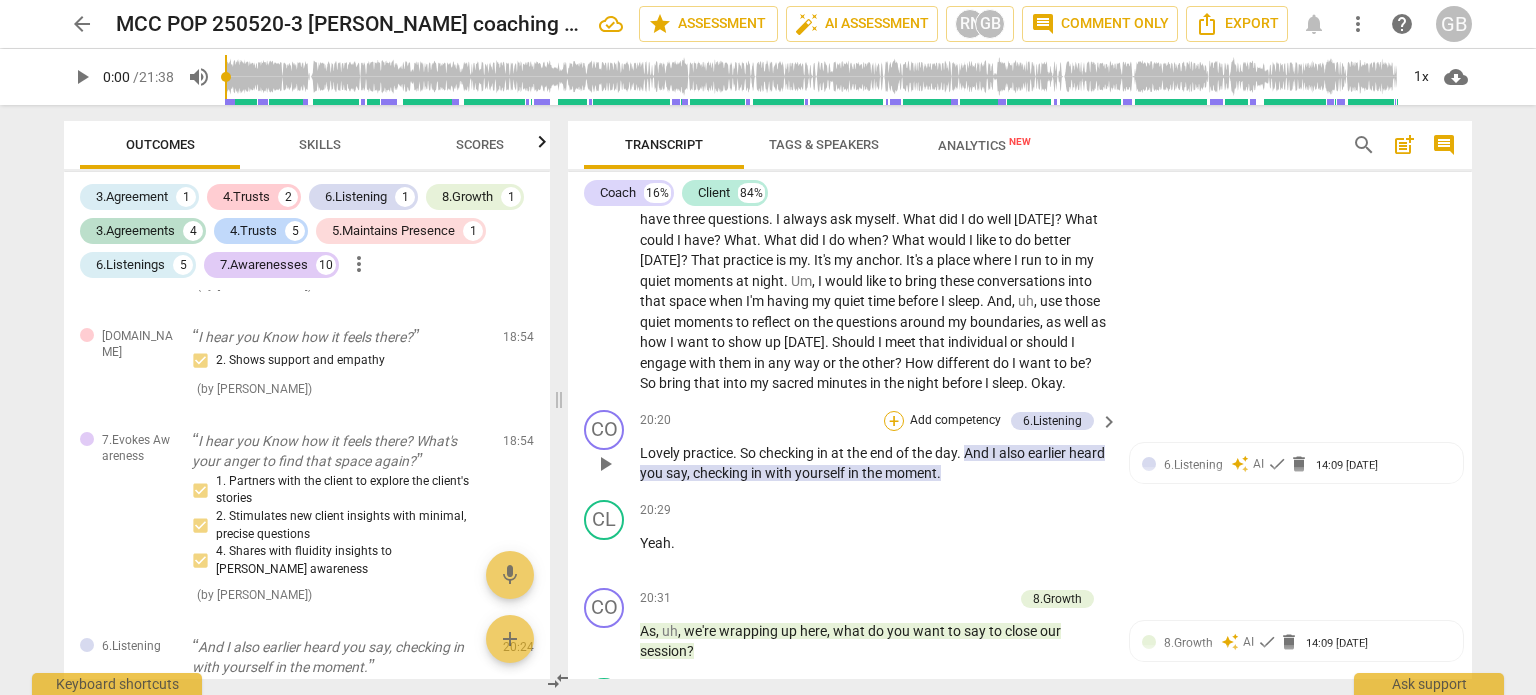 click on "+" at bounding box center (894, 421) 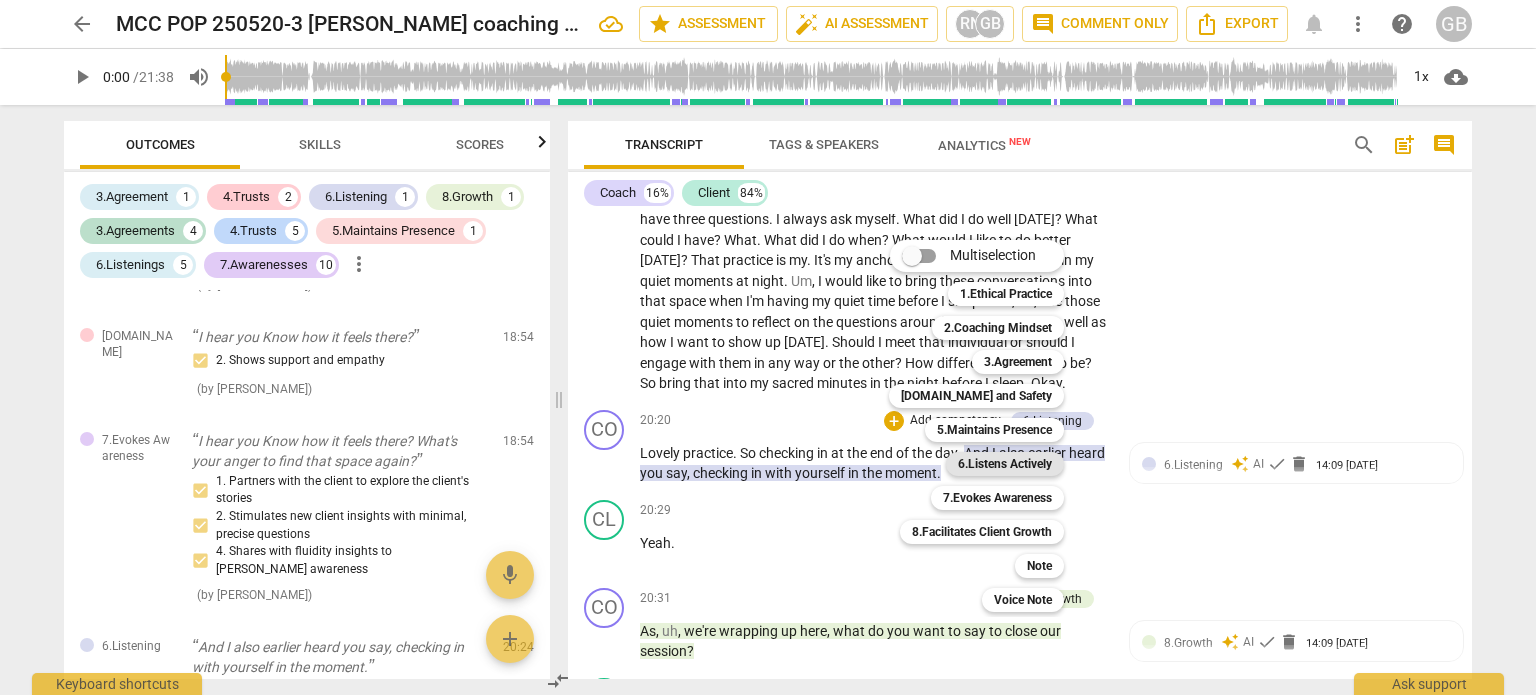 click on "6.Listens Actively" at bounding box center (1005, 464) 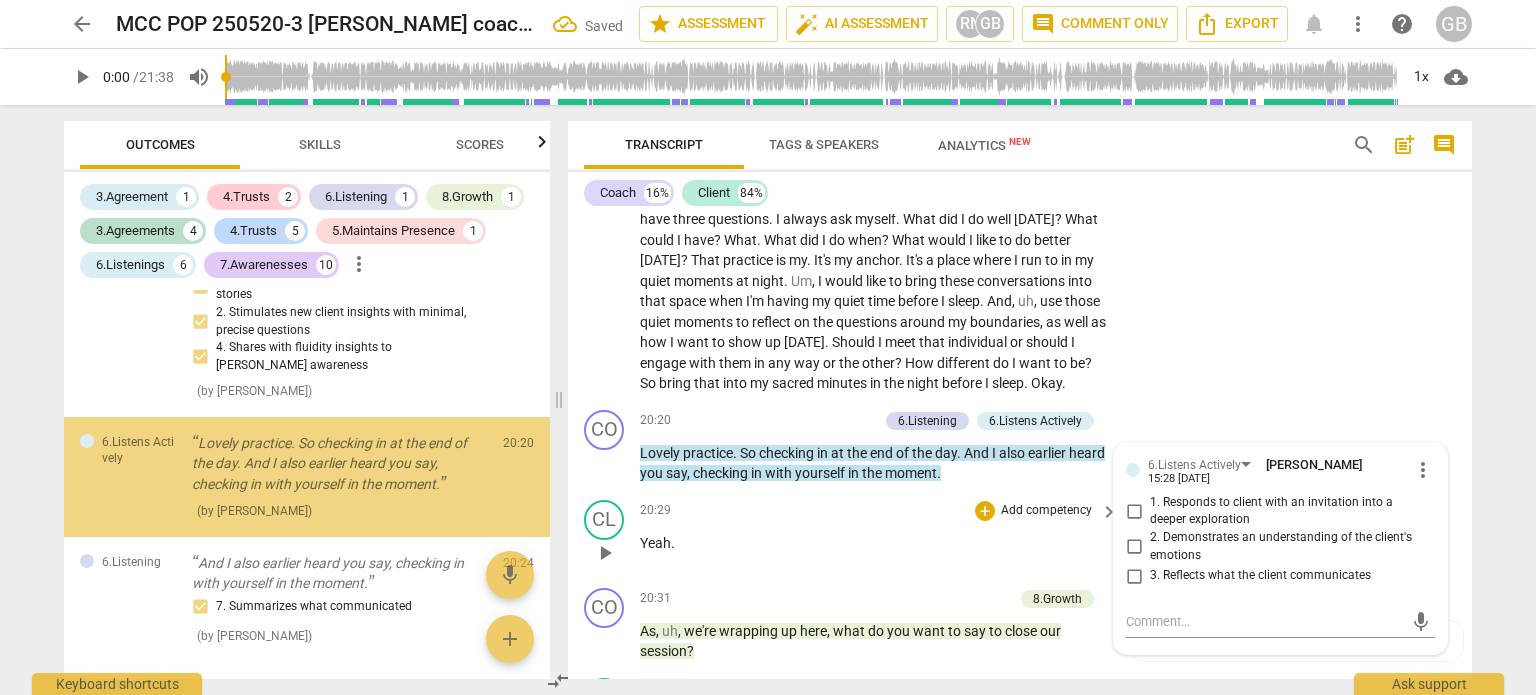 scroll, scrollTop: 3996, scrollLeft: 0, axis: vertical 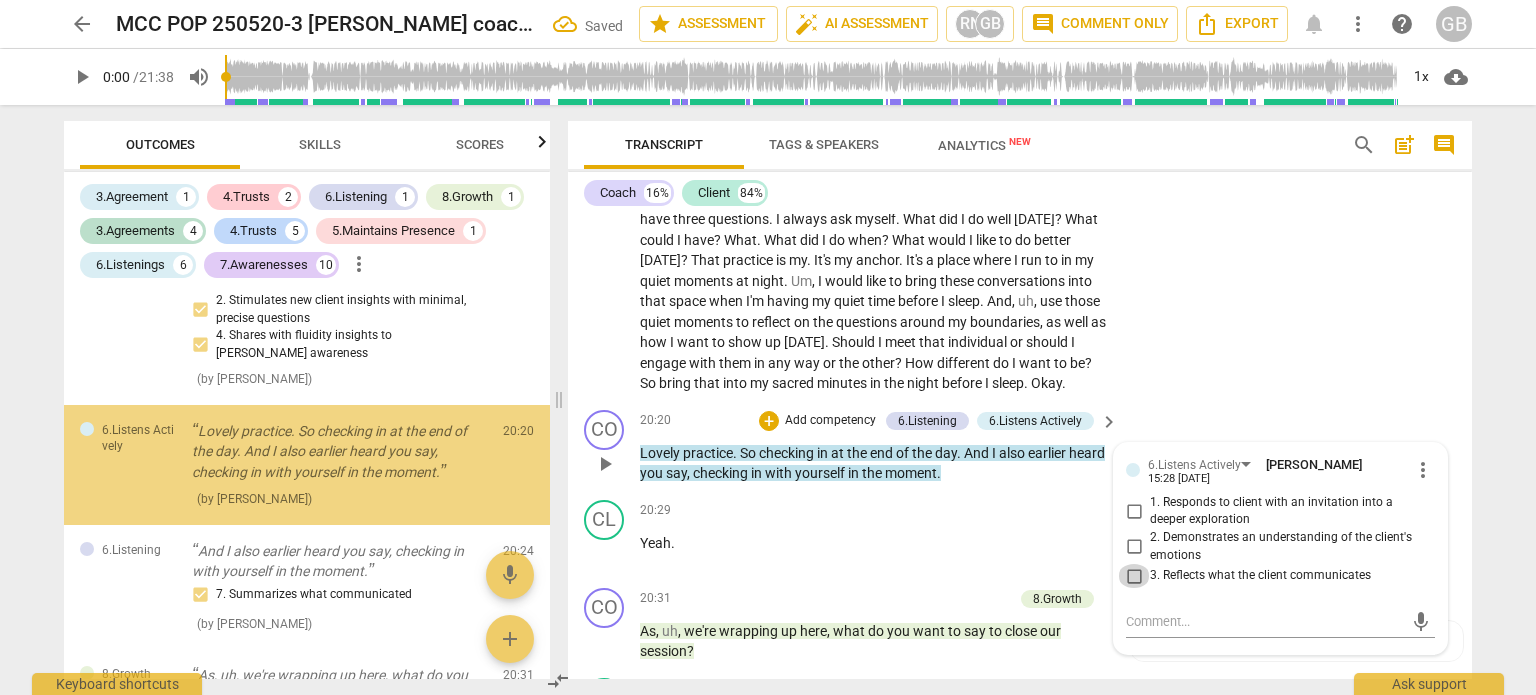 click on "3. Reflects what the client communicates" at bounding box center (1134, 576) 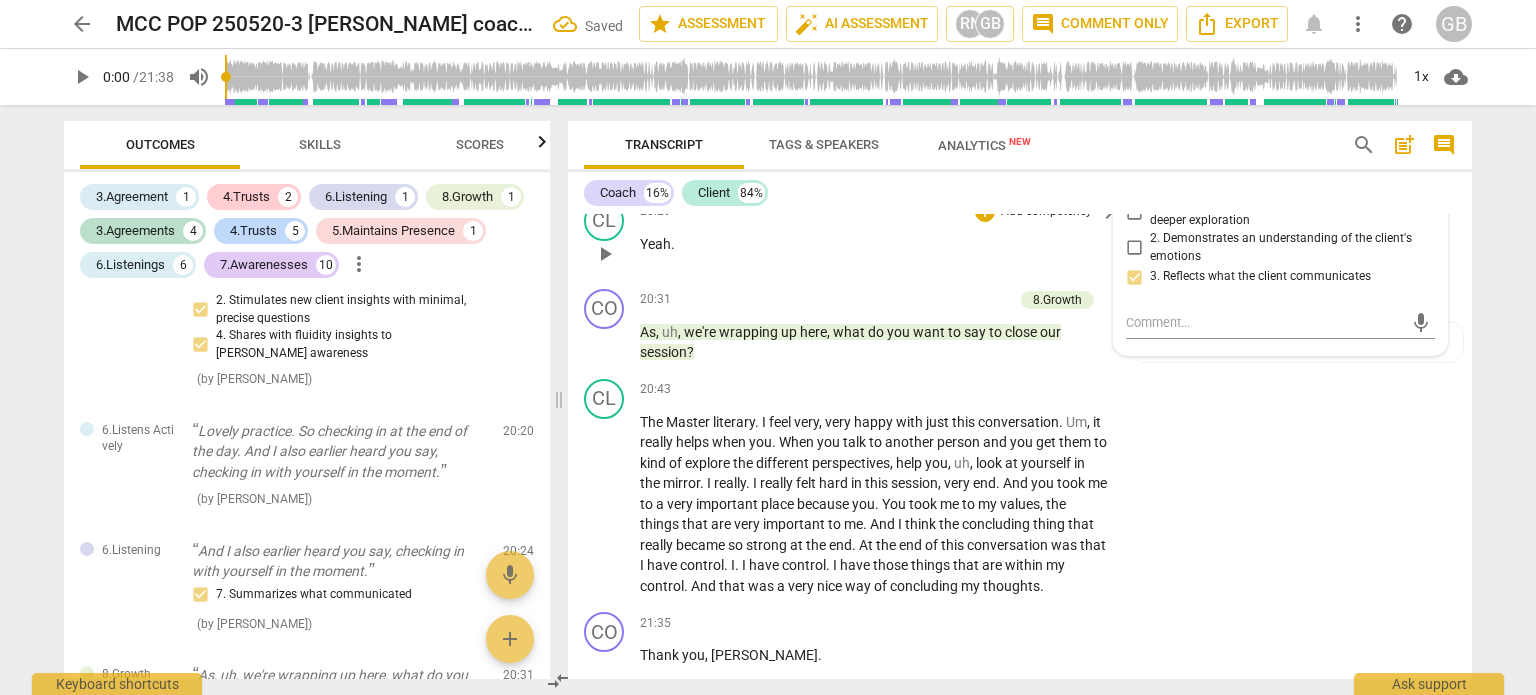 scroll, scrollTop: 6356, scrollLeft: 0, axis: vertical 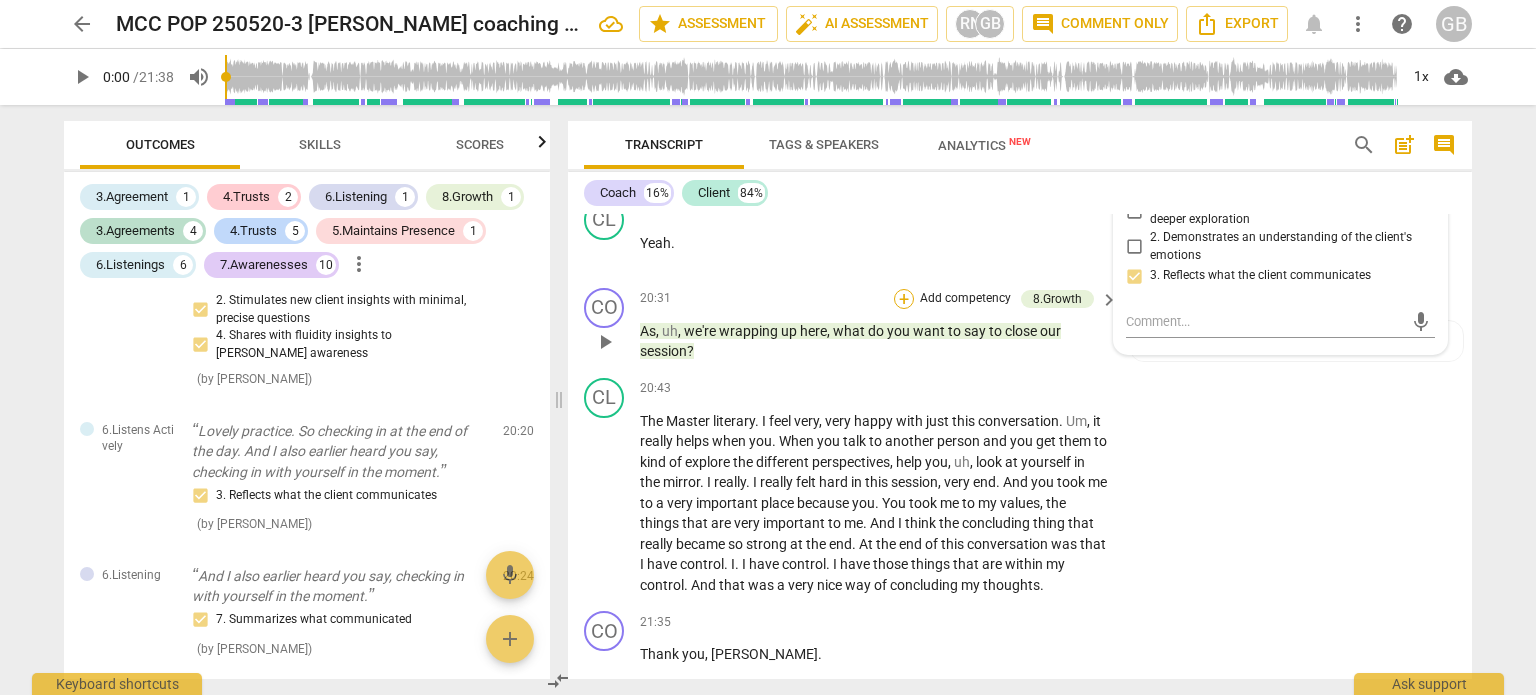 click on "+" at bounding box center (904, 299) 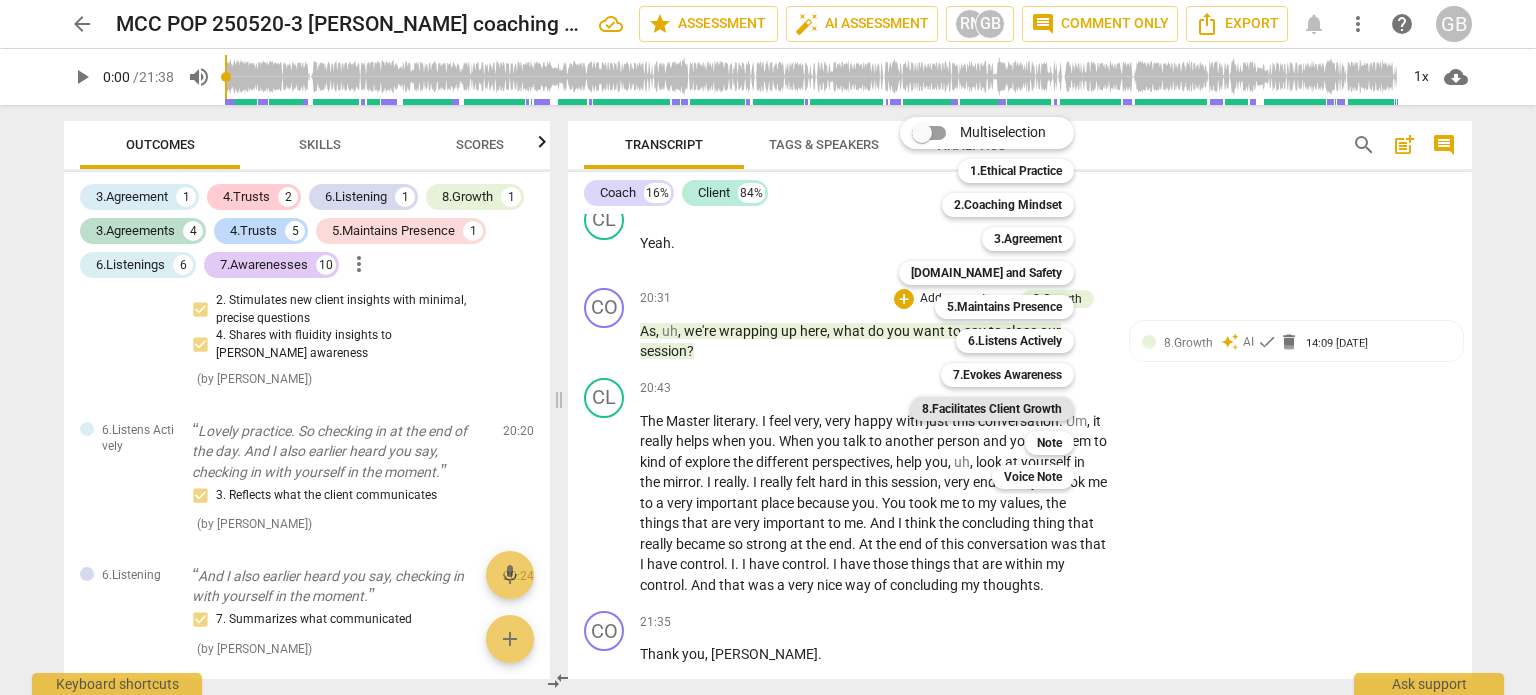 click on "8.Facilitates Client Growth" at bounding box center [992, 409] 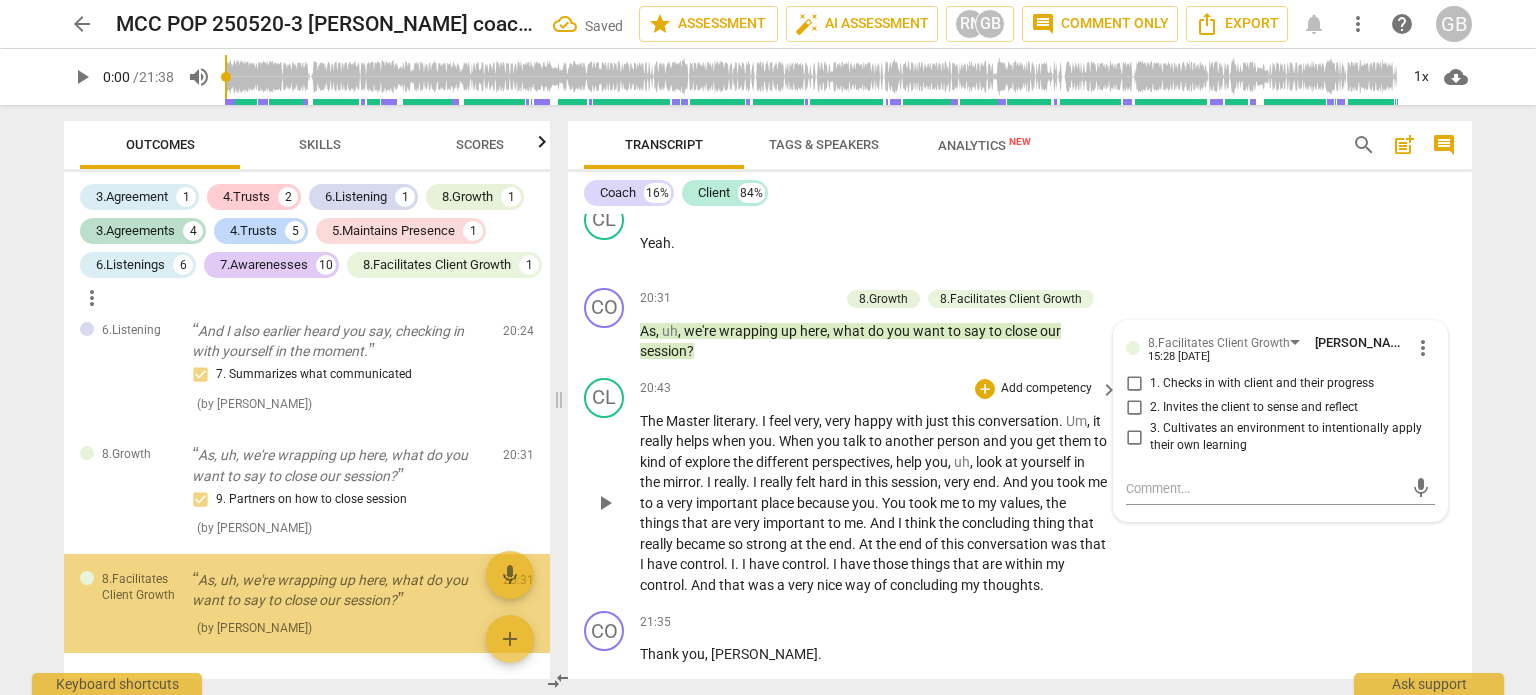 scroll, scrollTop: 4369, scrollLeft: 0, axis: vertical 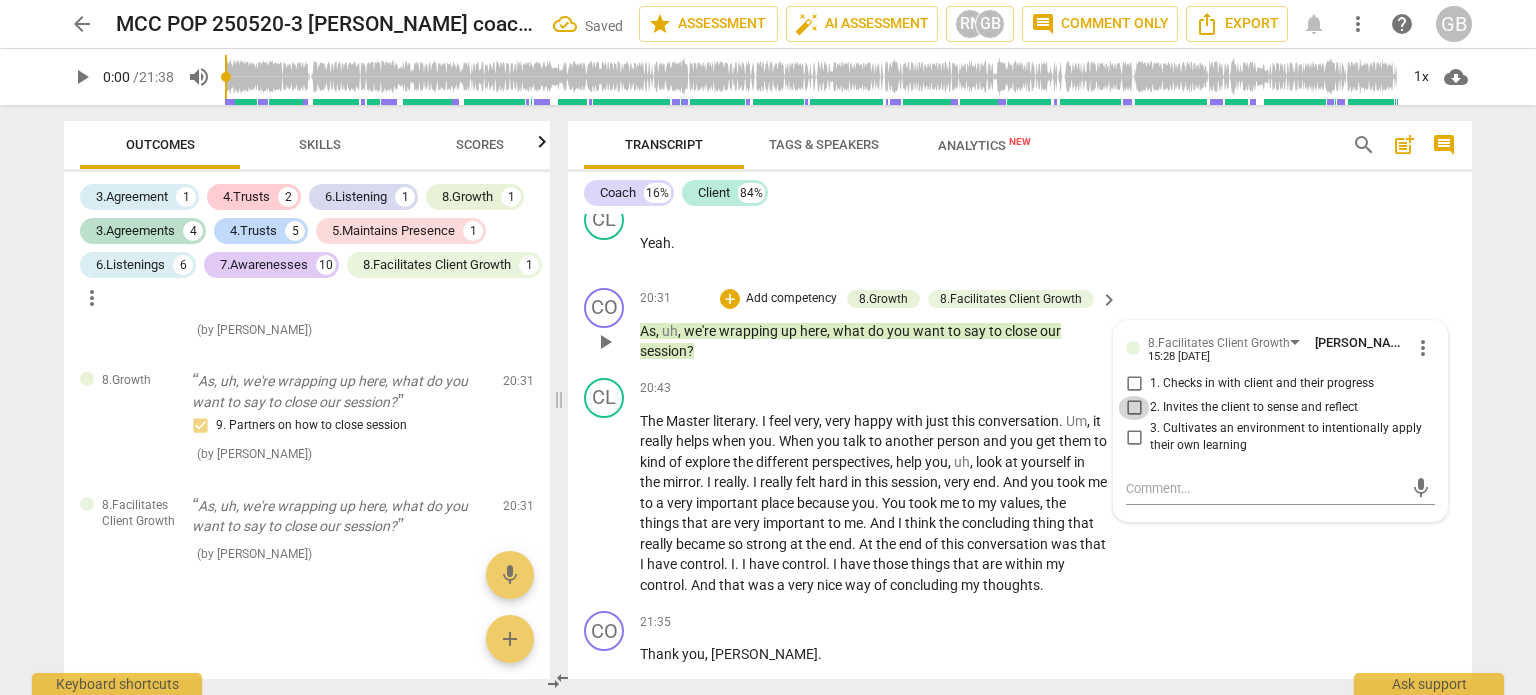 click on "2. Invites the client to sense and reflect" at bounding box center [1134, 408] 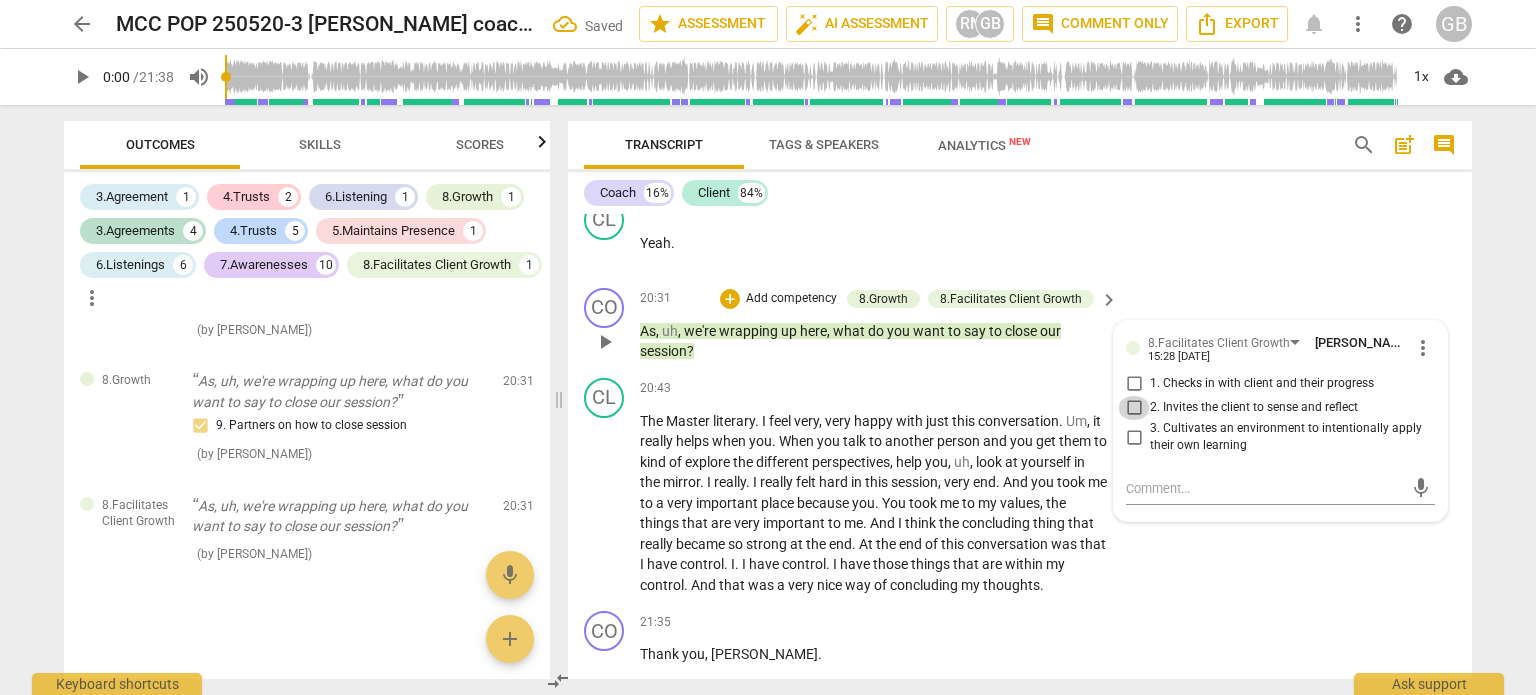 checkbox on "true" 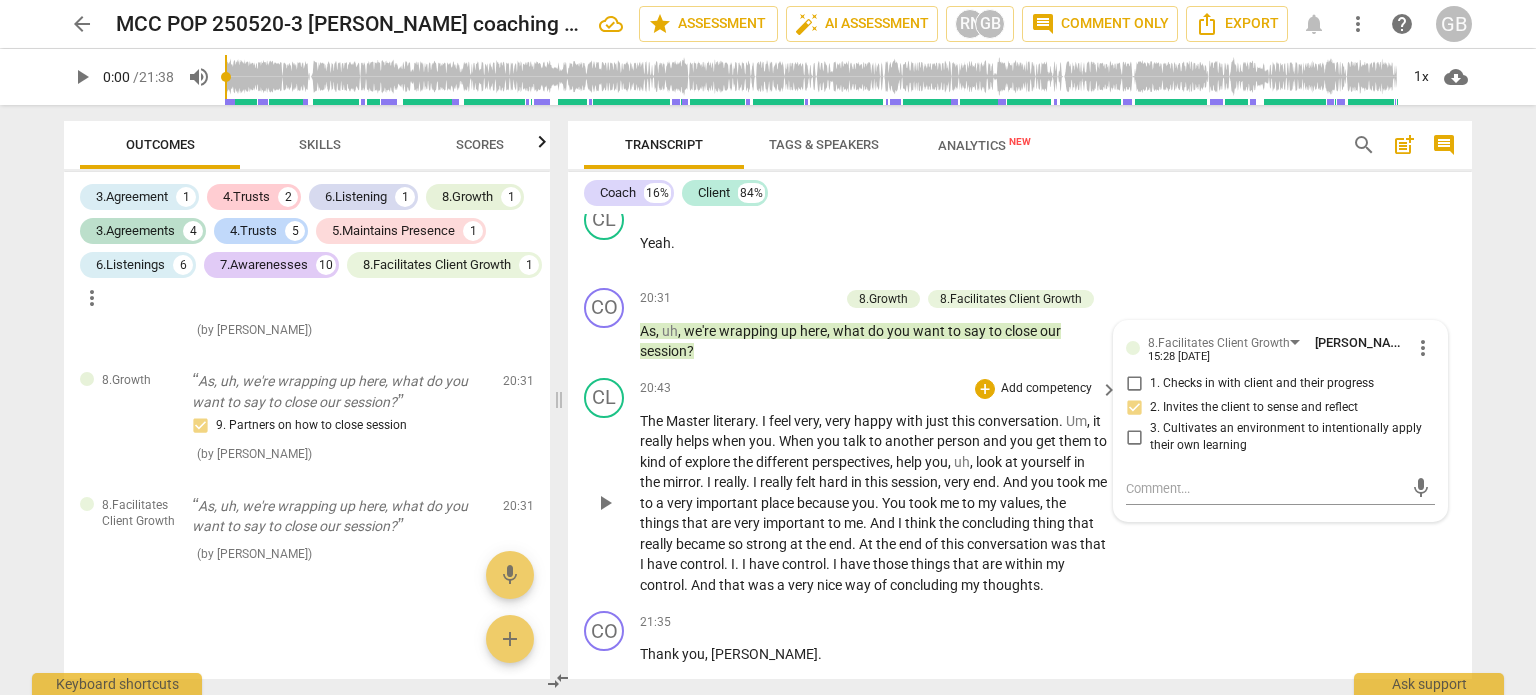 click on "uh" at bounding box center (962, 462) 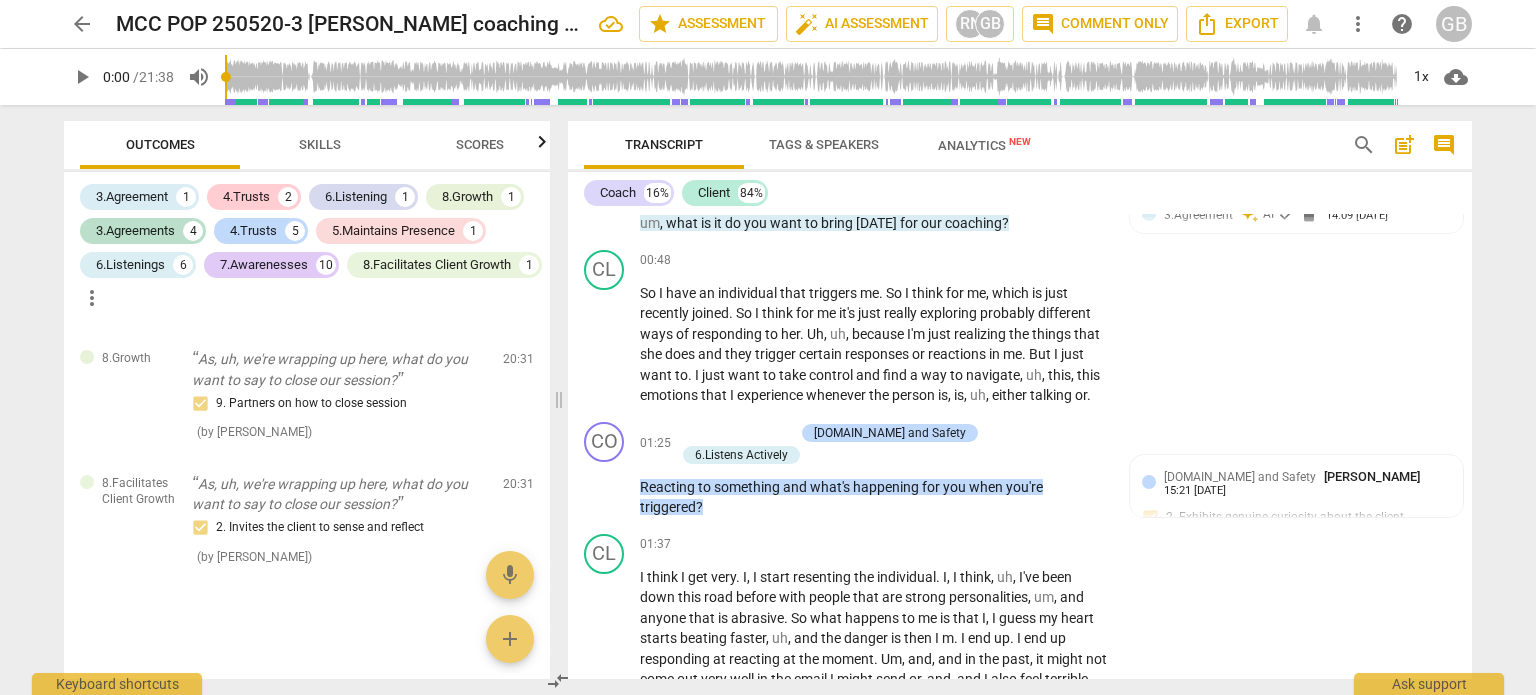 scroll, scrollTop: 0, scrollLeft: 0, axis: both 